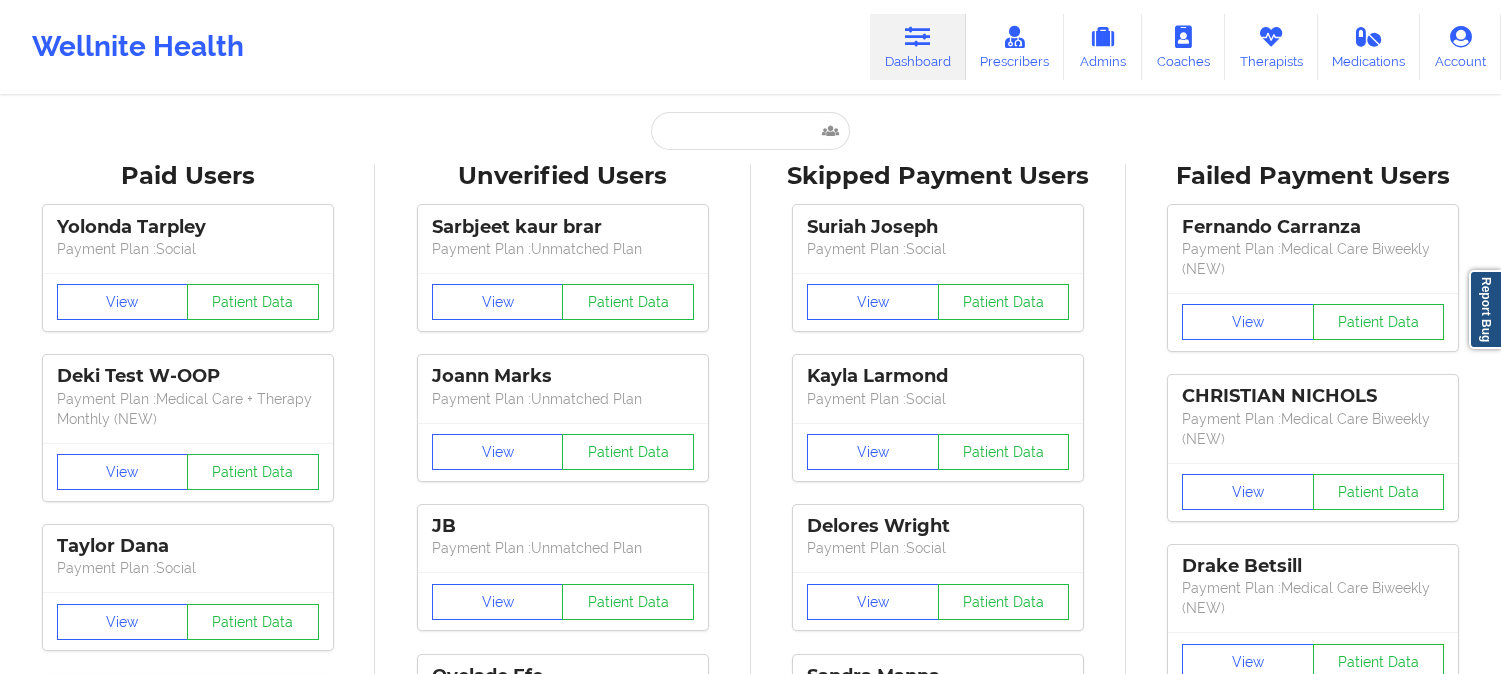 scroll, scrollTop: 0, scrollLeft: 0, axis: both 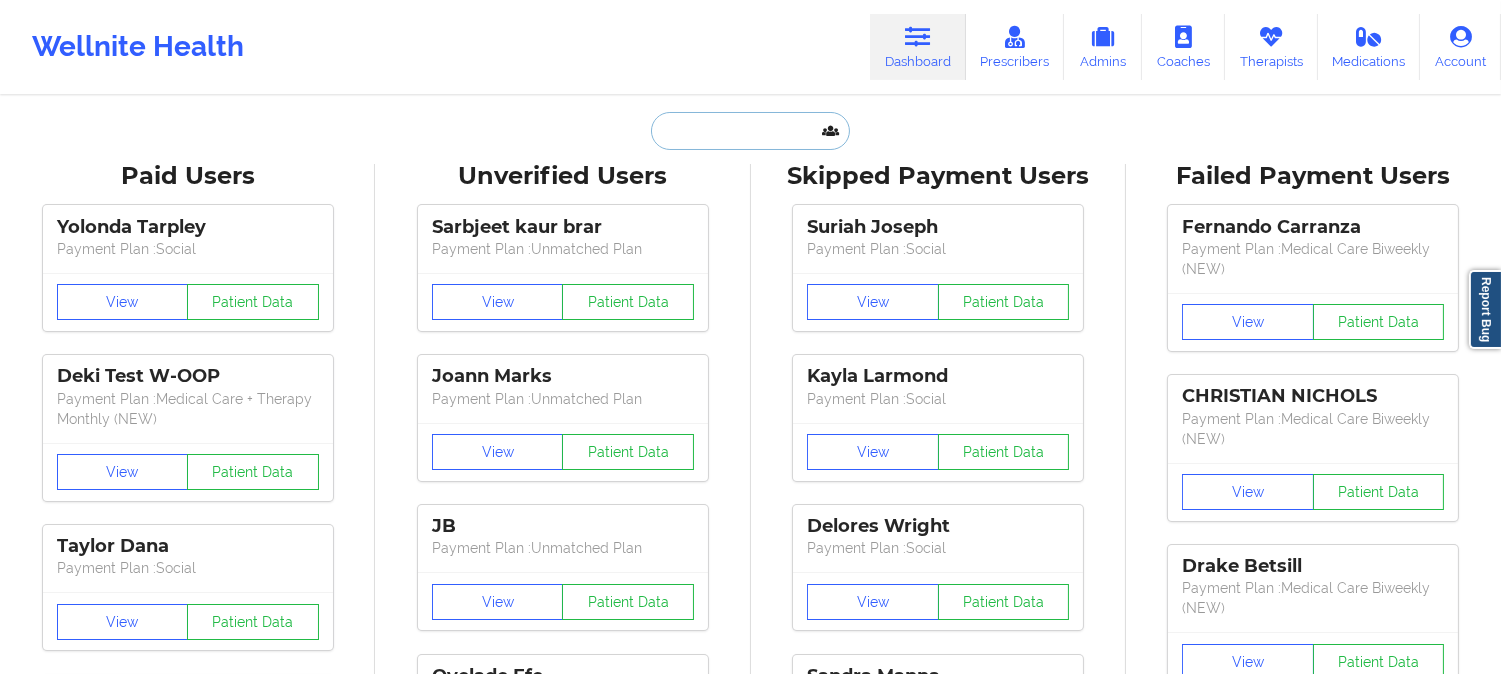 click at bounding box center (750, 131) 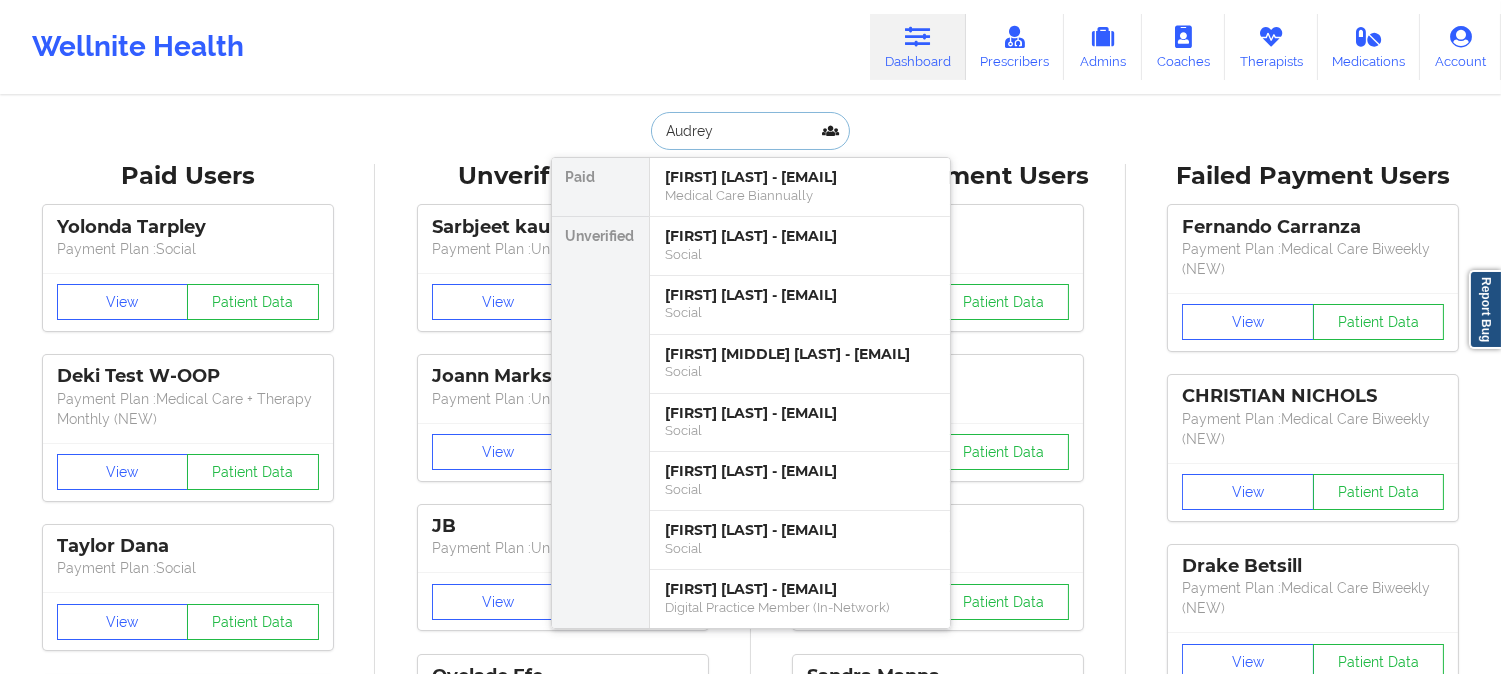 paste on "[FIRST] [LAST]" 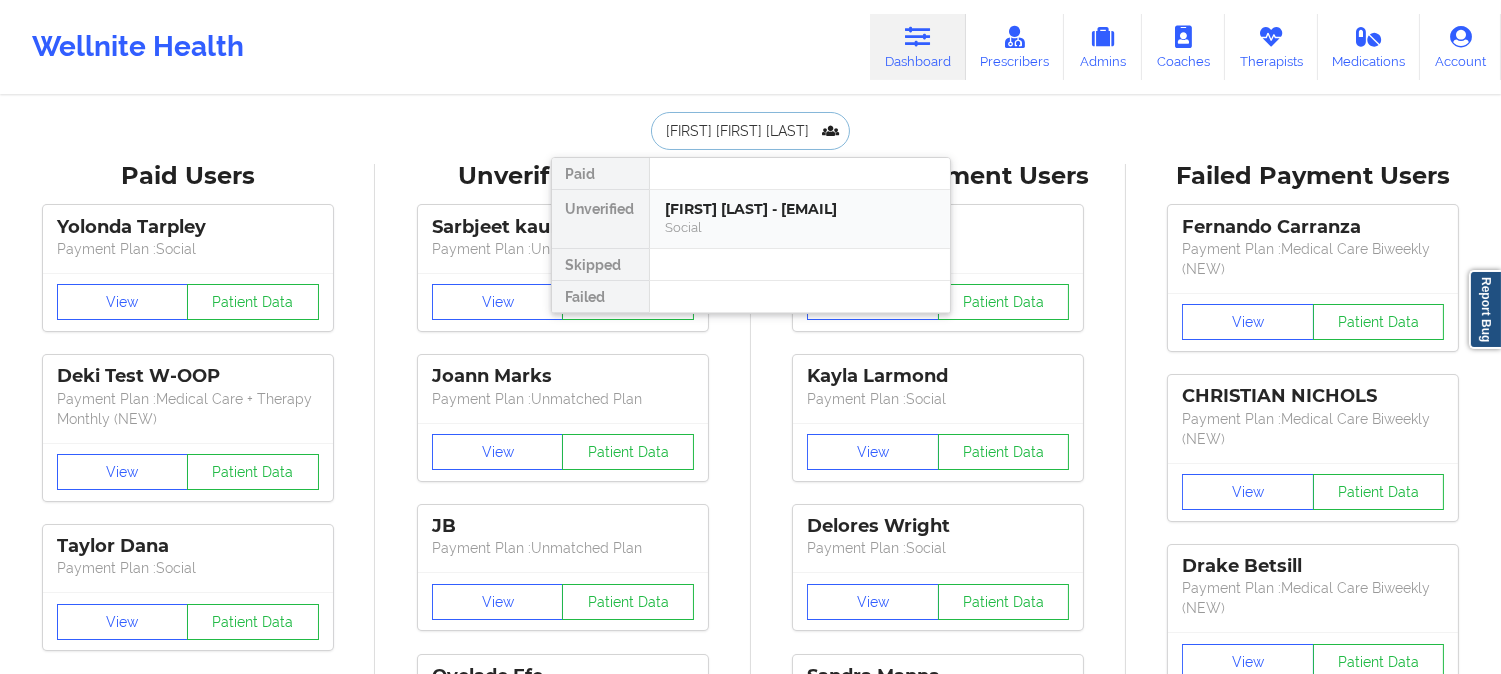 click on "[FIRST] [LAST] - [EMAIL]" at bounding box center [800, 209] 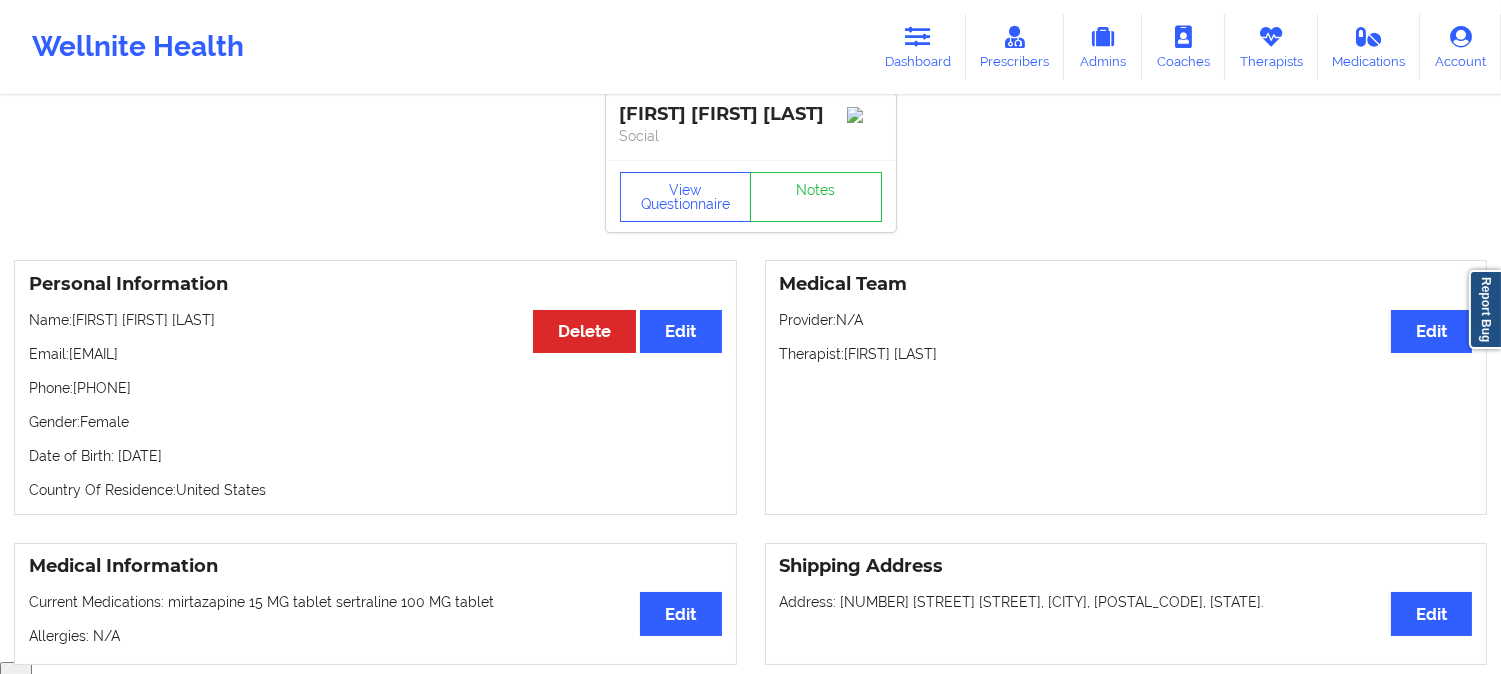 scroll, scrollTop: 0, scrollLeft: 0, axis: both 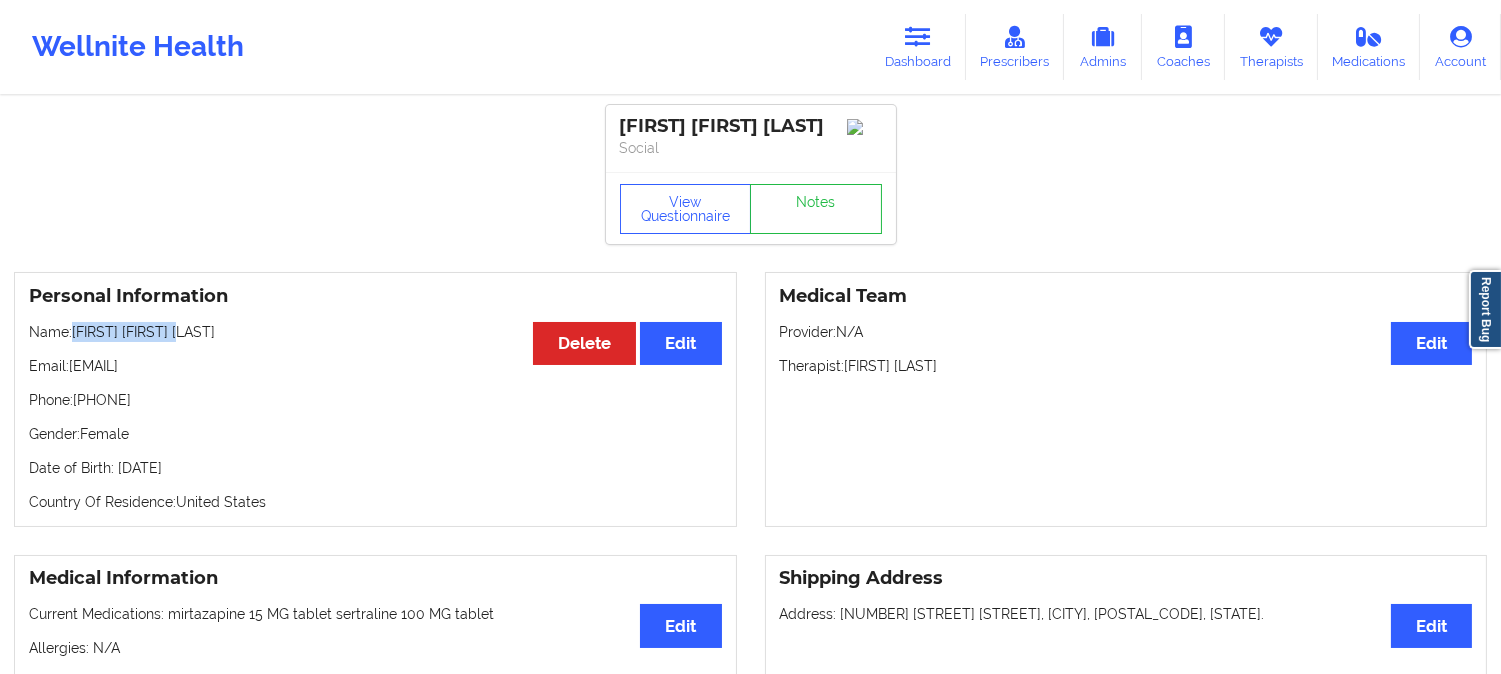 drag, startPoint x: 204, startPoint y: 342, endPoint x: 75, endPoint y: 332, distance: 129.38702 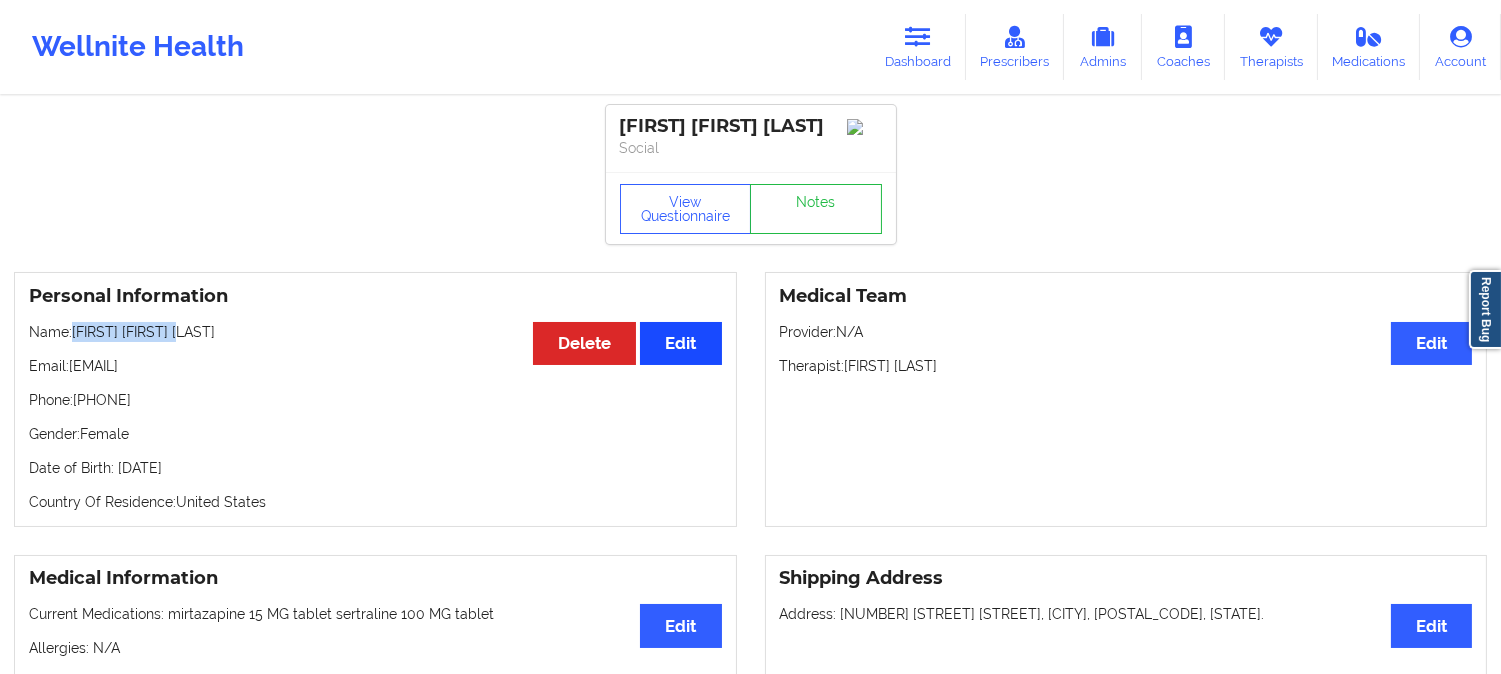 copy on "[FIRST] [FIRST] [LAST]" 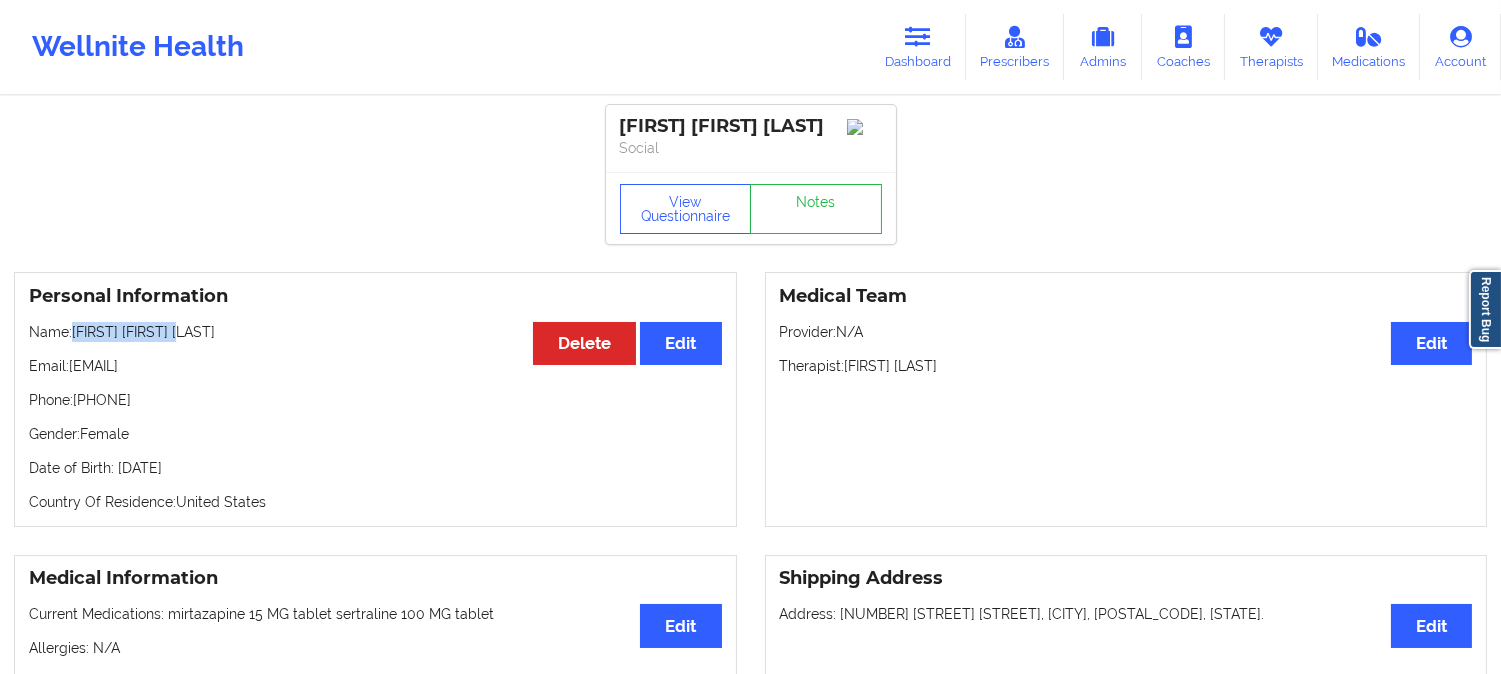 copy on "[FIRST] [FIRST] [LAST]" 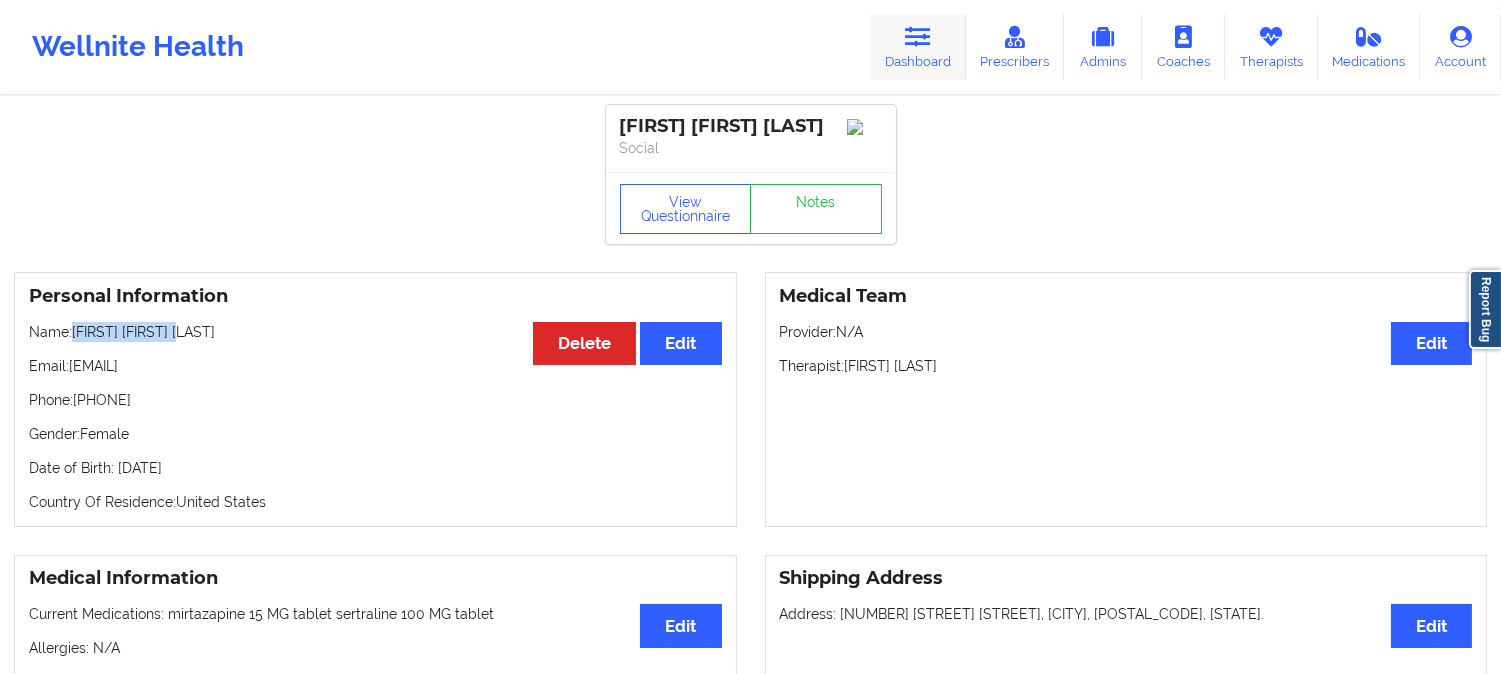 click on "Dashboard" at bounding box center (918, 47) 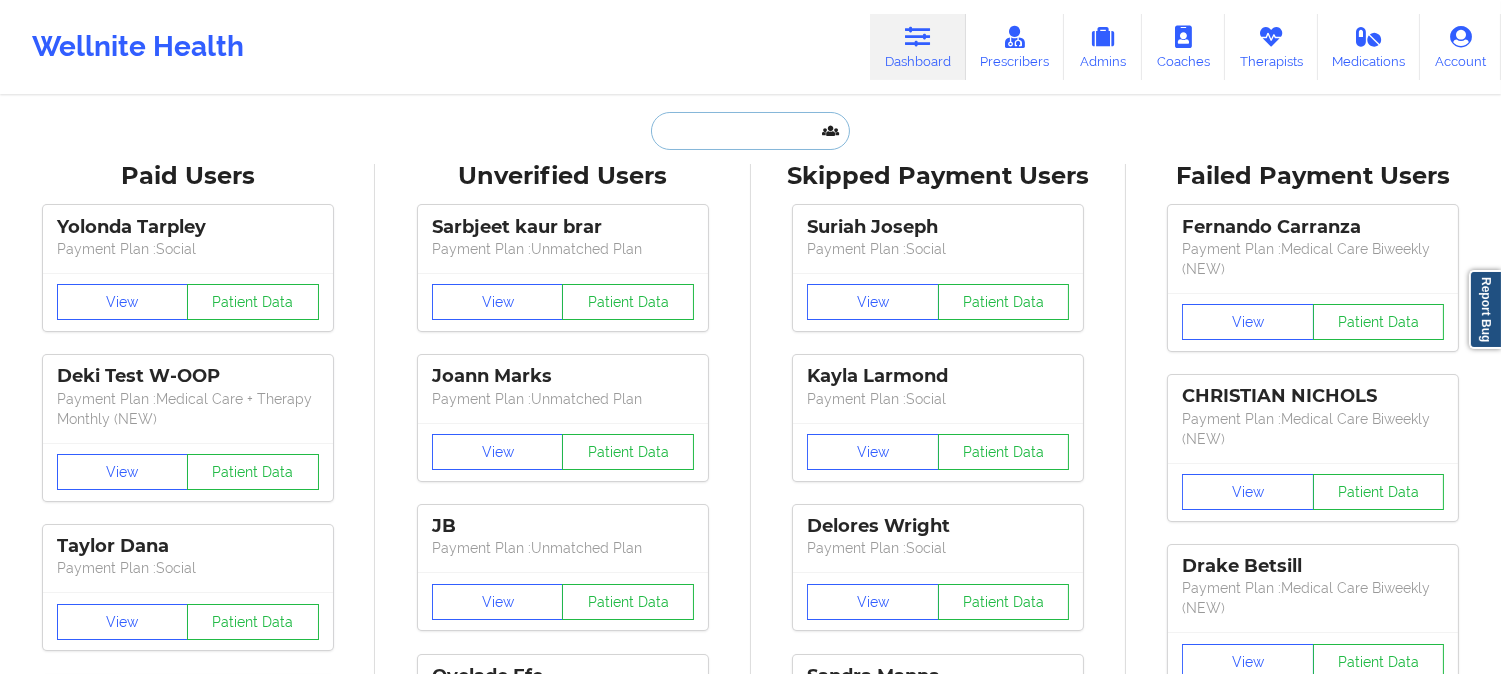 click at bounding box center (750, 131) 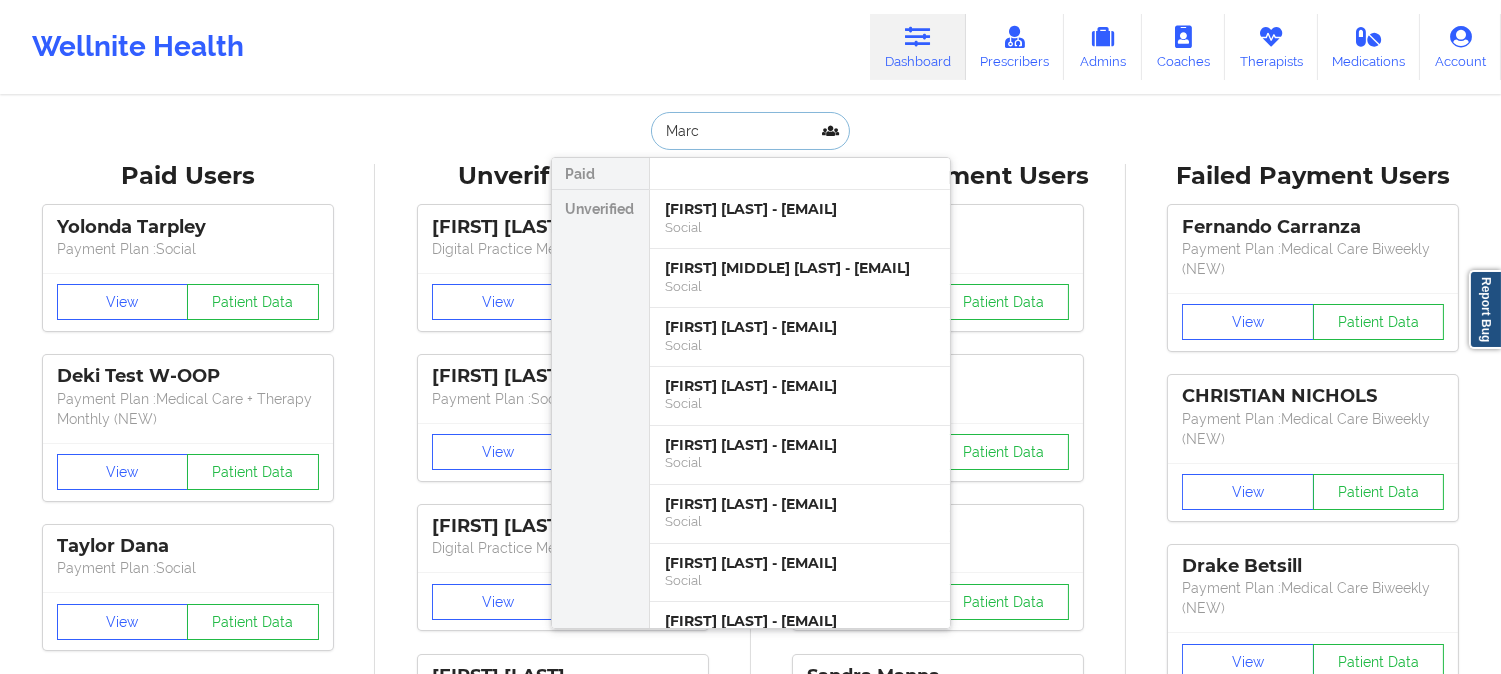 paste on "[LAST]" 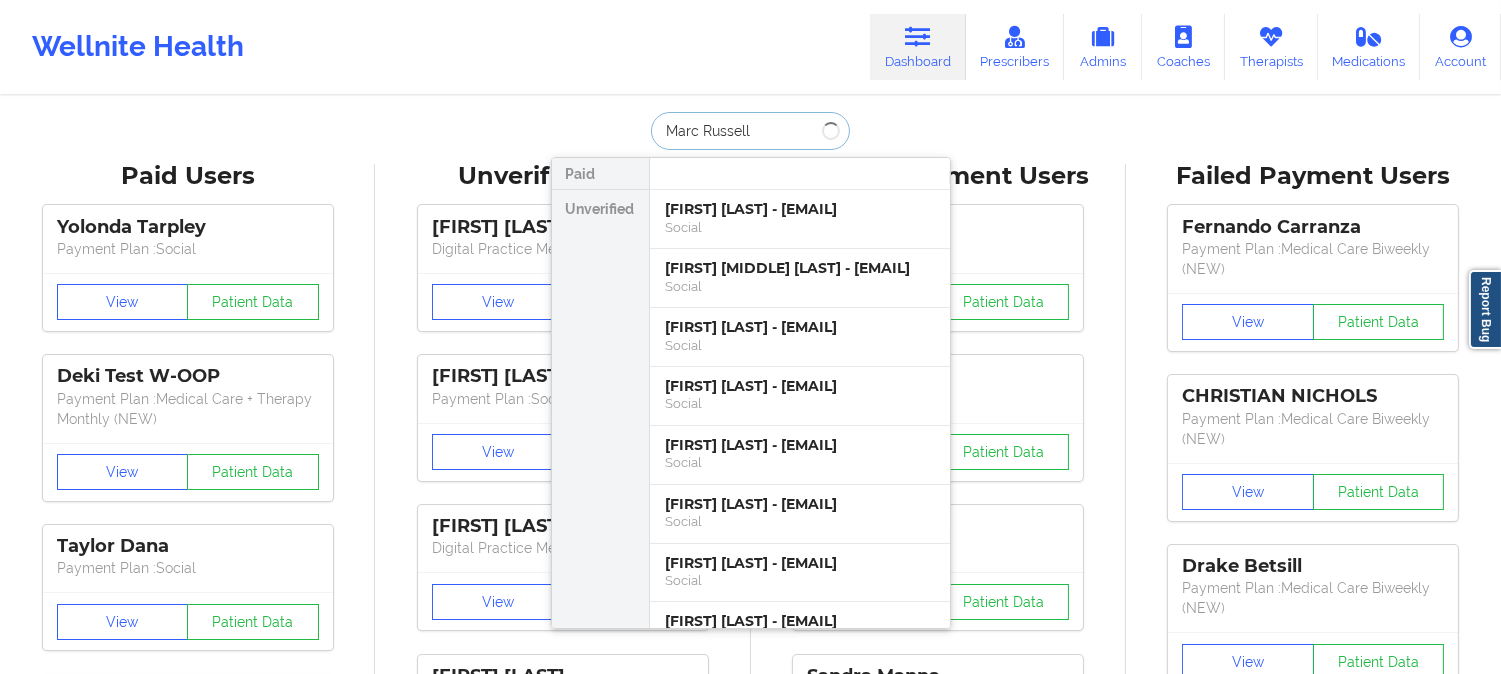 type on "Marc Russell" 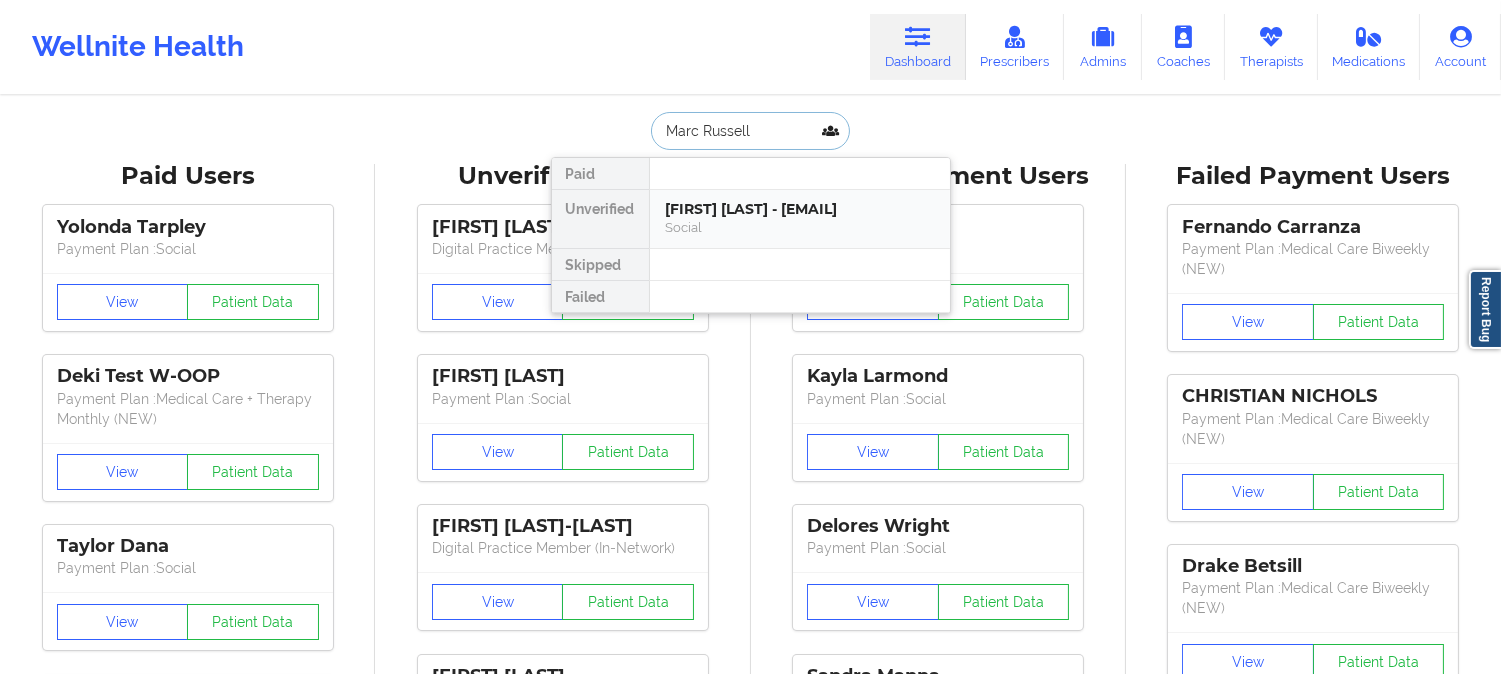 click on "[FIRST] [LAST] - [EMAIL]" at bounding box center [800, 209] 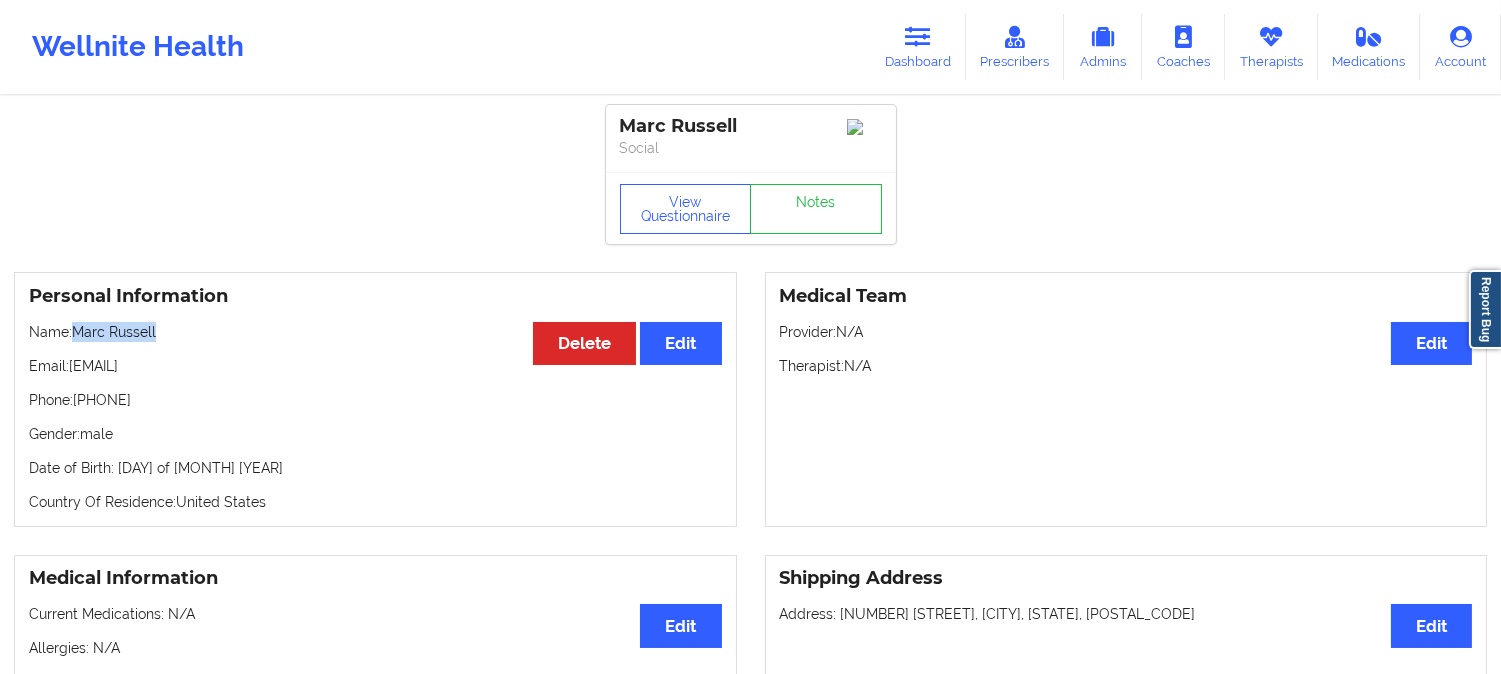 drag, startPoint x: 187, startPoint y: 337, endPoint x: 73, endPoint y: 345, distance: 114.28036 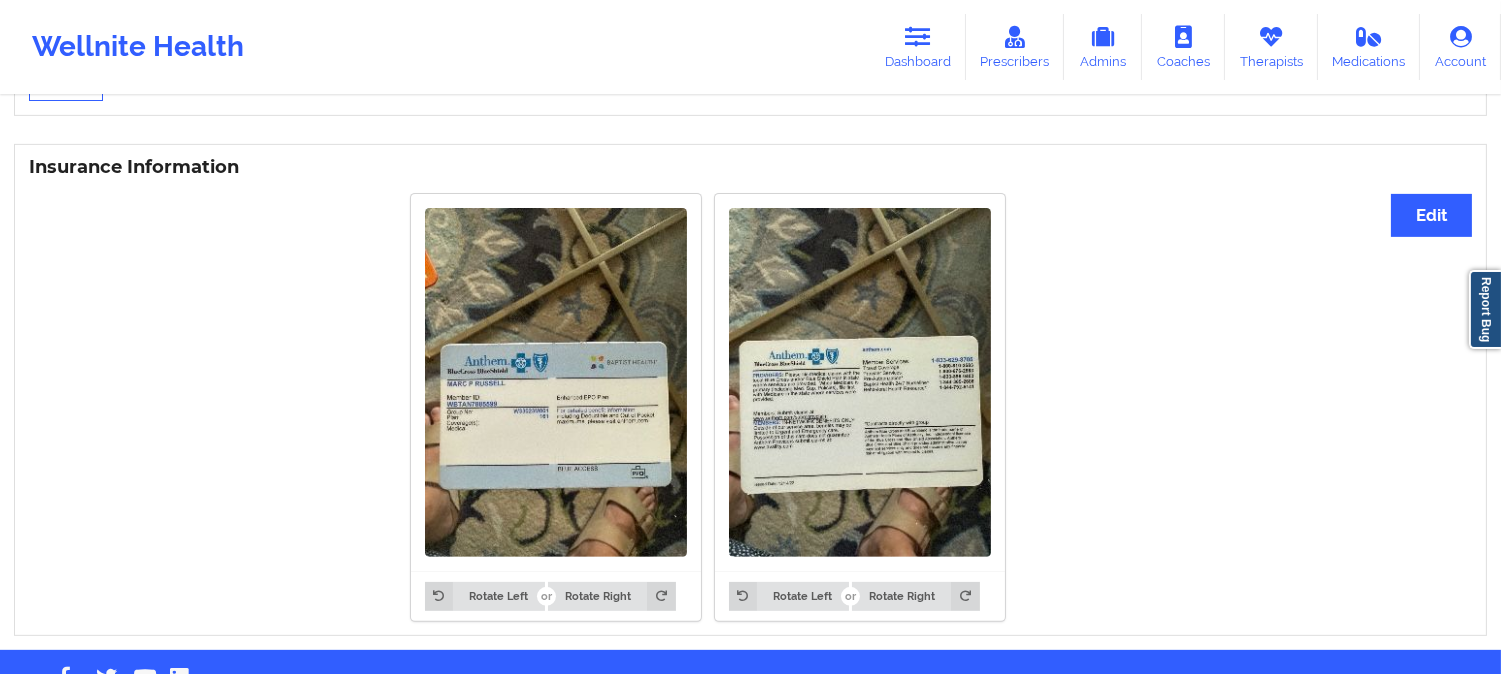 scroll, scrollTop: 1444, scrollLeft: 0, axis: vertical 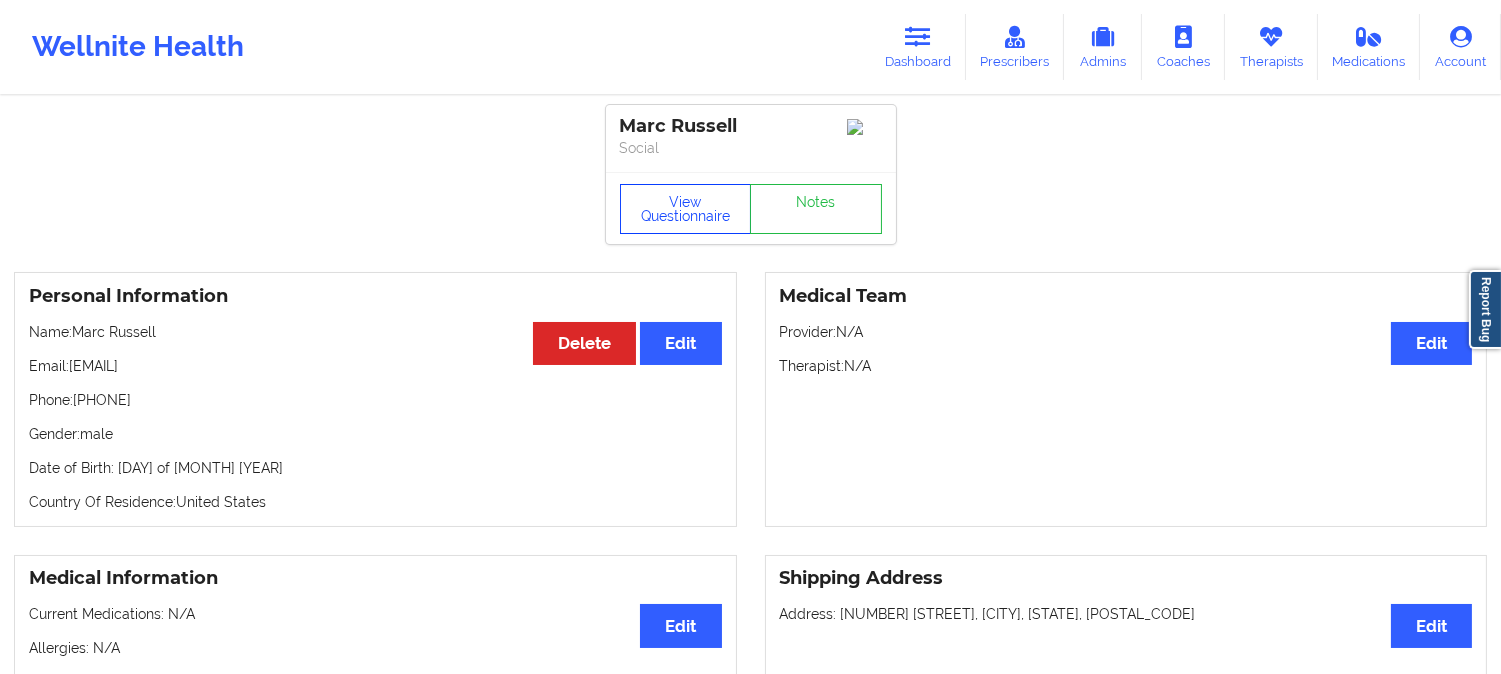 click on "View Questionnaire" at bounding box center (686, 209) 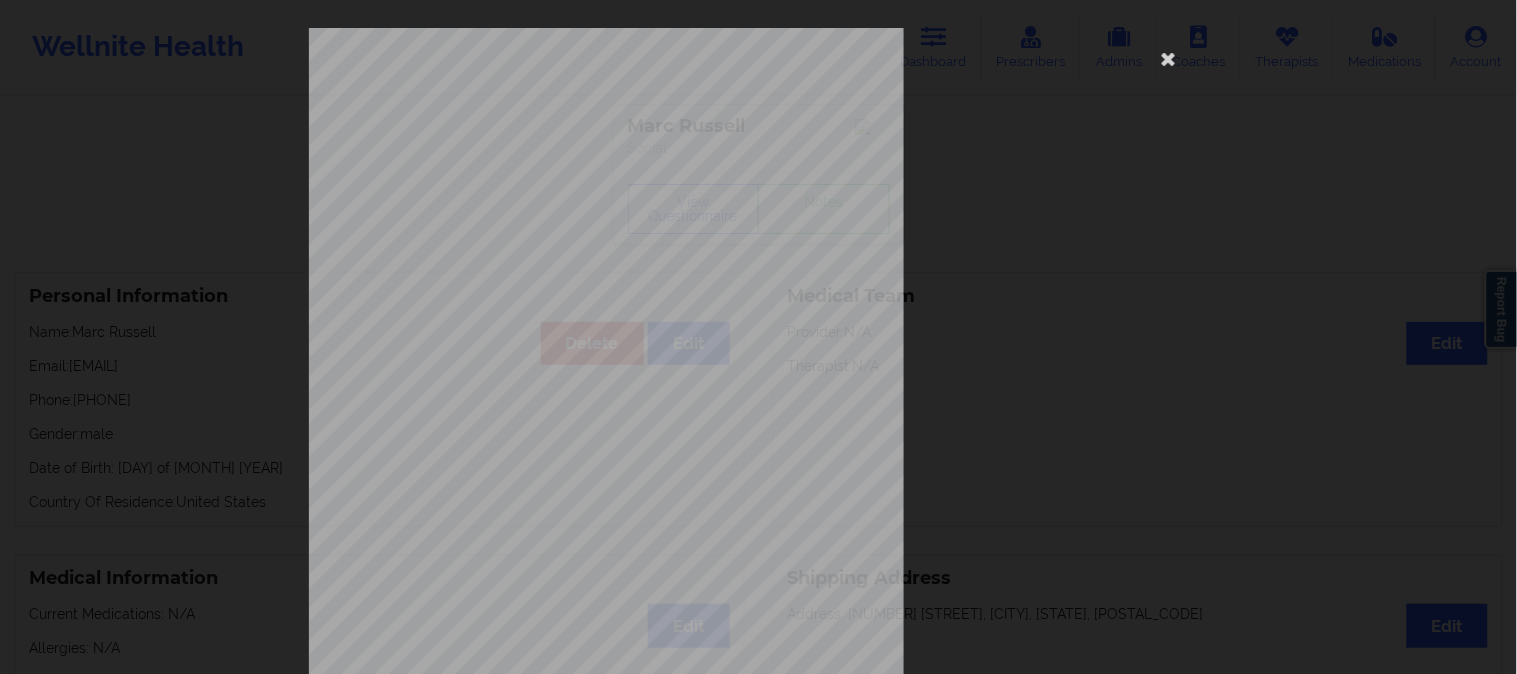 scroll, scrollTop: 280, scrollLeft: 0, axis: vertical 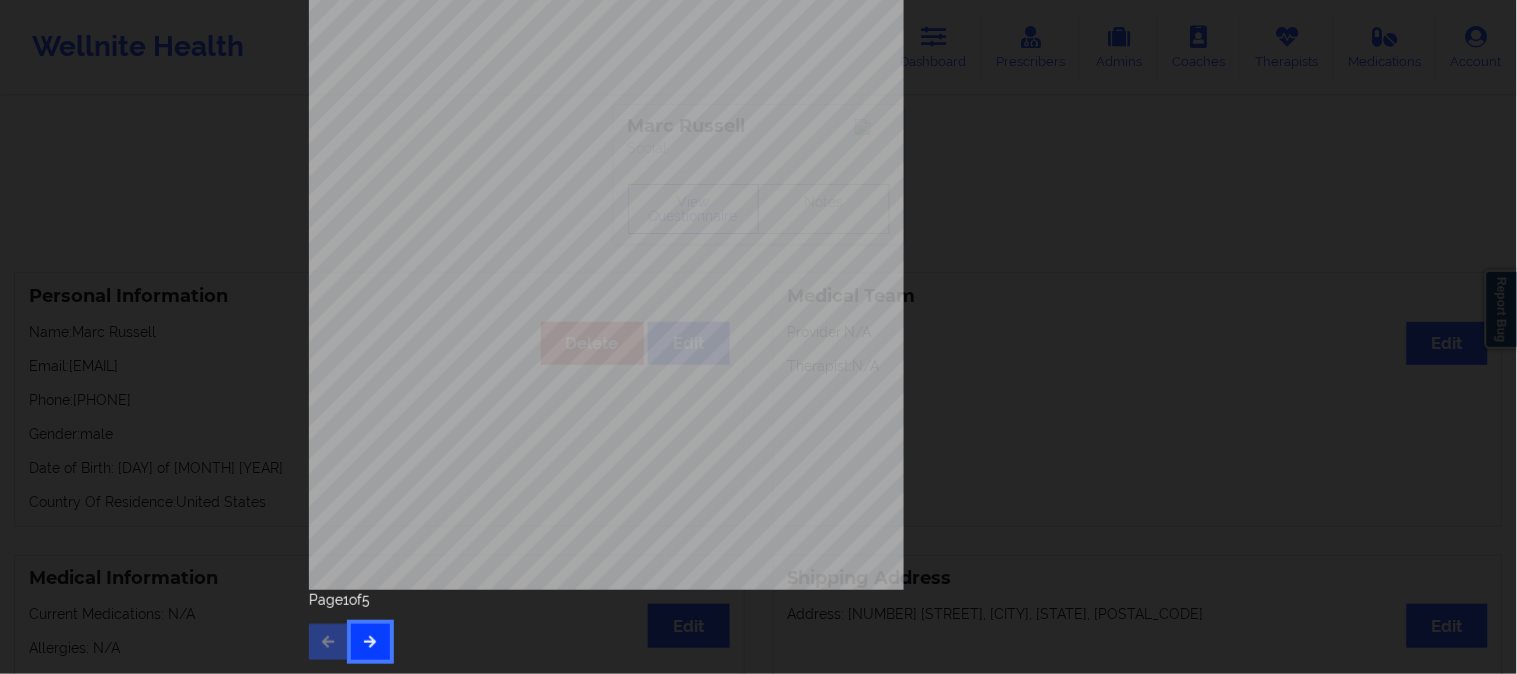 click at bounding box center [370, 641] 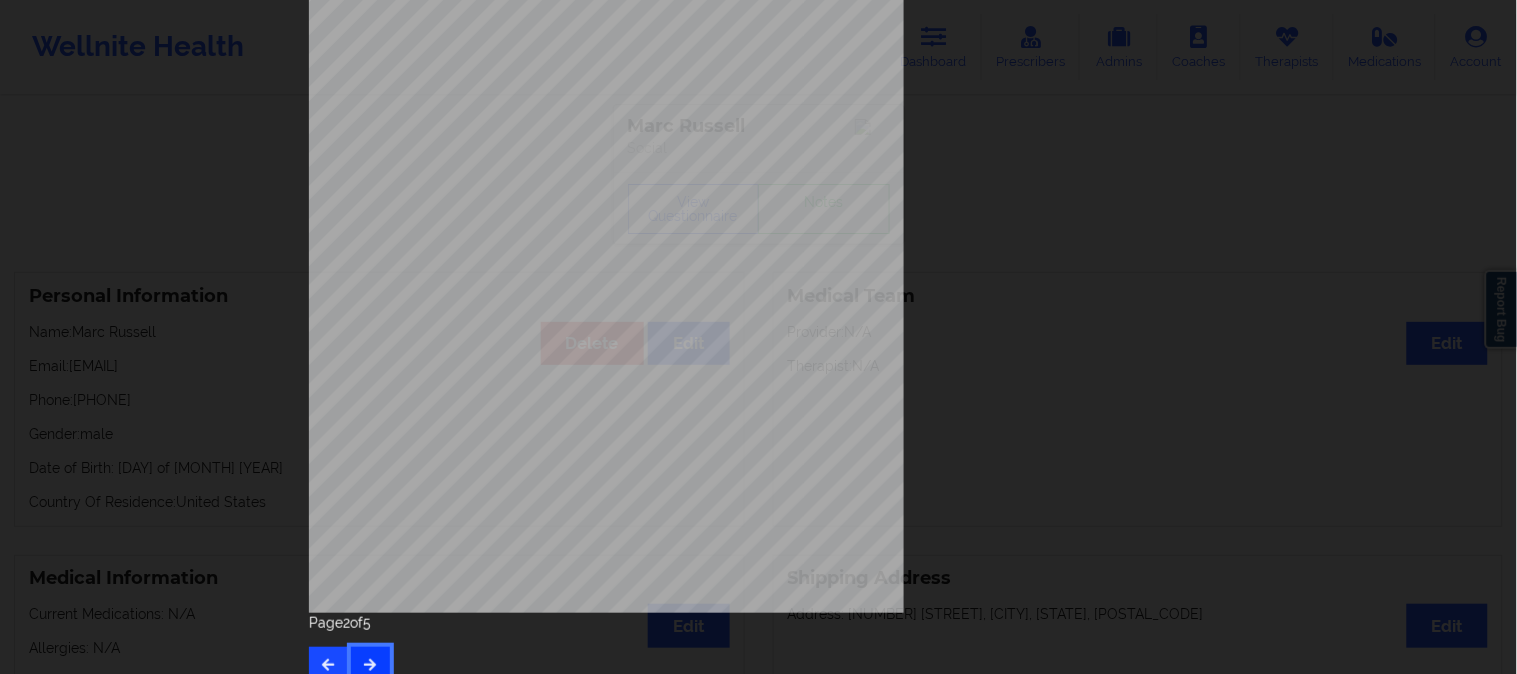 scroll, scrollTop: 280, scrollLeft: 0, axis: vertical 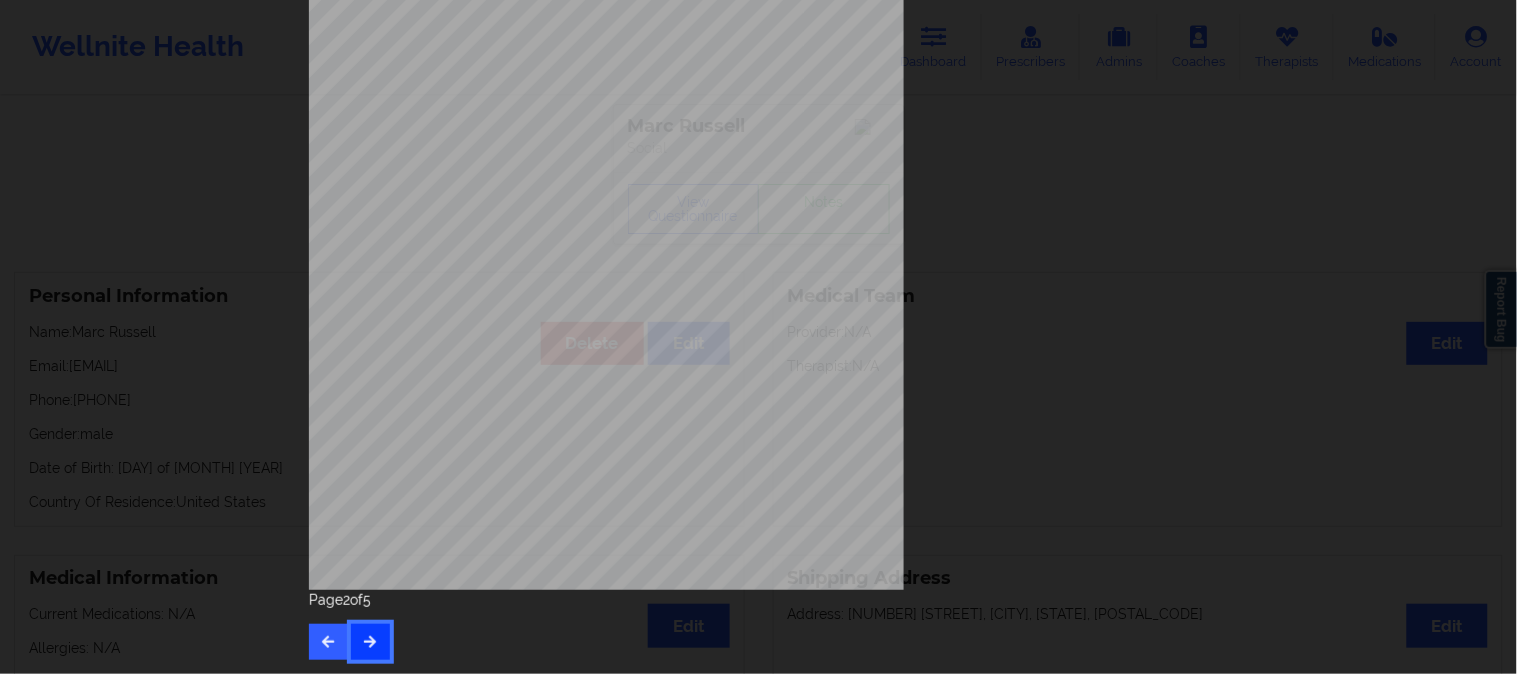 click at bounding box center [370, 642] 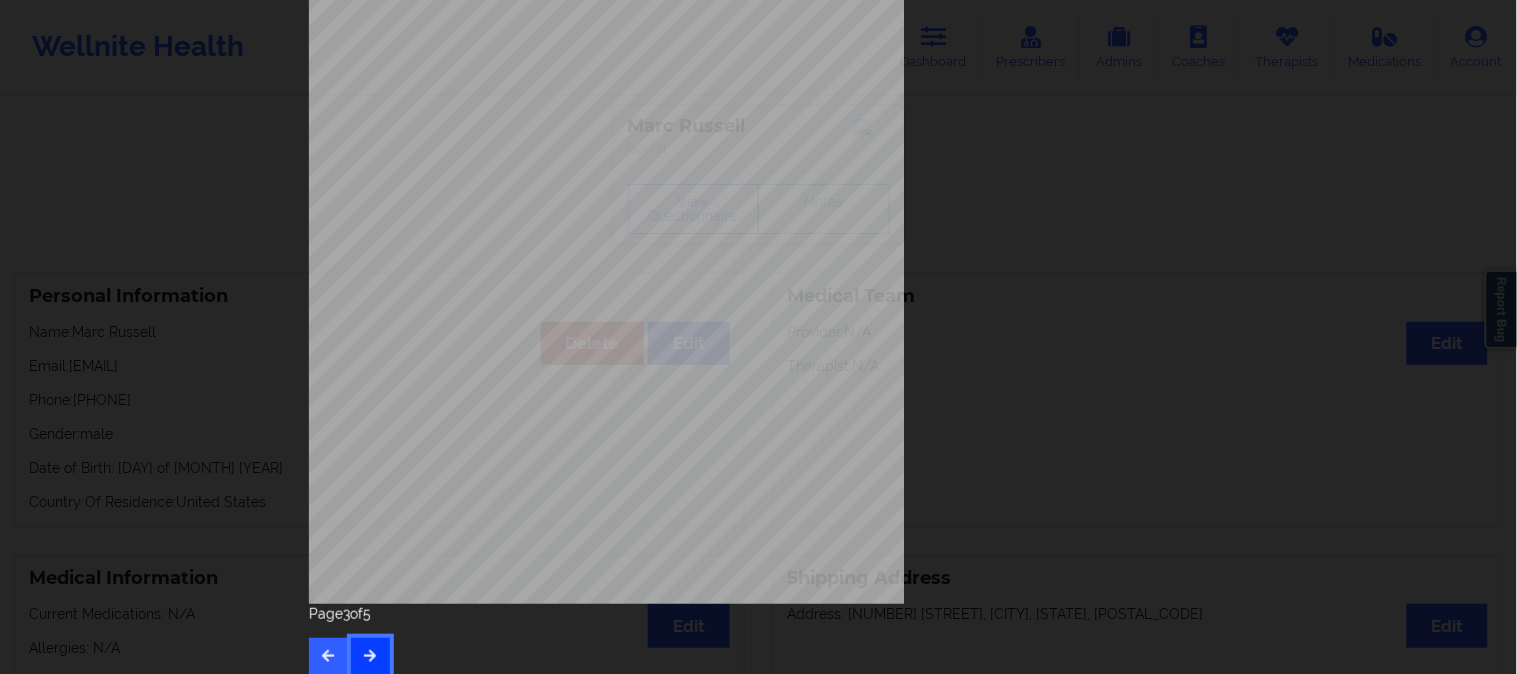 scroll, scrollTop: 280, scrollLeft: 0, axis: vertical 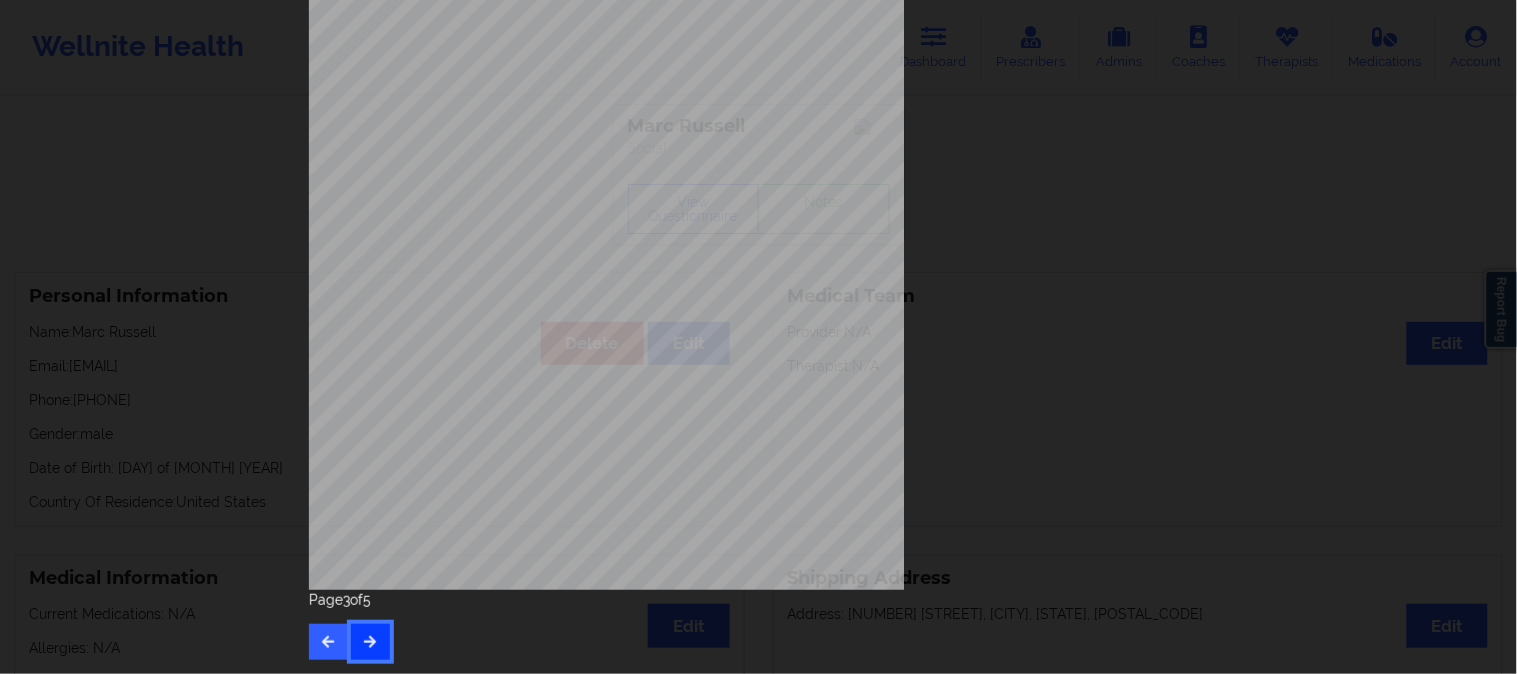 click at bounding box center [370, 641] 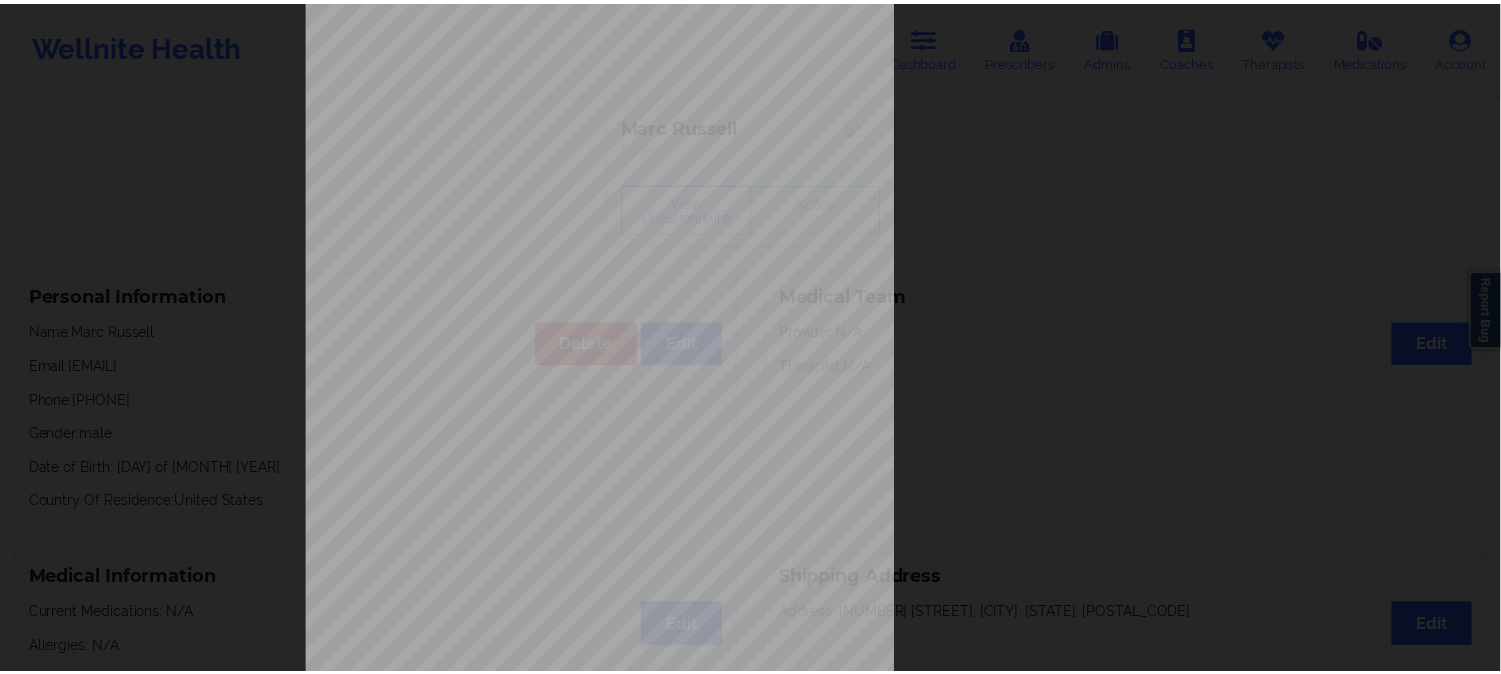 scroll, scrollTop: 222, scrollLeft: 0, axis: vertical 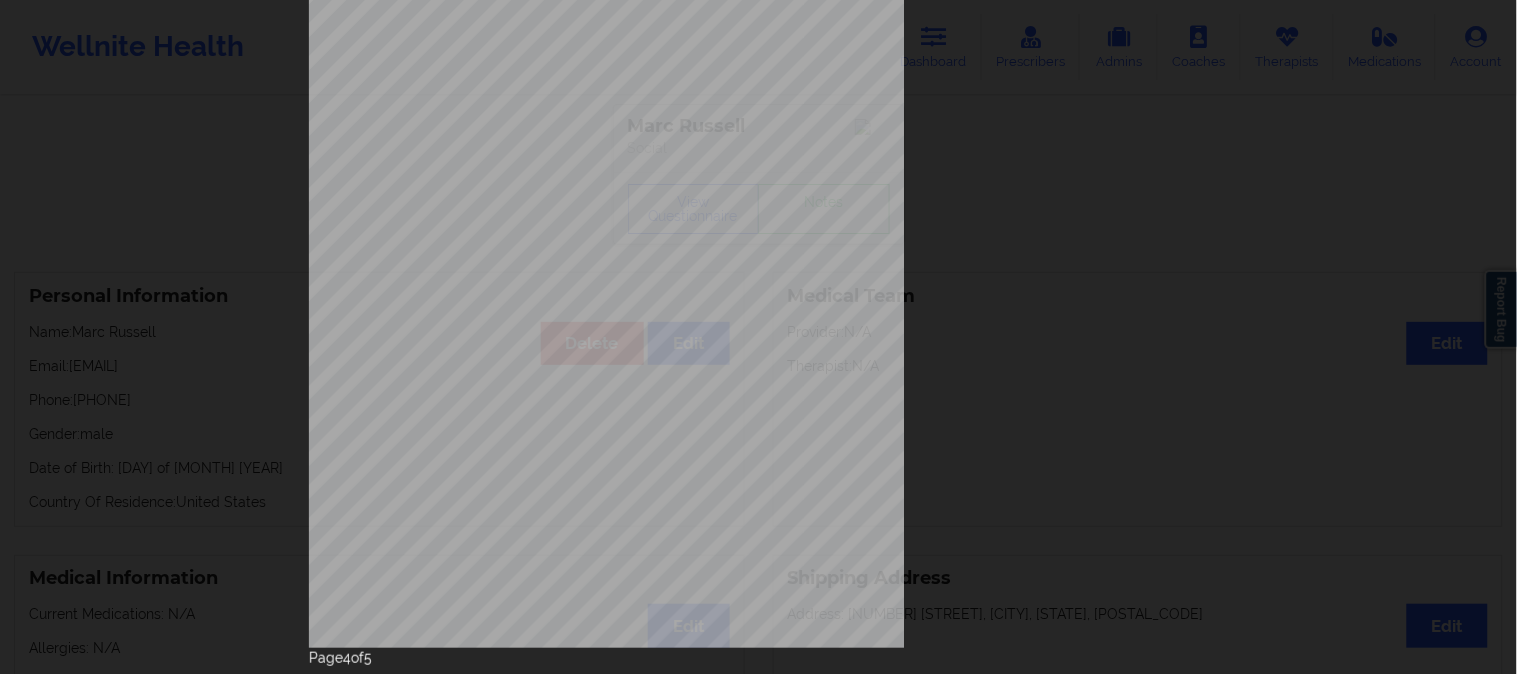 type 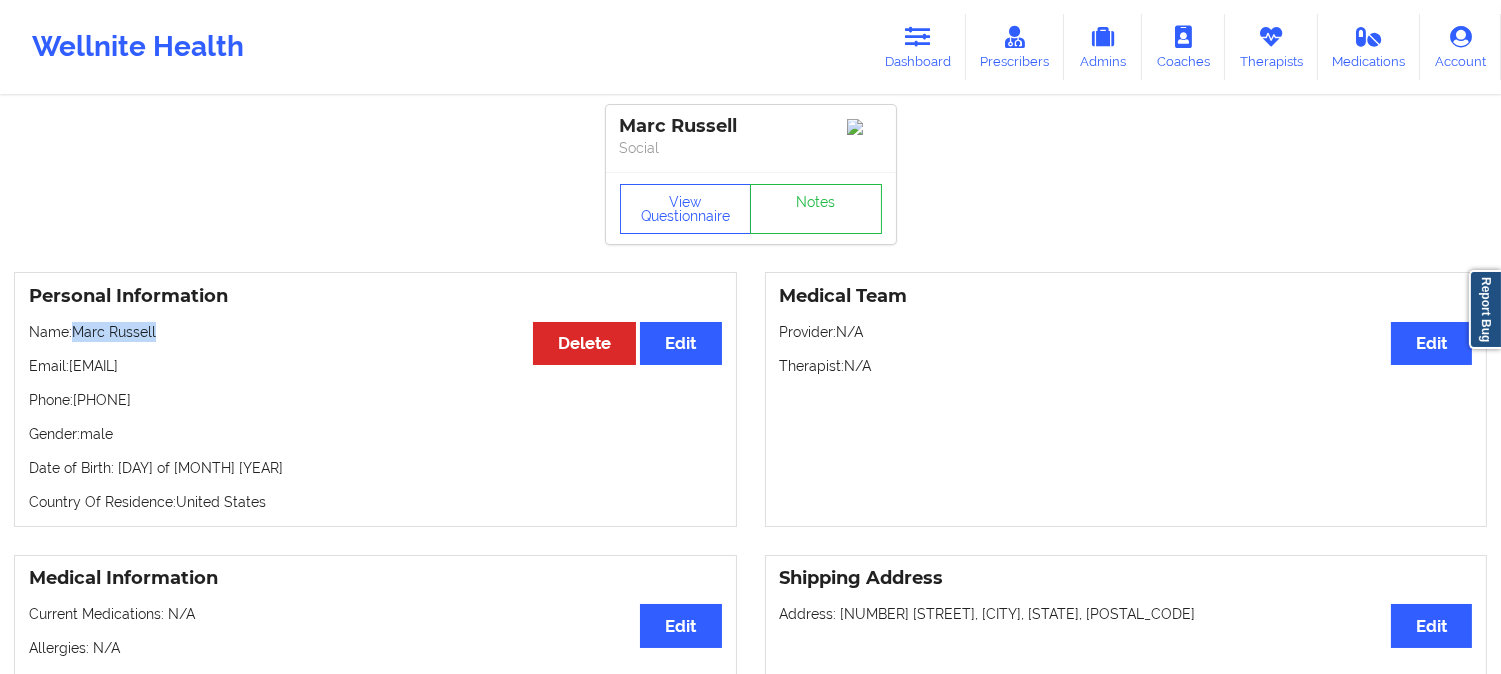 drag, startPoint x: 197, startPoint y: 345, endPoint x: 75, endPoint y: 345, distance: 122 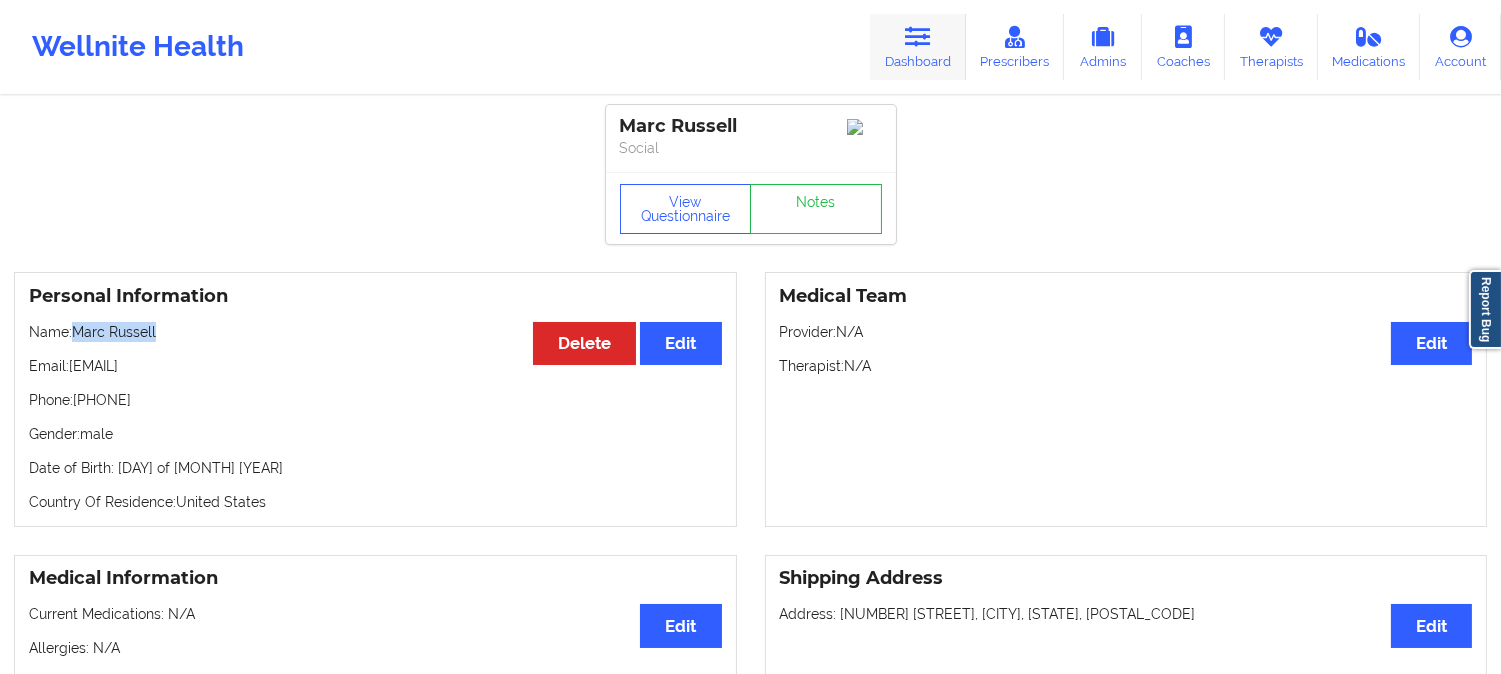 click on "Dashboard" at bounding box center (918, 47) 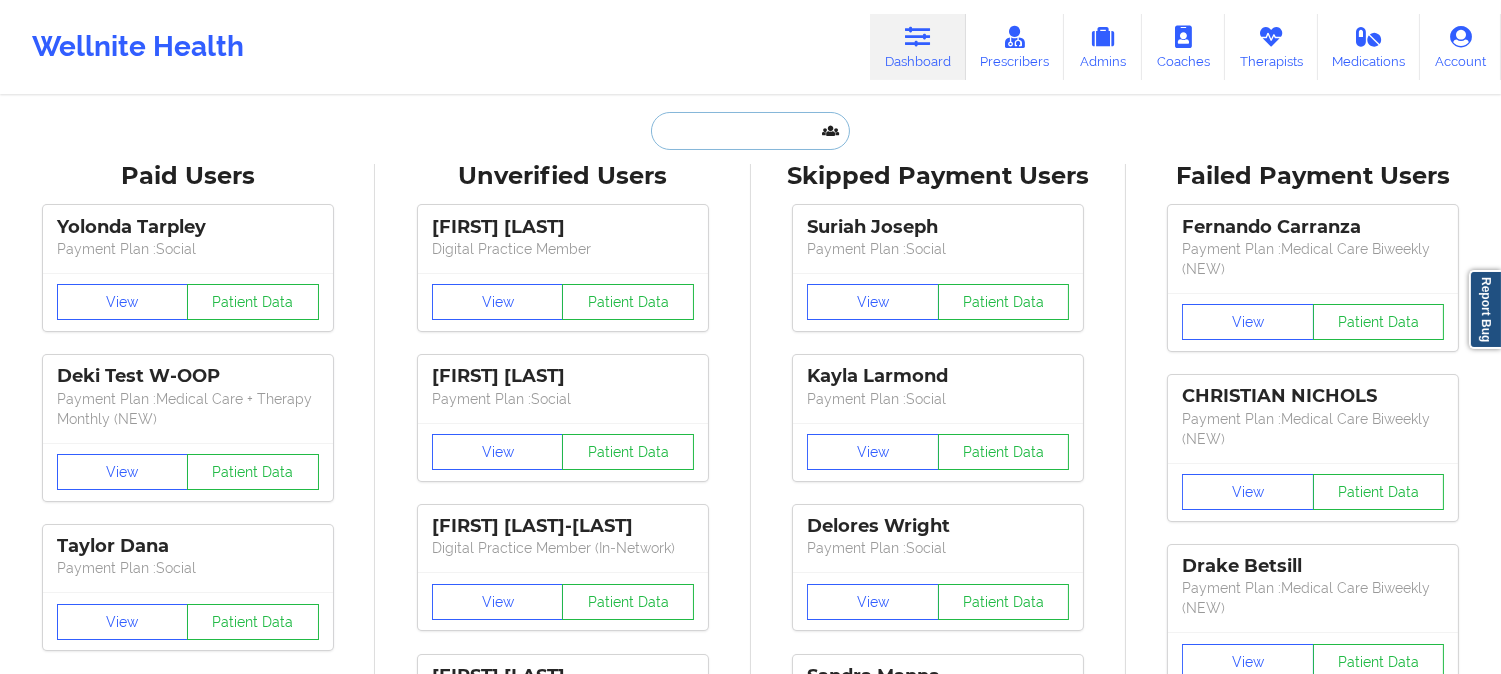 click at bounding box center [750, 131] 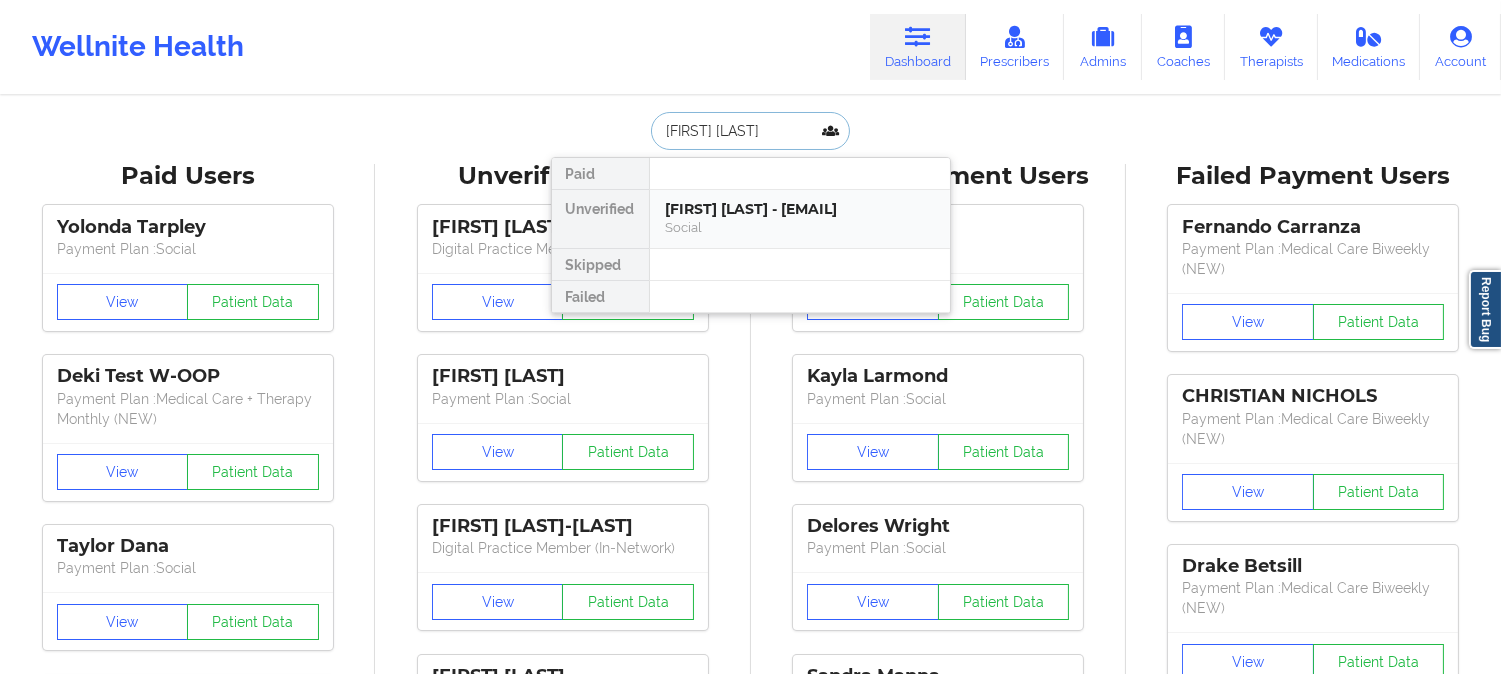 click on "[FIRST] [LAST] - [EMAIL]" at bounding box center (800, 209) 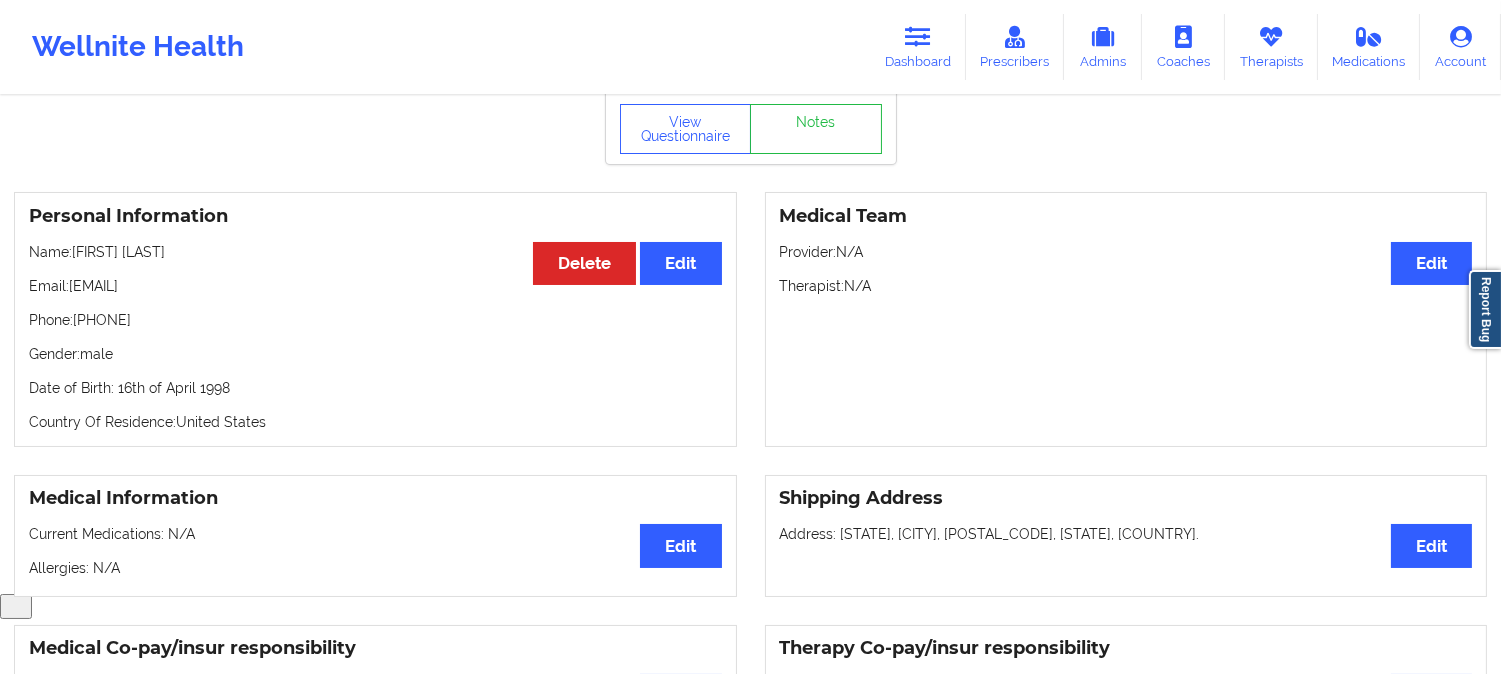 scroll, scrollTop: 0, scrollLeft: 0, axis: both 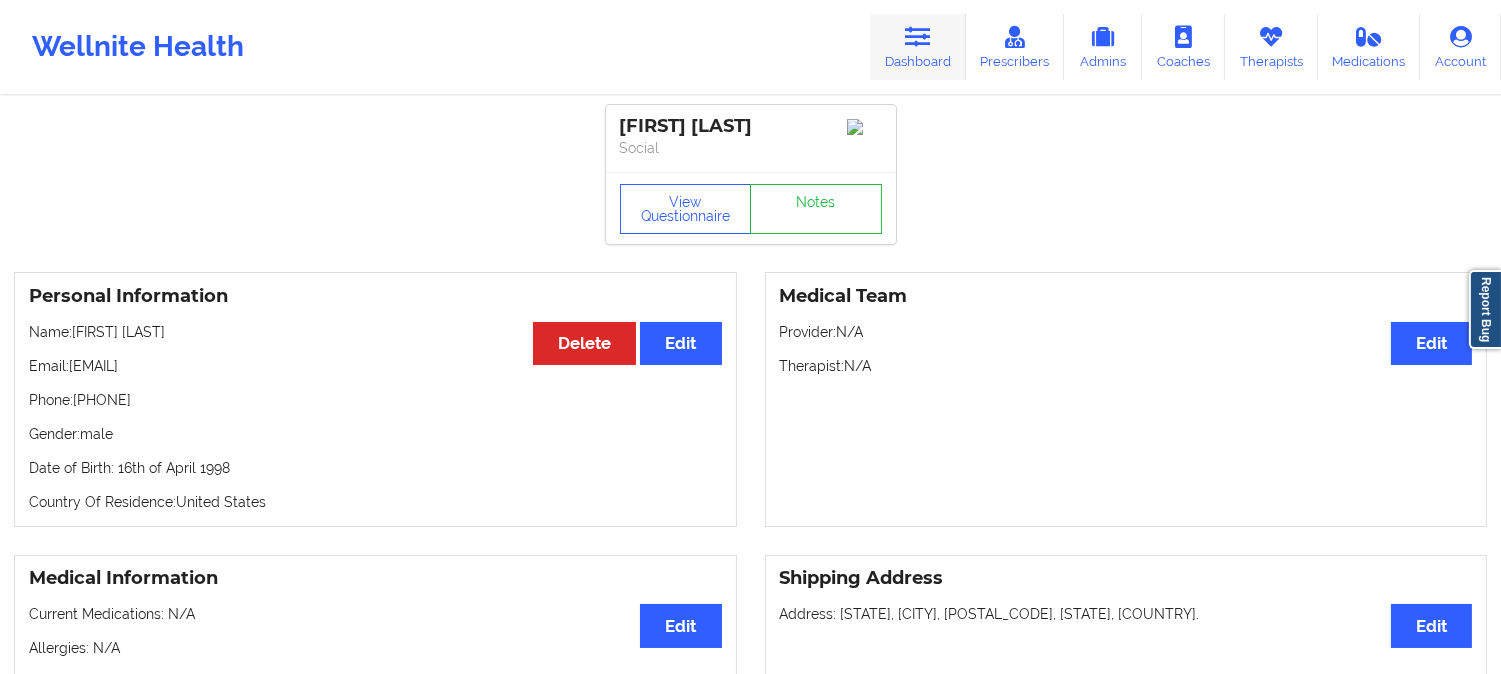 click on "Dashboard" at bounding box center (918, 47) 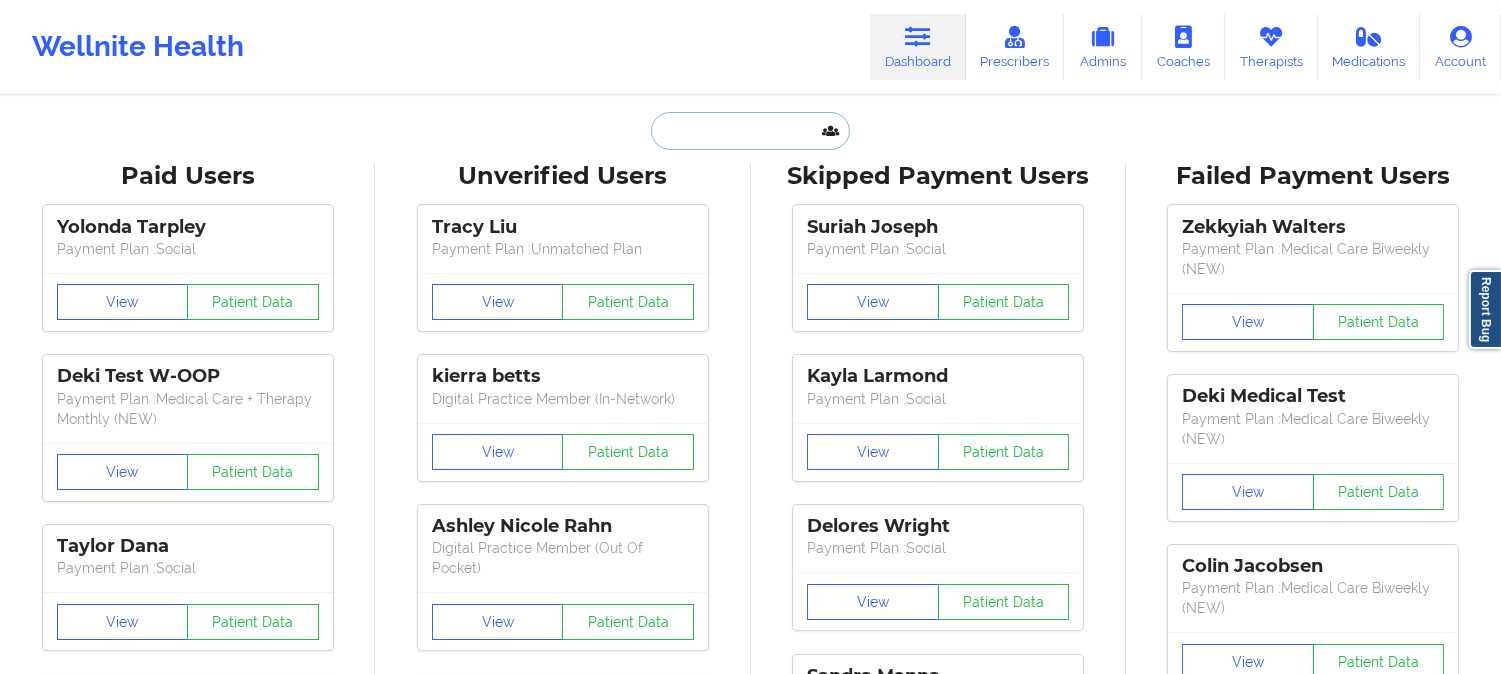 click at bounding box center (750, 131) 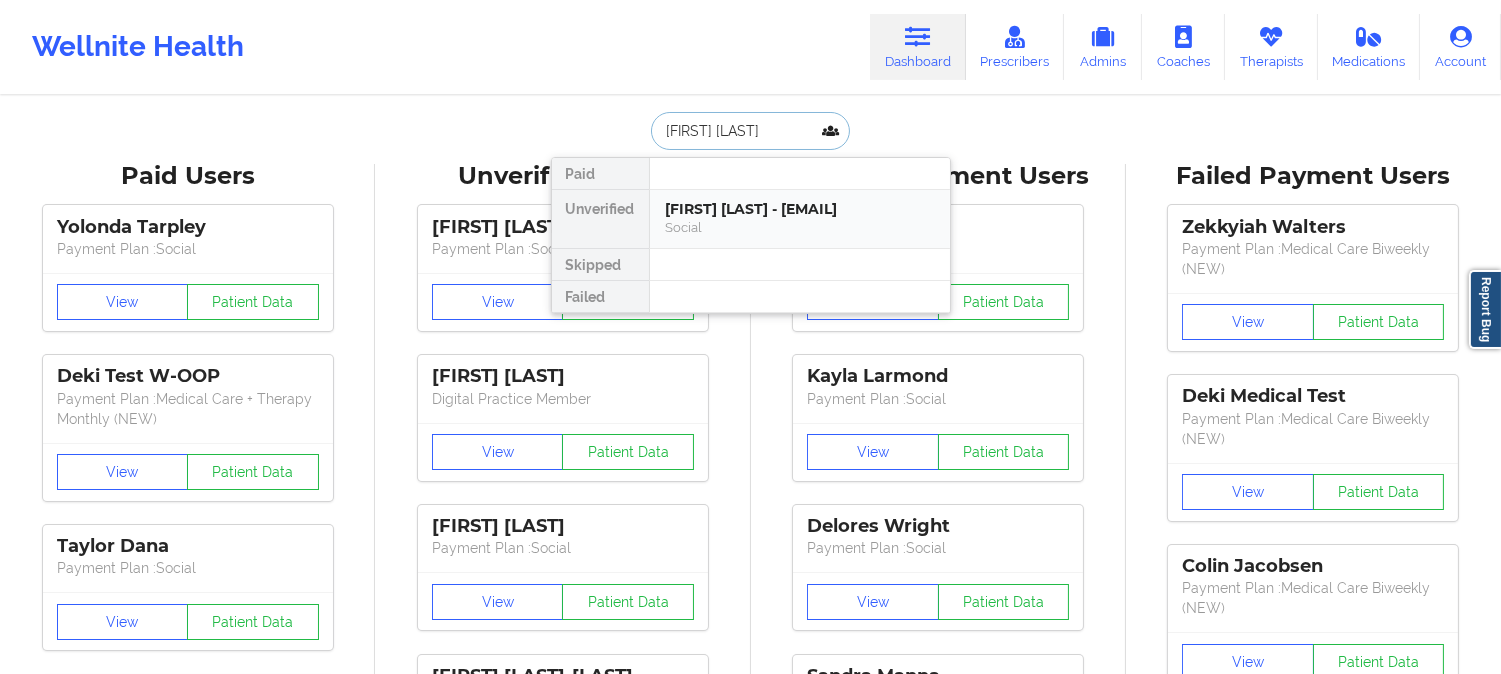 click on "[FIRST] [LAST] - [EMAIL]" at bounding box center (800, 209) 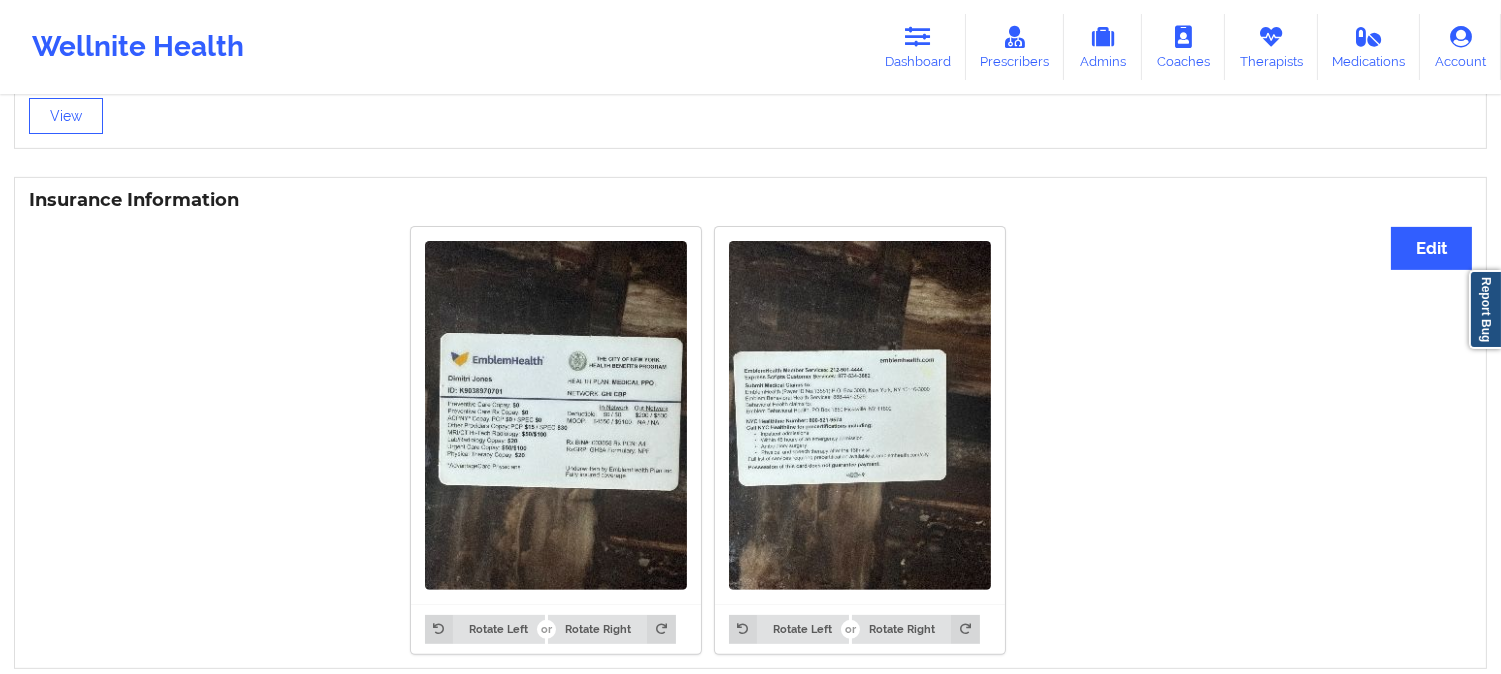 scroll, scrollTop: 1507, scrollLeft: 0, axis: vertical 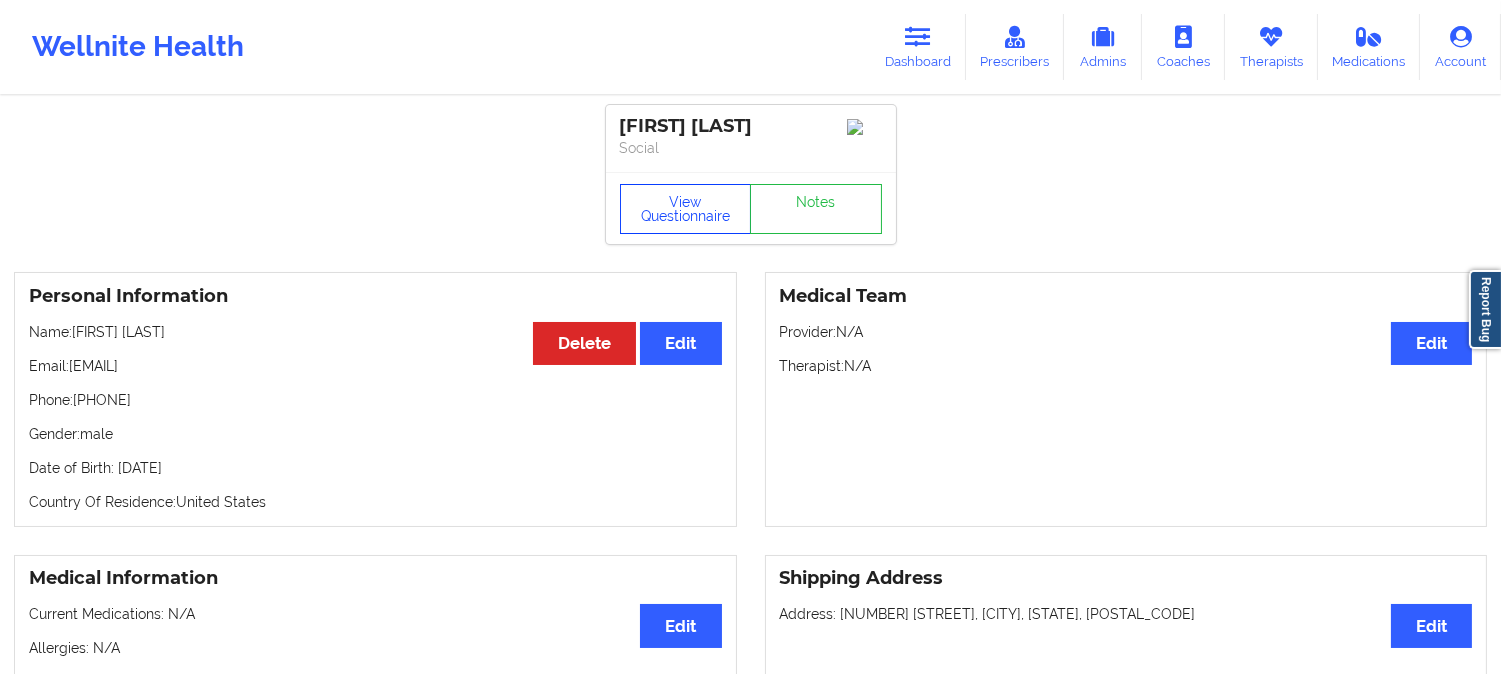 click on "View Questionnaire" at bounding box center [686, 209] 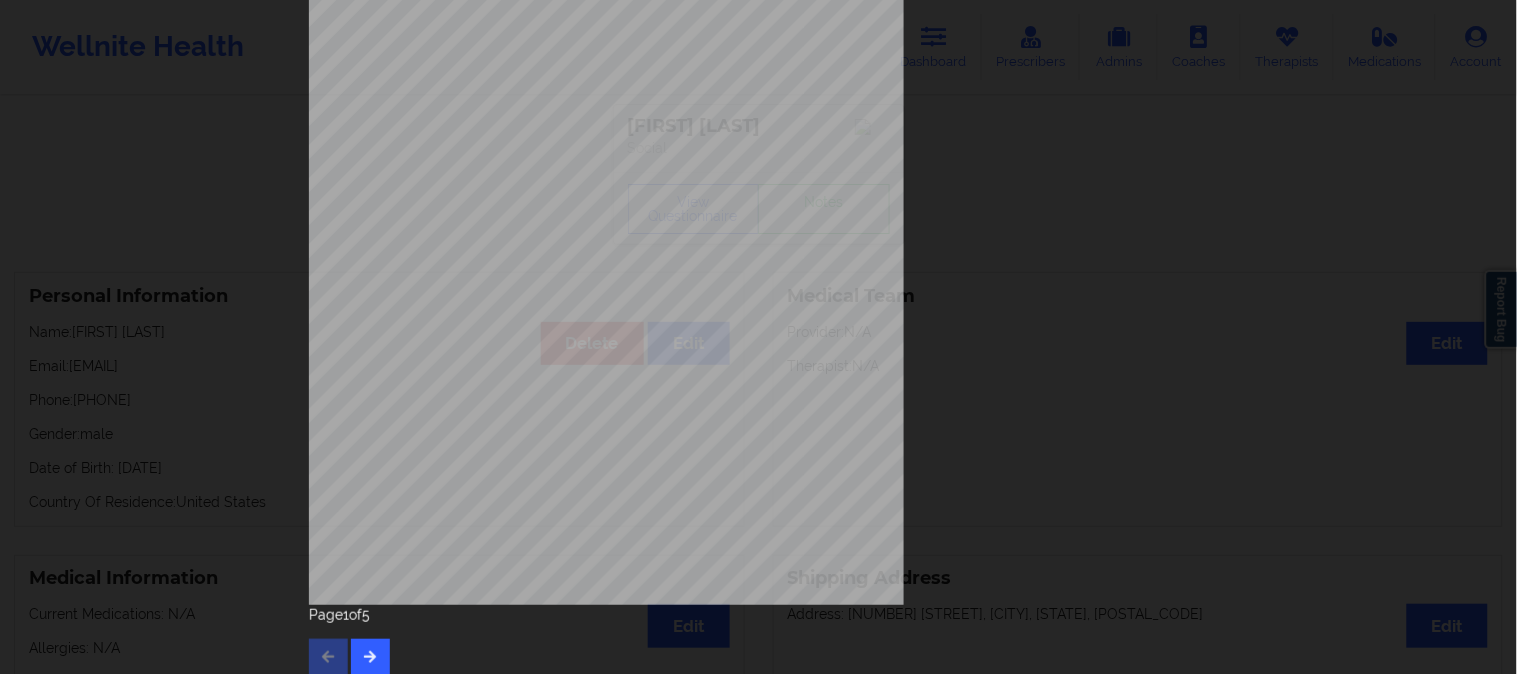 scroll, scrollTop: 280, scrollLeft: 0, axis: vertical 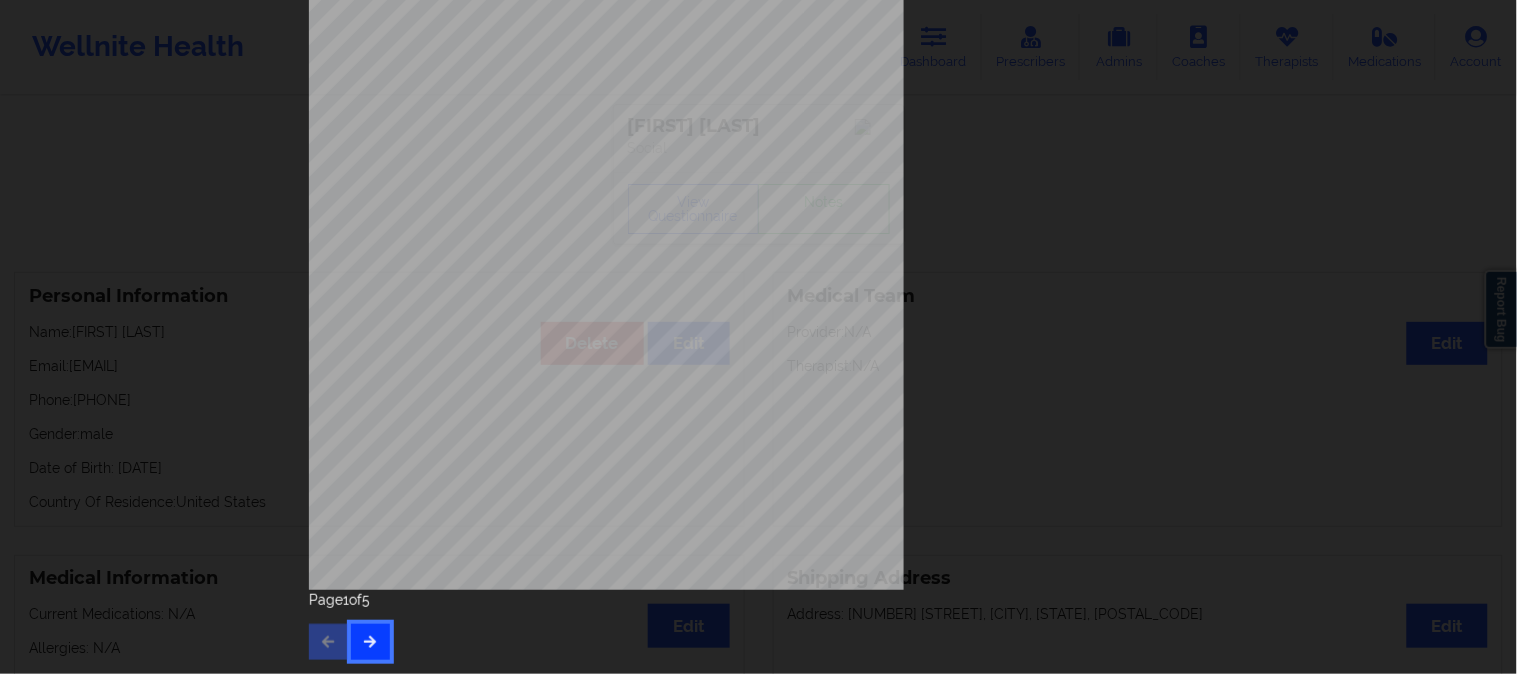 click at bounding box center (370, 641) 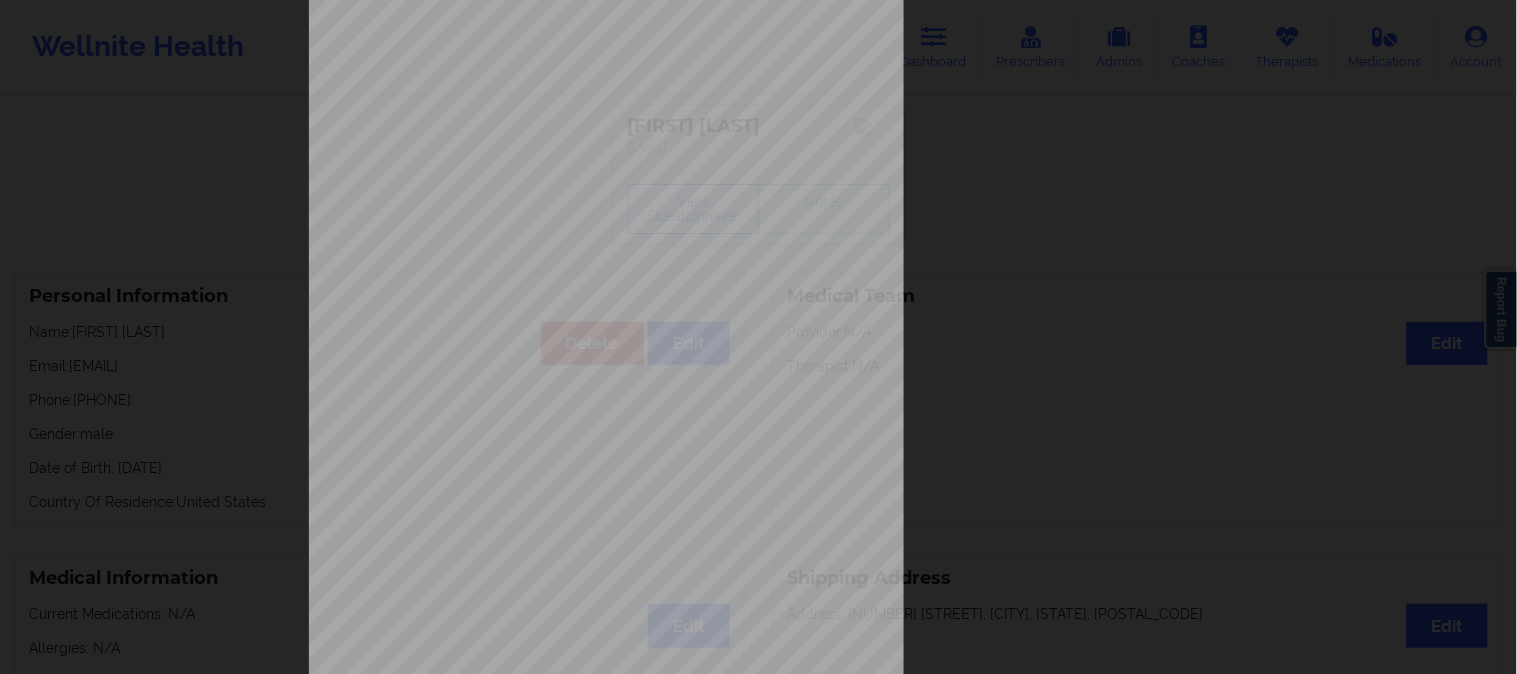 scroll, scrollTop: 280, scrollLeft: 0, axis: vertical 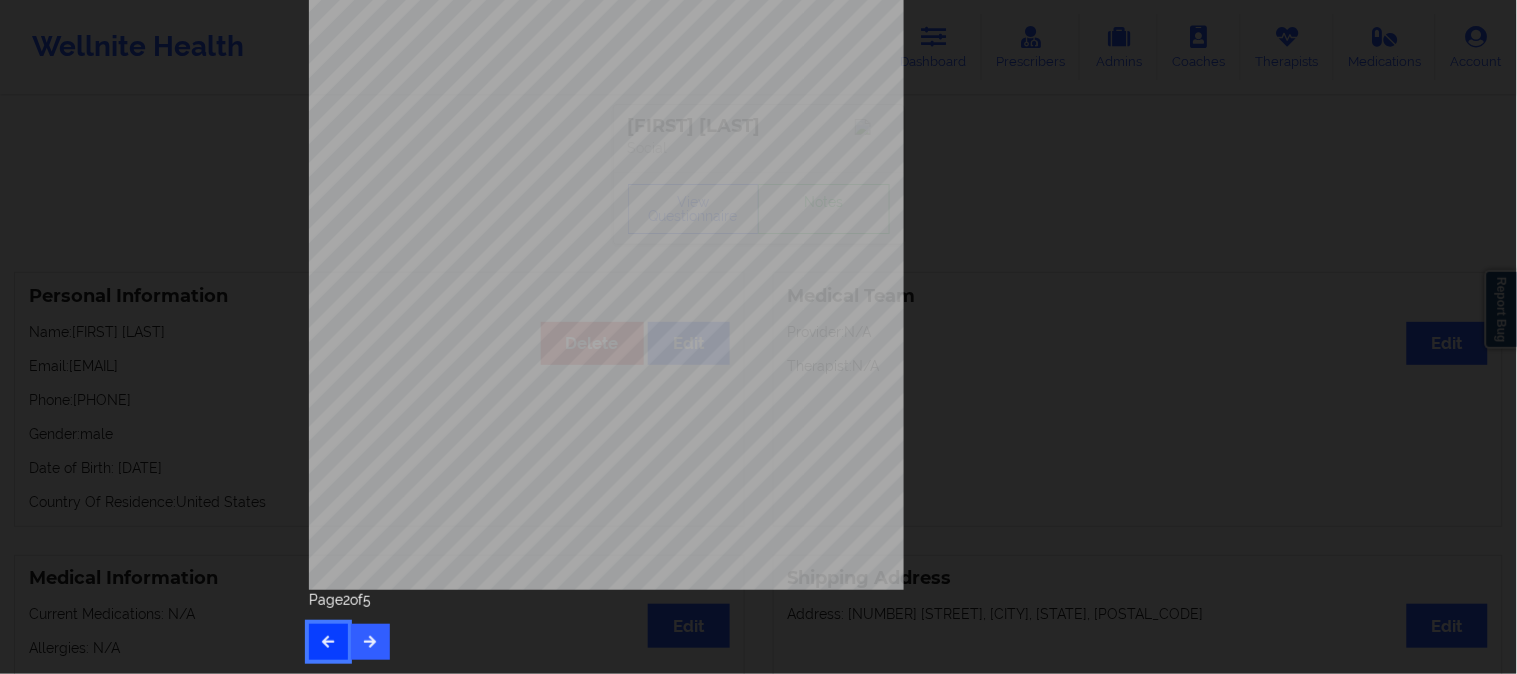 click at bounding box center (328, 642) 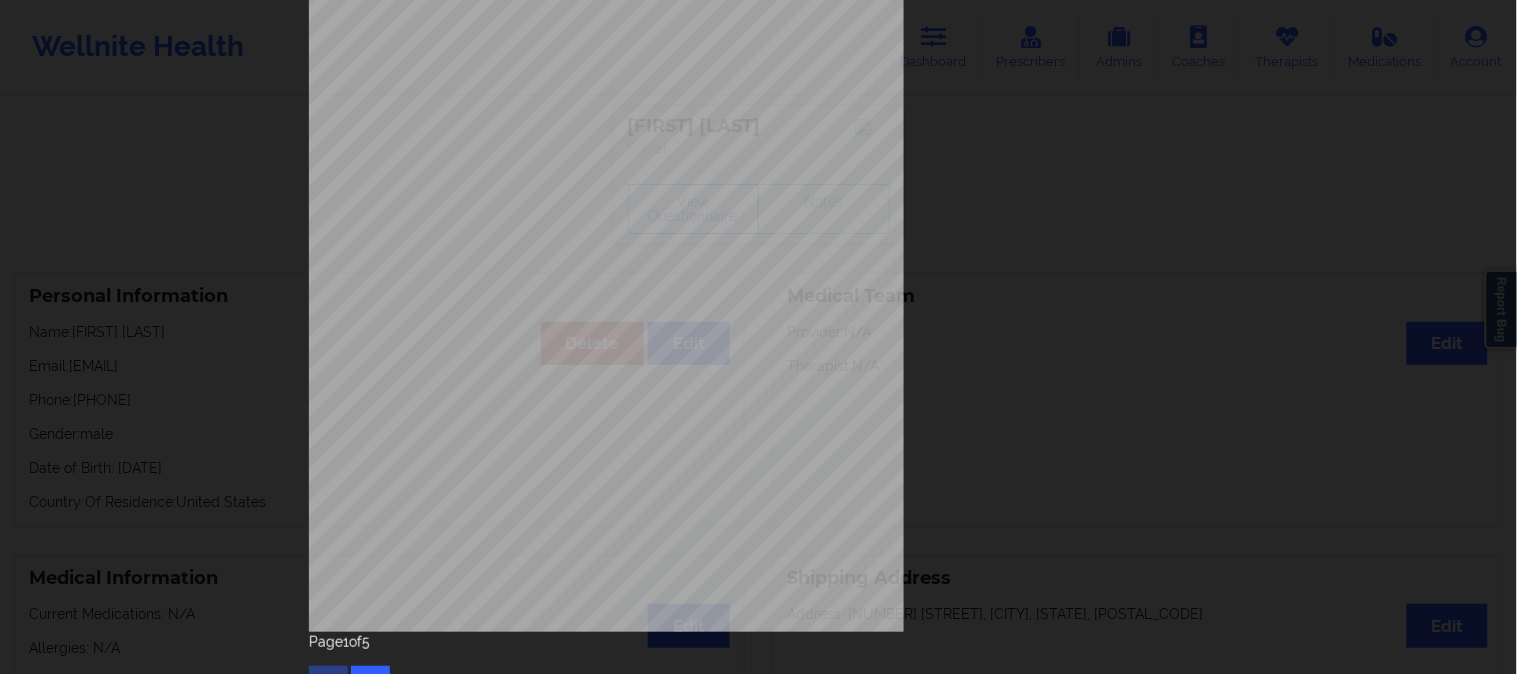 scroll, scrollTop: 280, scrollLeft: 0, axis: vertical 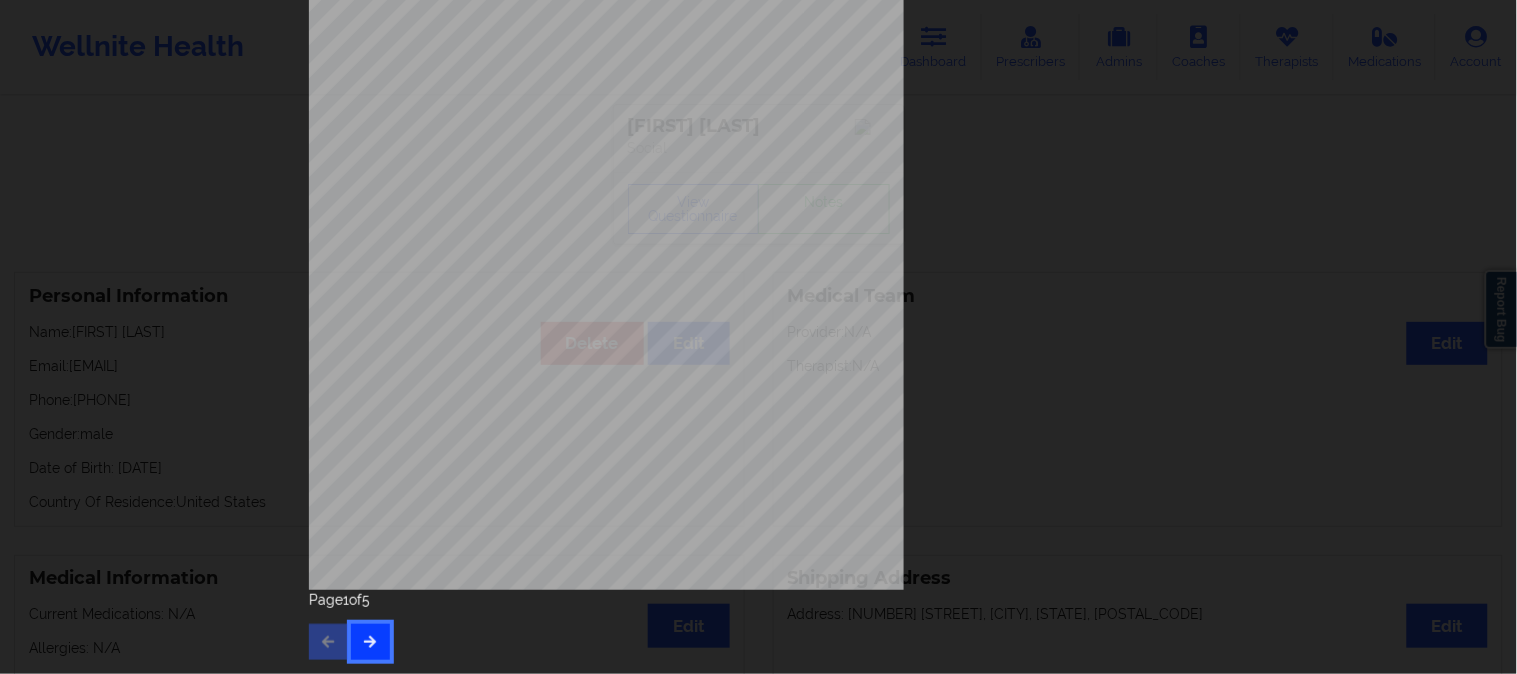 click at bounding box center (370, 641) 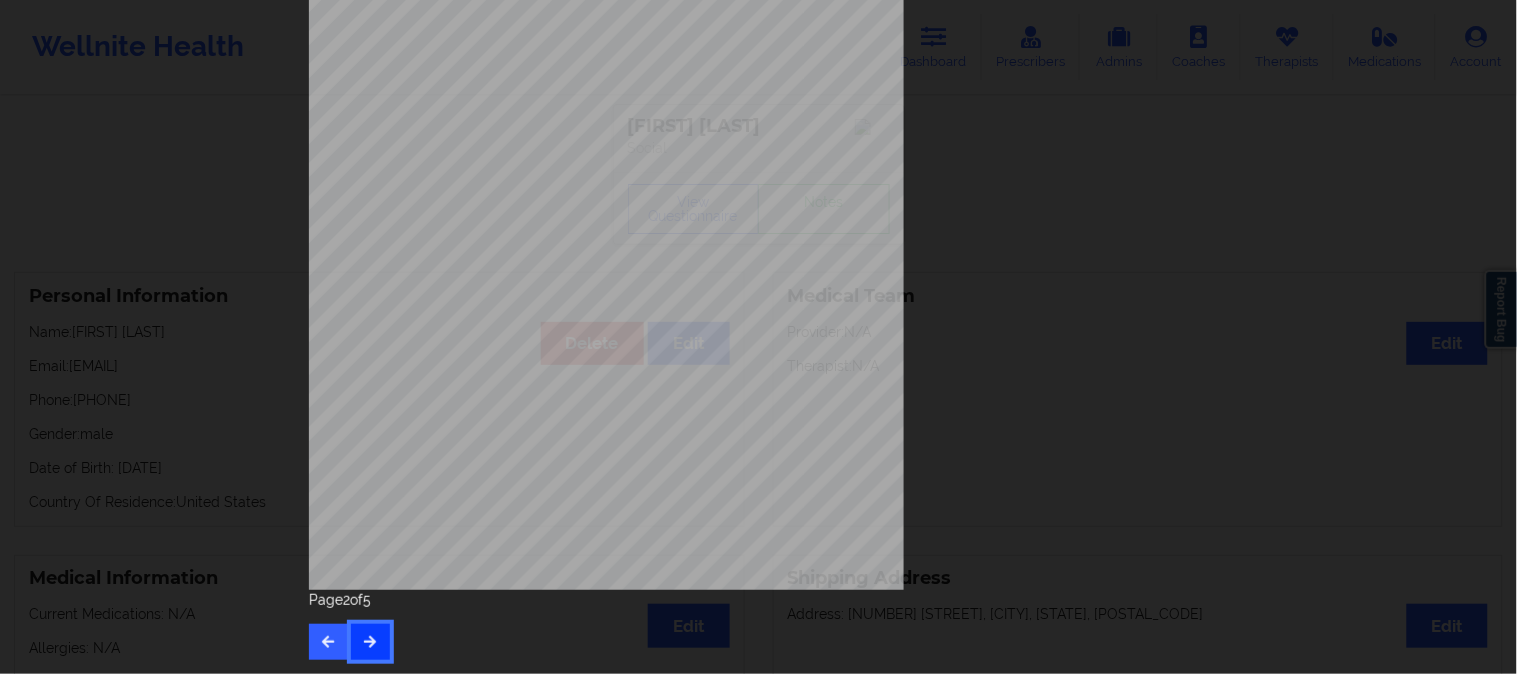 click at bounding box center (370, 641) 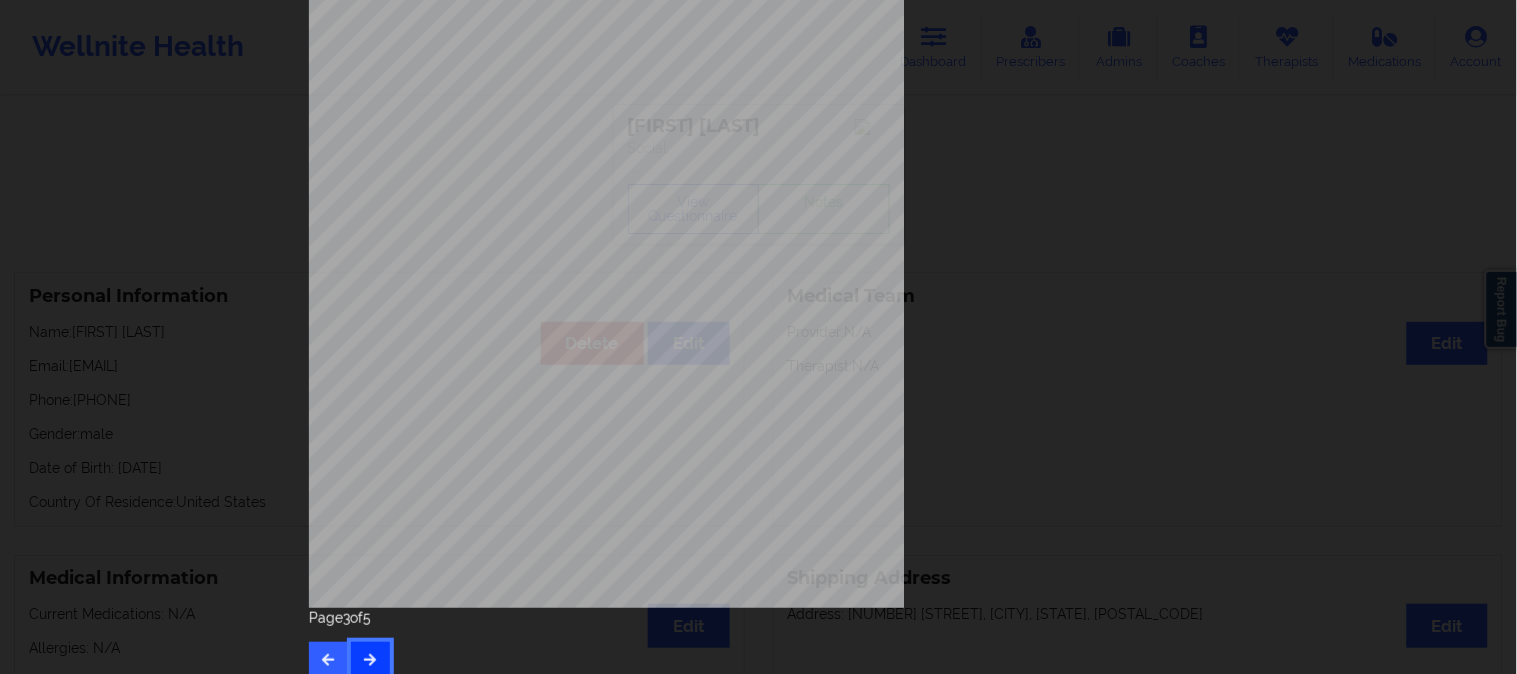 scroll, scrollTop: 280, scrollLeft: 0, axis: vertical 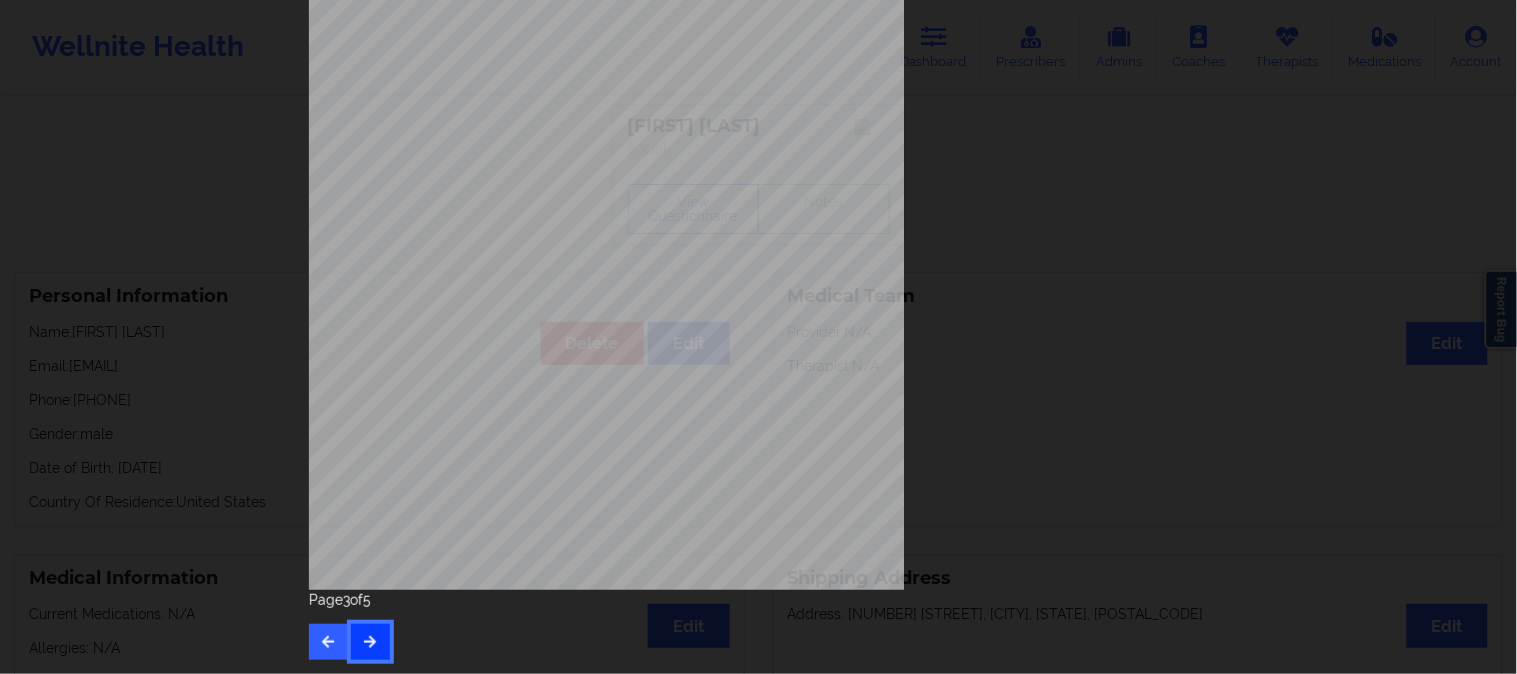 click at bounding box center (370, 641) 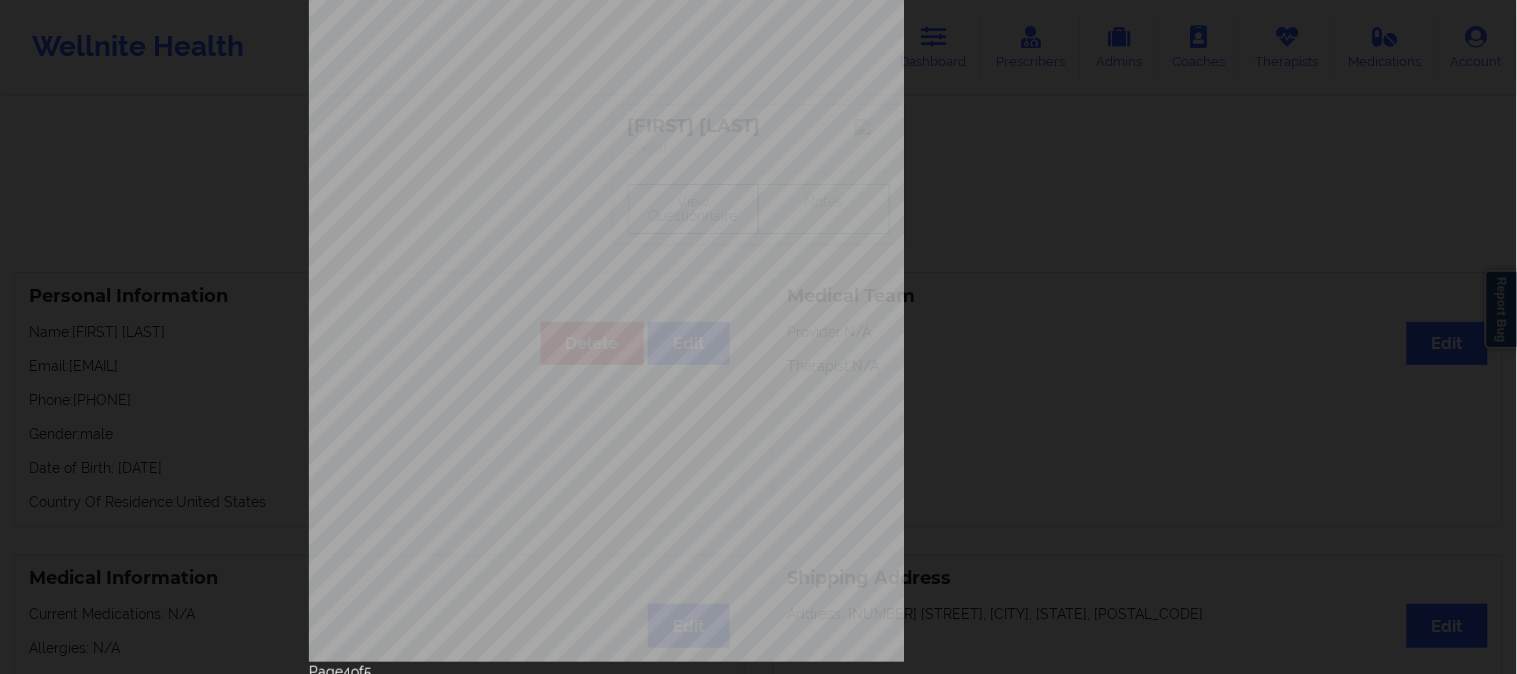 scroll, scrollTop: 222, scrollLeft: 0, axis: vertical 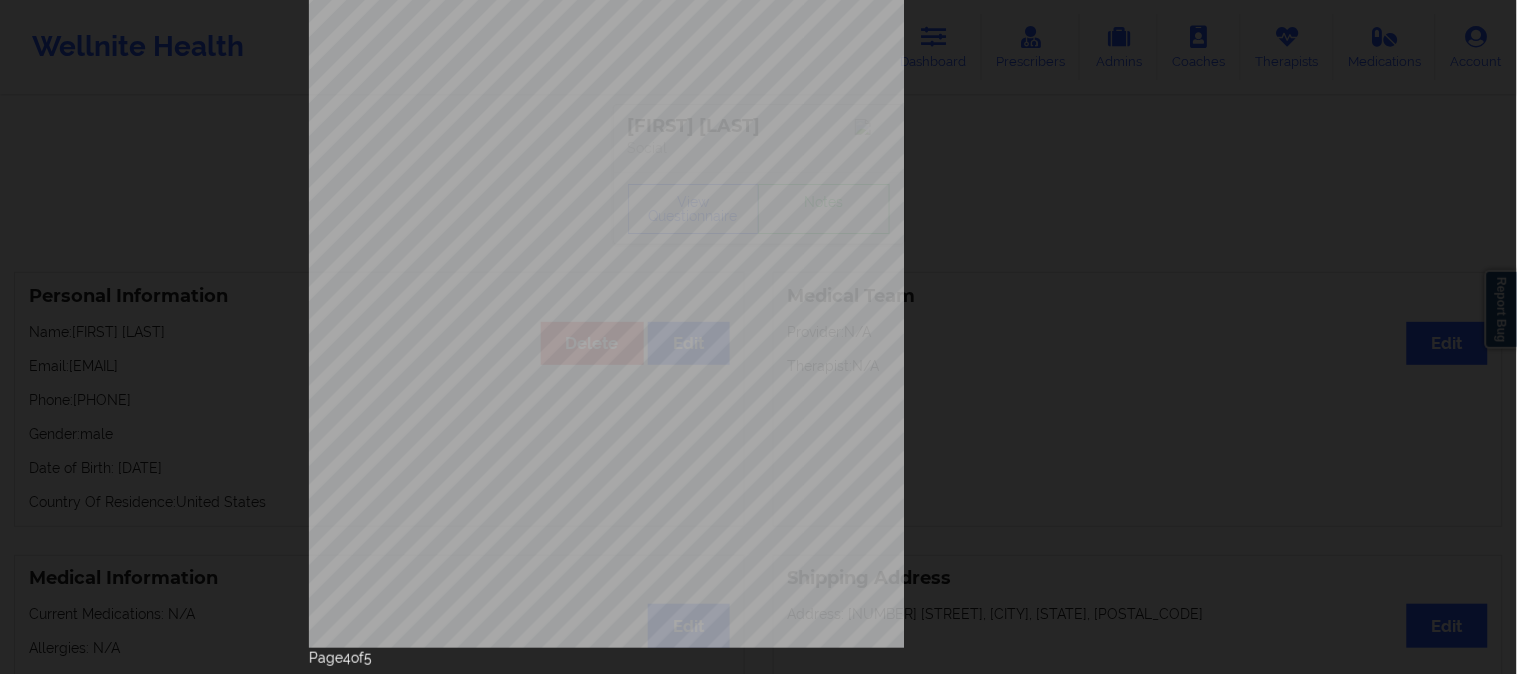 type 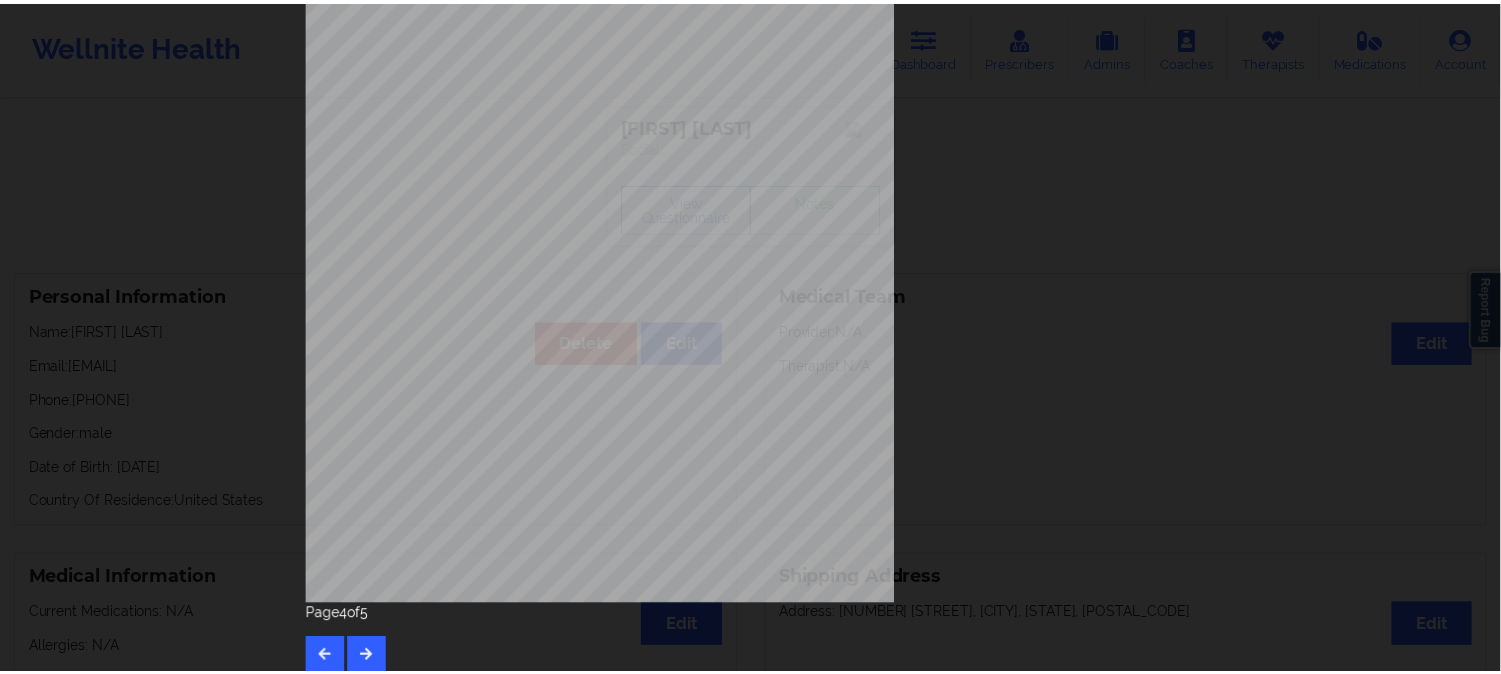 scroll, scrollTop: 280, scrollLeft: 0, axis: vertical 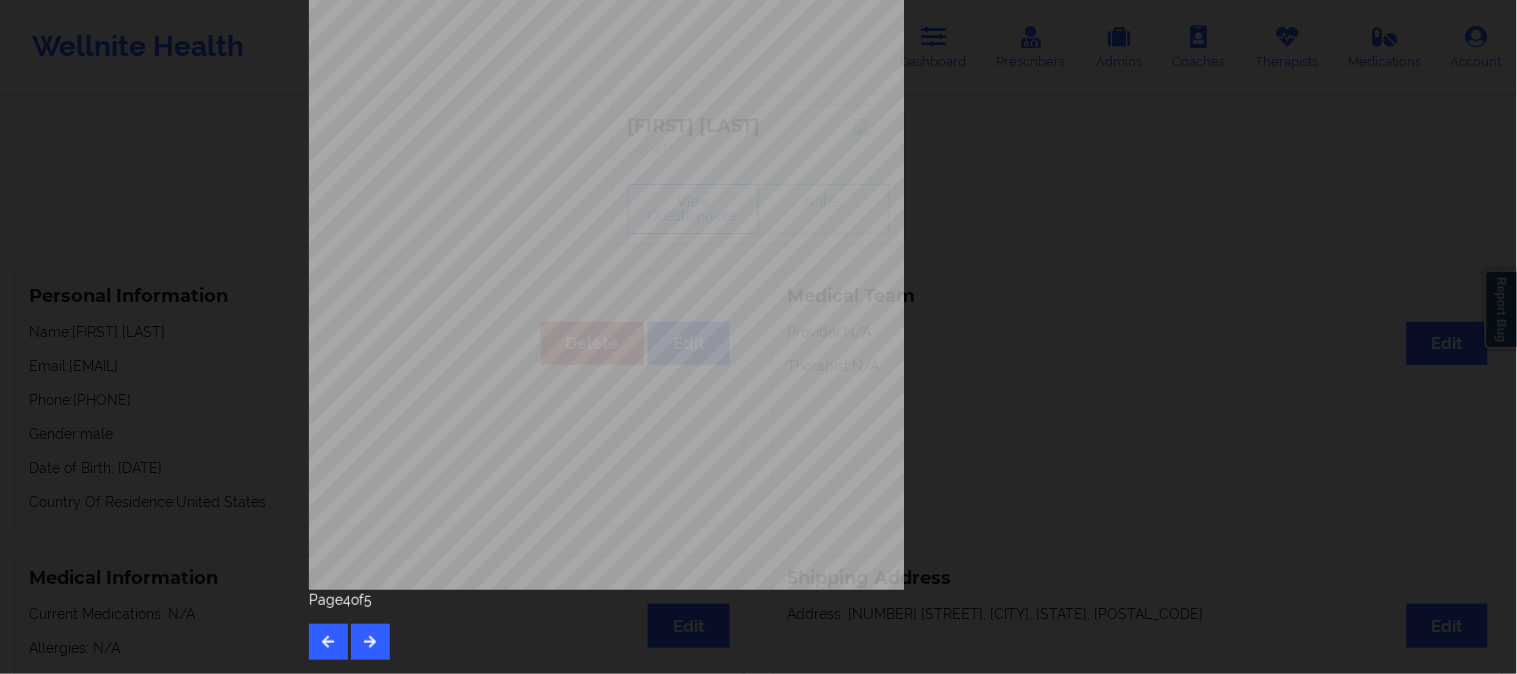 click on "Insurance company type details by patient commercial Insurance Member ID for patient [MEMBER_ID] Insurance company name details by patient Beacon Health Options Insurance Company Identity number by patient Beacon Health Options Insurance dependency status details by patient Own coverage Payment plan chosen by patient together Currently Suicidal" at bounding box center (759, 169) 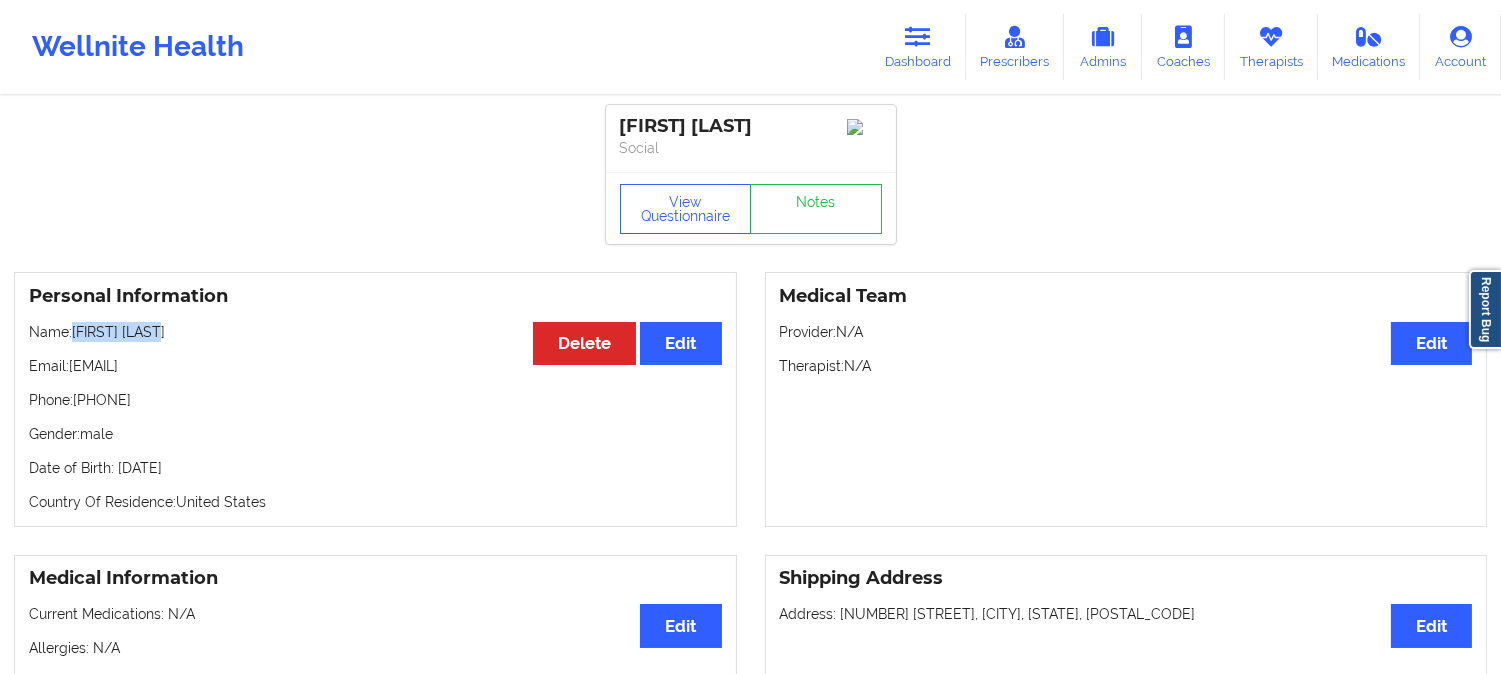 drag, startPoint x: 118, startPoint y: 332, endPoint x: 77, endPoint y: 330, distance: 41.04875 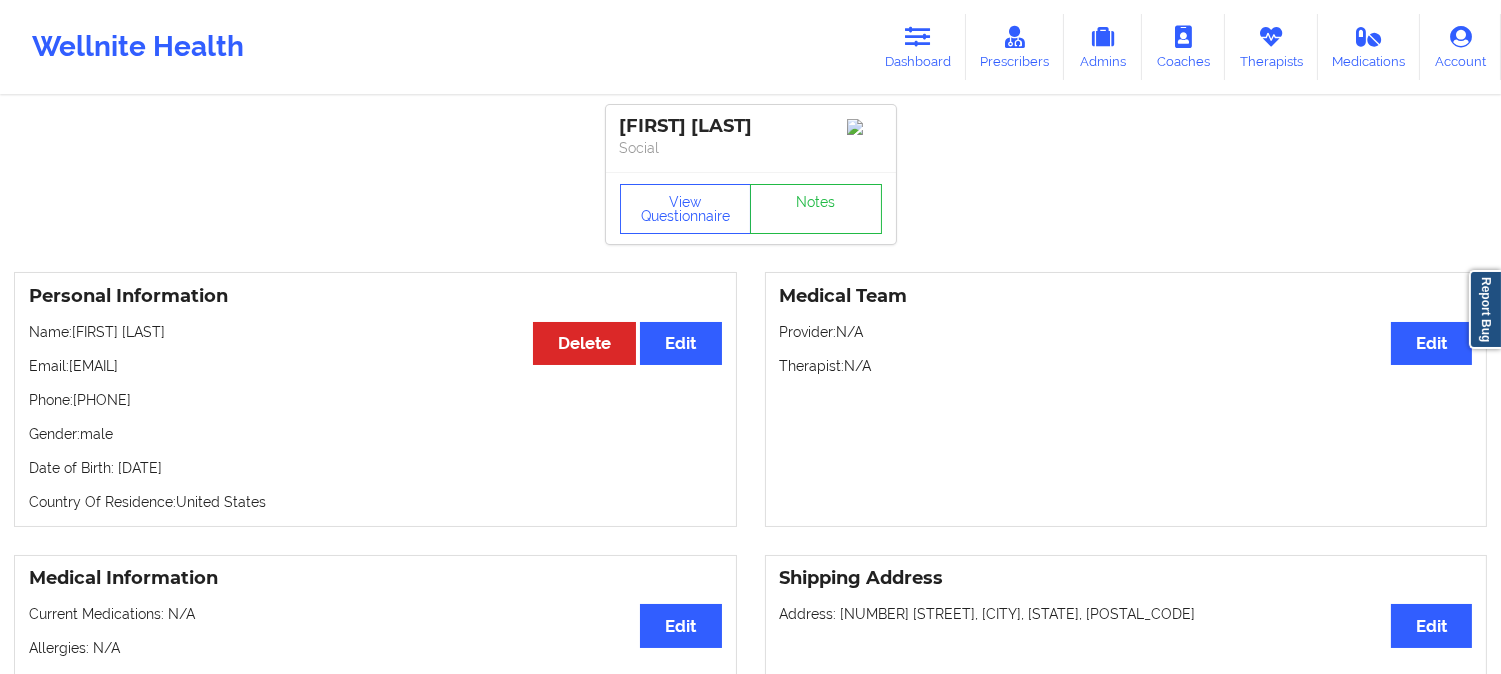 click on "Name: [FIRST] [LAST] Email: [EMAIL] Phone: [PHONE] Gender: [GENDER] Date of Birth: [DAY] of [MONTH] [YEAR] Country Of Residence: [COUNTRY] Medical Team Edit Provider: N/A Therapist: N/A Medical Information Edit Current Medications: N/A Allergies: N/A Shipping Address Edit Address: [NUMBER] [STREET], [CITY], [STATE], [POSTAL_CODE] Medical Co-pay/insur responsibility Edit Current session (one time charge): N/A Recurring co-pay charge - all prescriber sessions : N/A Recurring co-pay charge - prescriber 10 min : N/A Recurring co-pay charge - prescriber 30 min : N/A Therapy Co-pay/insur responsibility Edit Current session (one time charge): N/A Recurring co-pay charge - all therapy sessions : N/A Recurring co-pay charge - therapy 30 min : N/A Recurring co-pay charge - therapy 45 min : N/A Recurring co-pay charge - therapy 60 min : N/A State of Residence Edit State: [STATE] Insurance Address Street address:" at bounding box center (750, 1046) 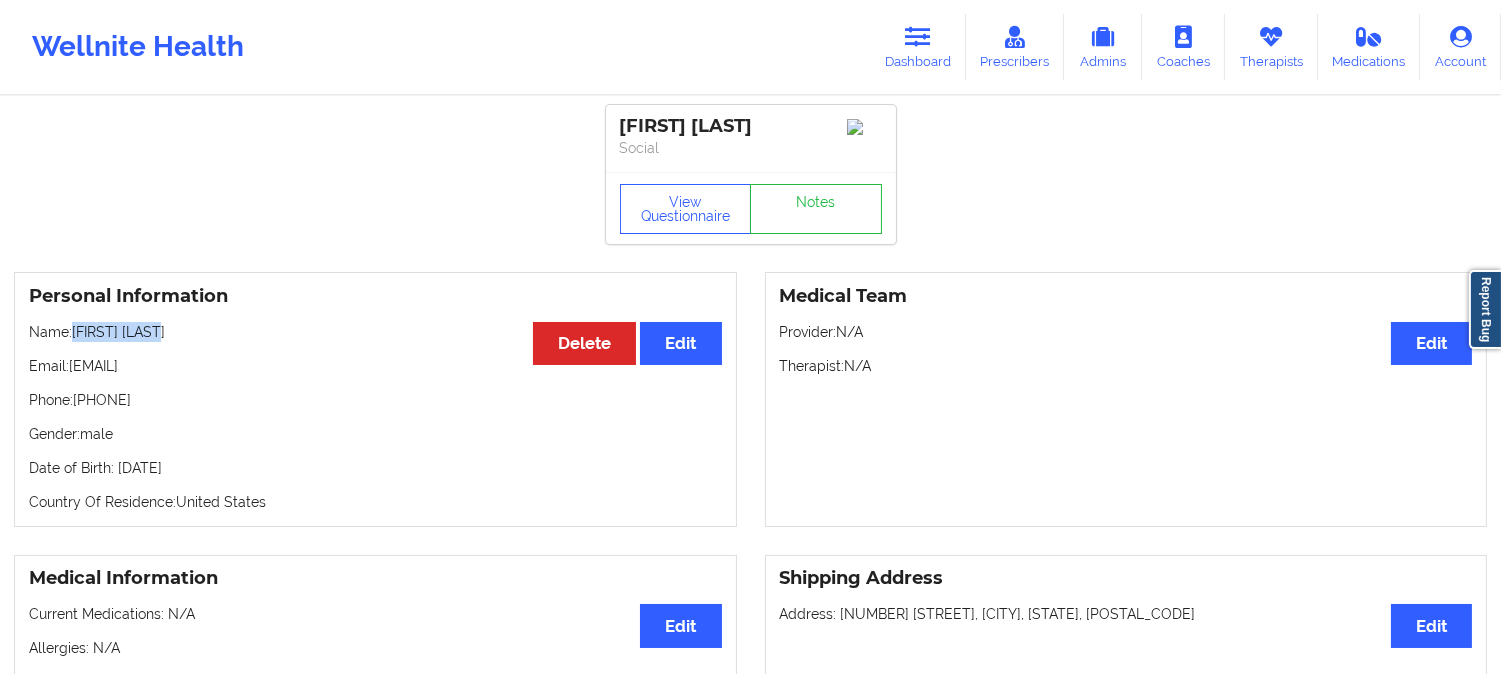 drag, startPoint x: 181, startPoint y: 338, endPoint x: 74, endPoint y: 333, distance: 107.11676 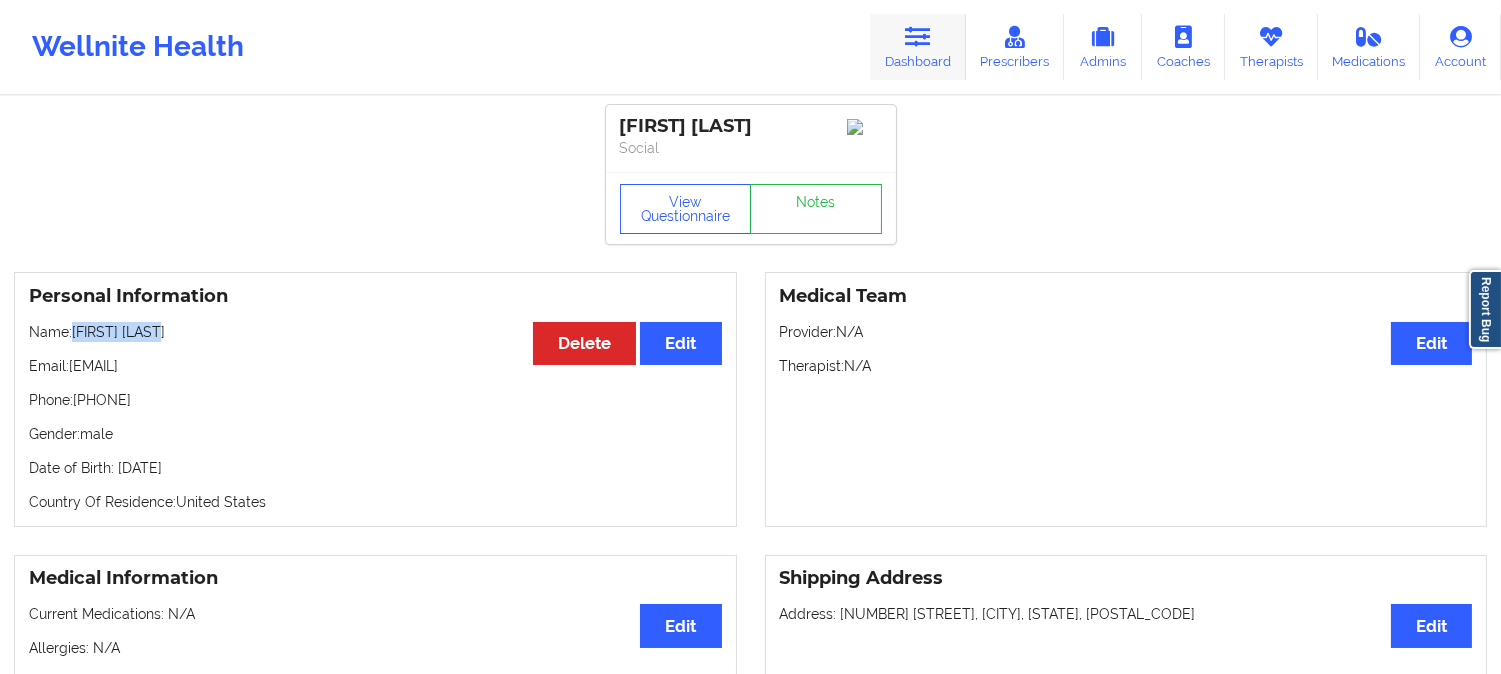 click on "Dashboard" at bounding box center [918, 47] 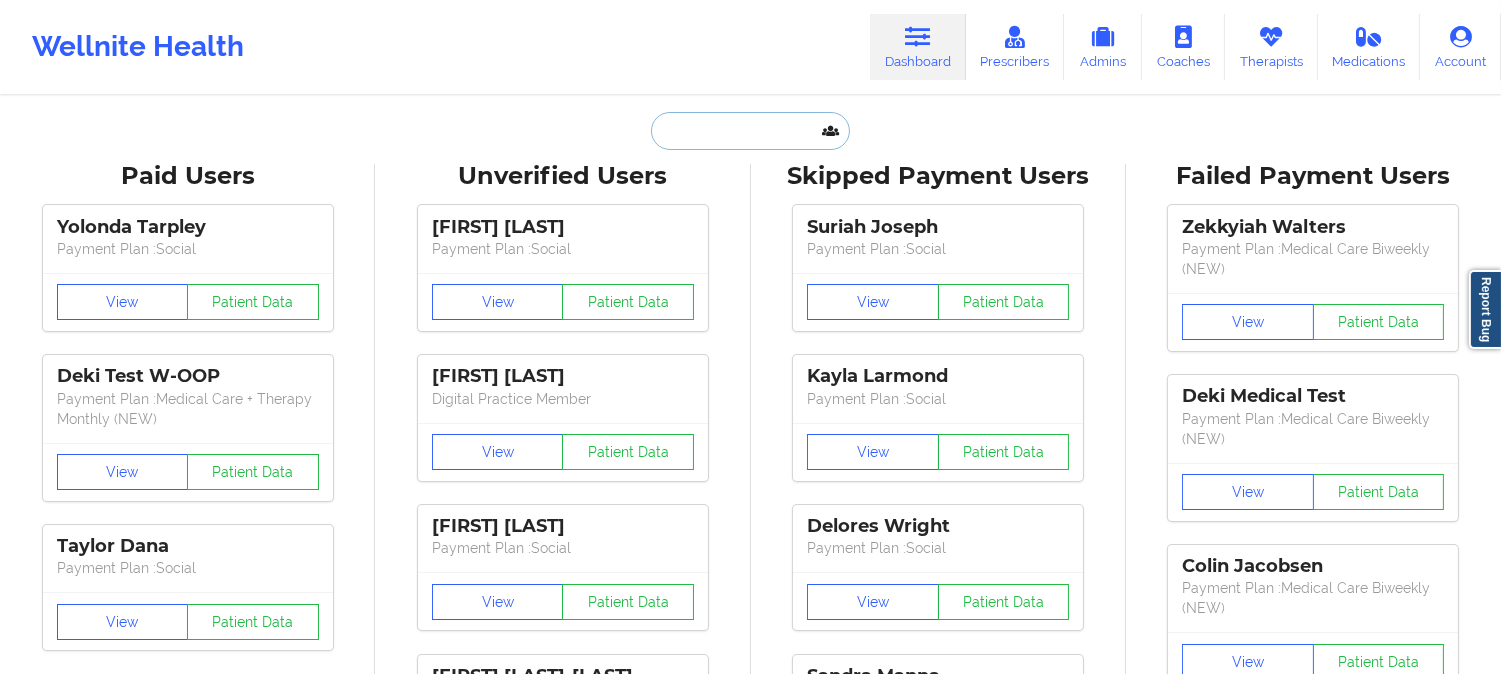 click at bounding box center [750, 131] 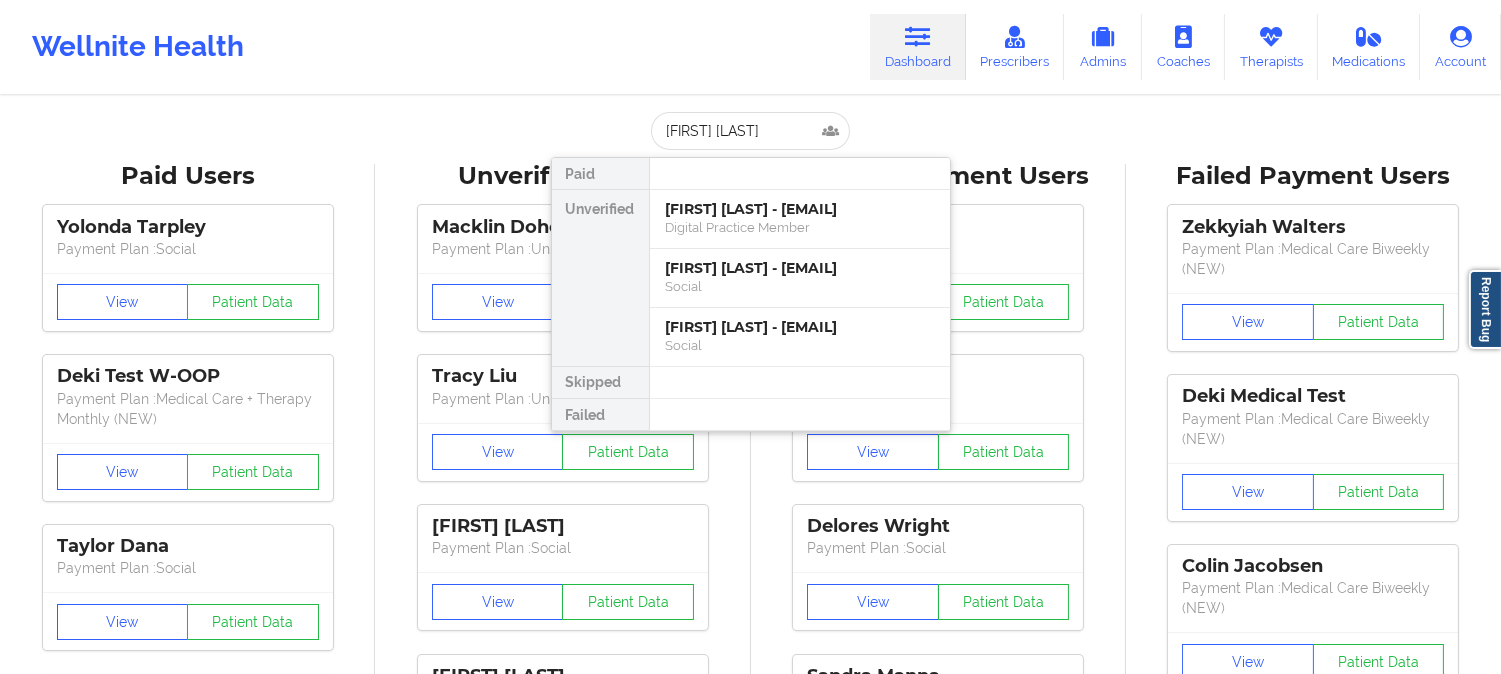 click on "TRACEY TUSA Paid Unverified [LAST] [FIRST] - [EMAIL] Digital Practice Member  [LAST] [FIRST] - [EMAIL] Social [LAST] [FIRST] - [EMAIL] Social Skipped Failed" at bounding box center (751, 131) 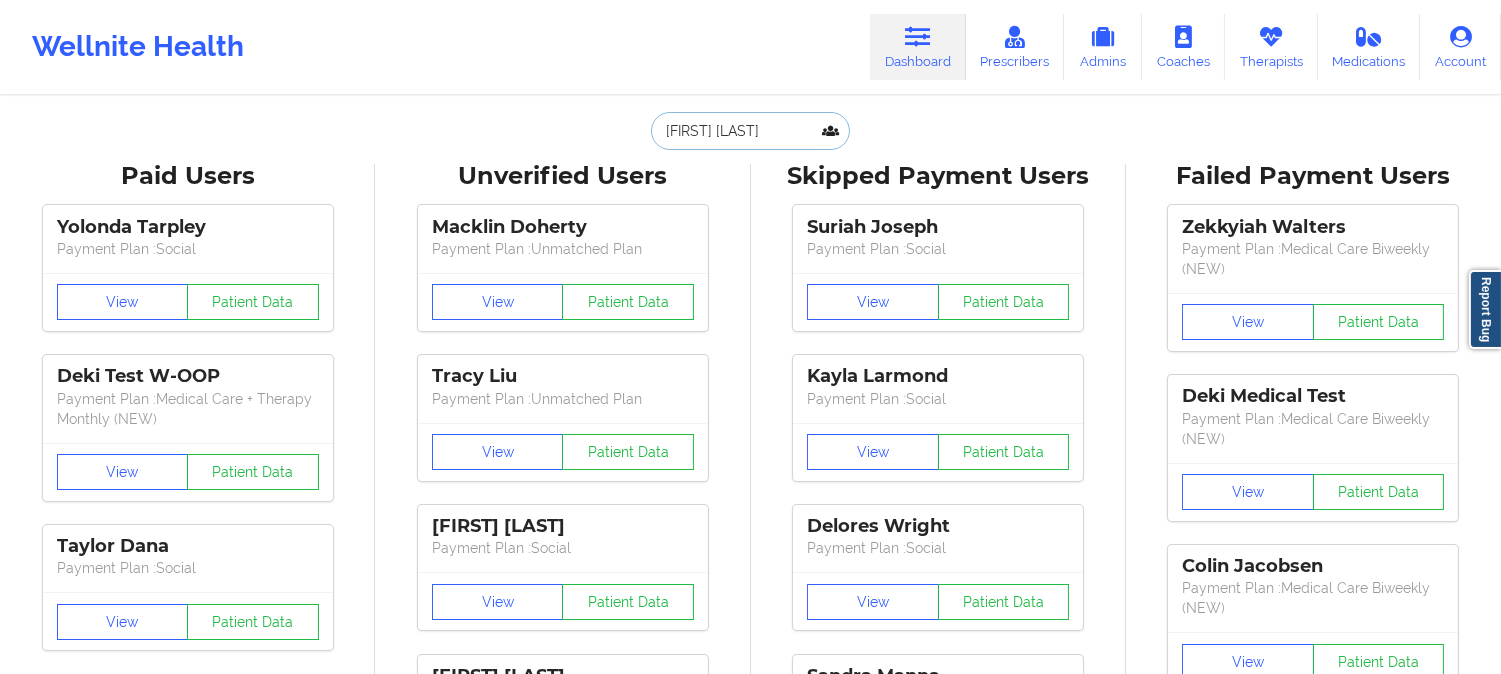 click on "[FIRST] [LAST]" at bounding box center (750, 131) 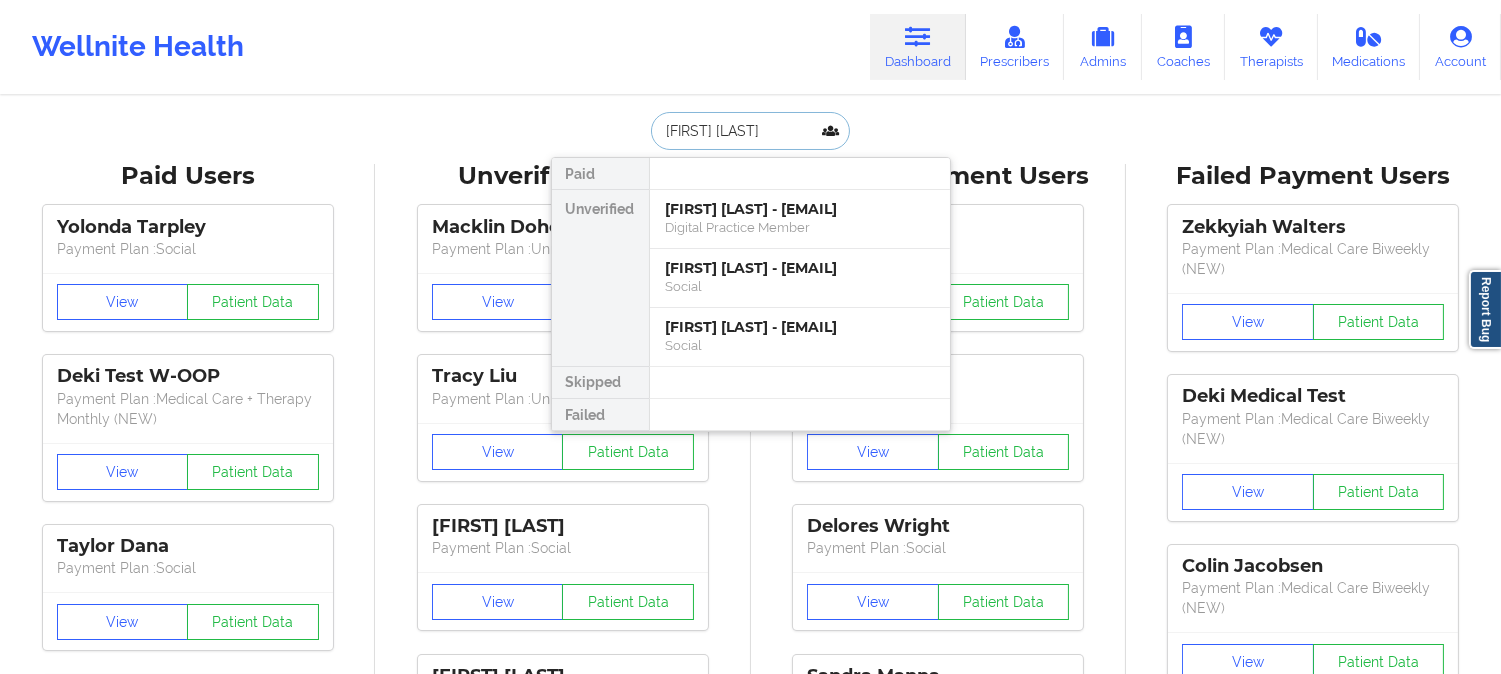 paste on "[FIRST] [LAST]" 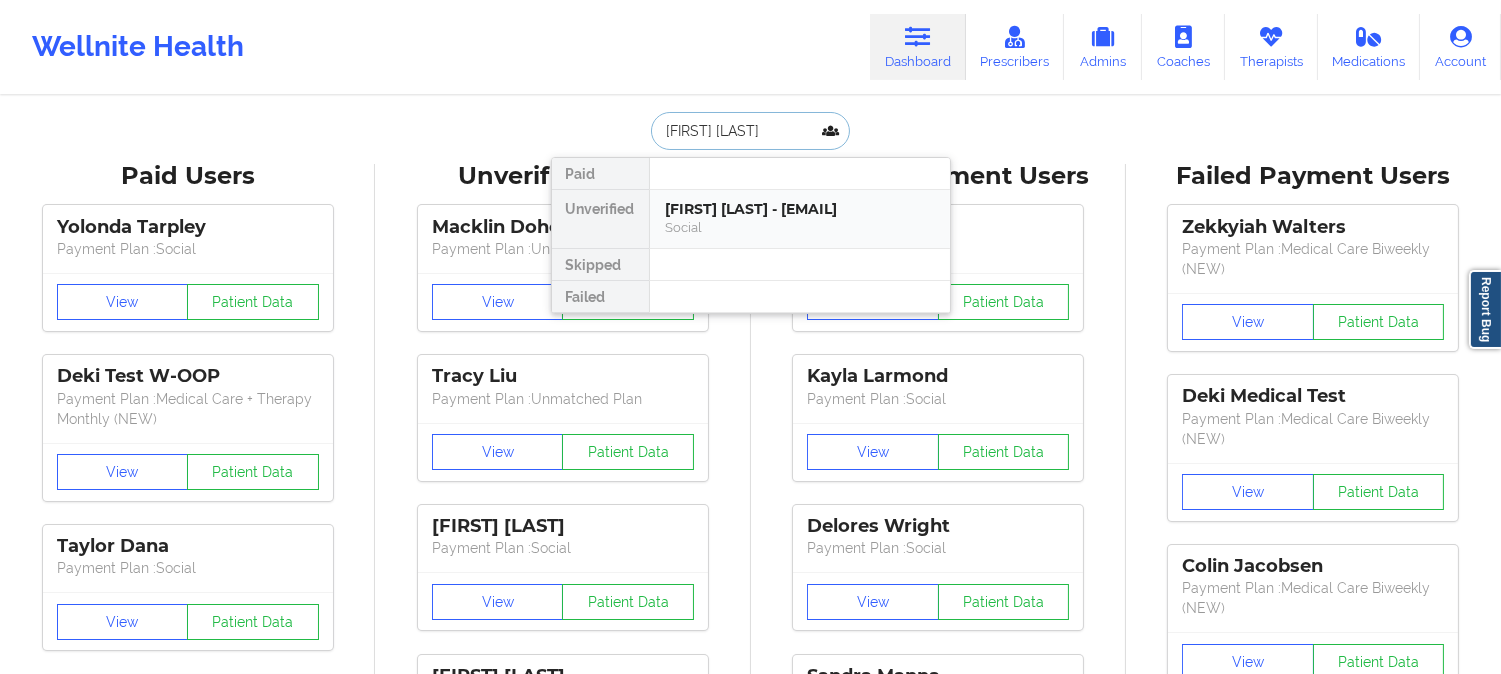 click on "[FIRST] [LAST] - [EMAIL]" at bounding box center (800, 209) 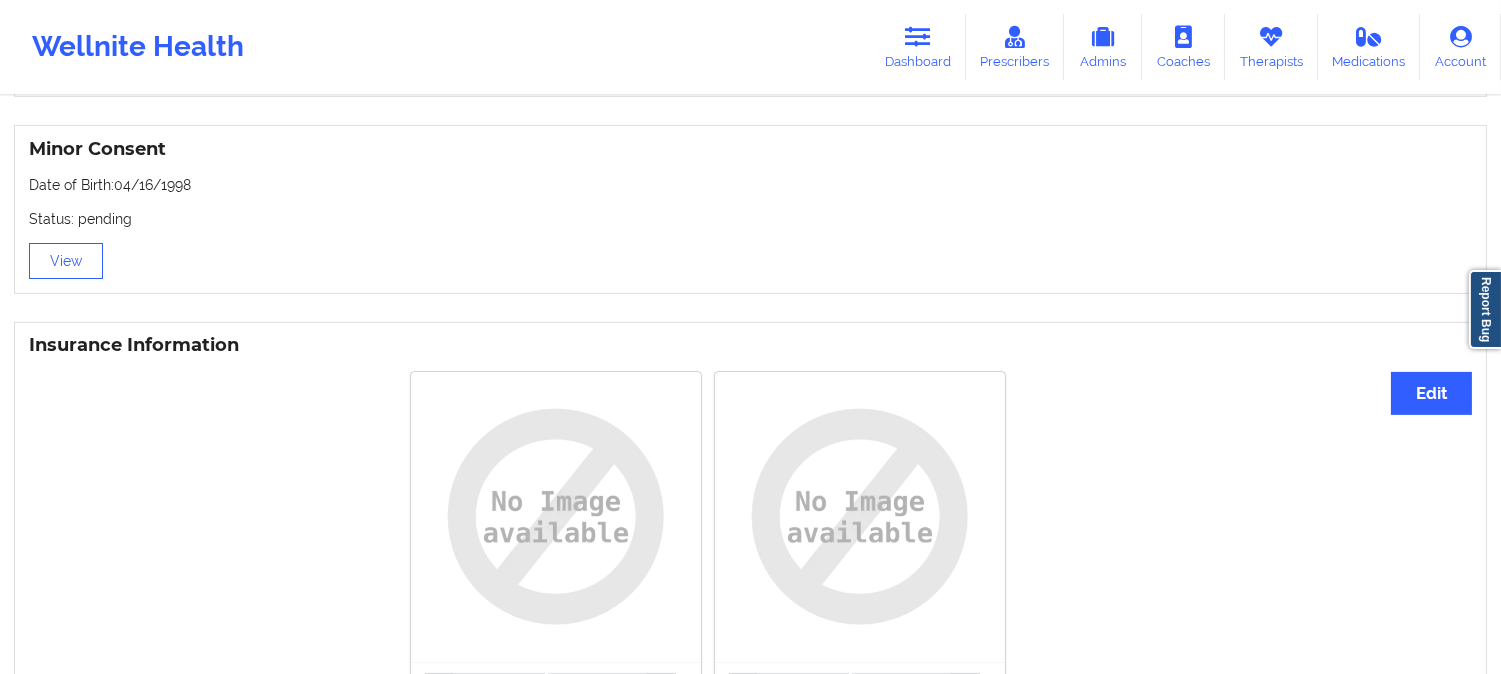 scroll, scrollTop: 1413, scrollLeft: 0, axis: vertical 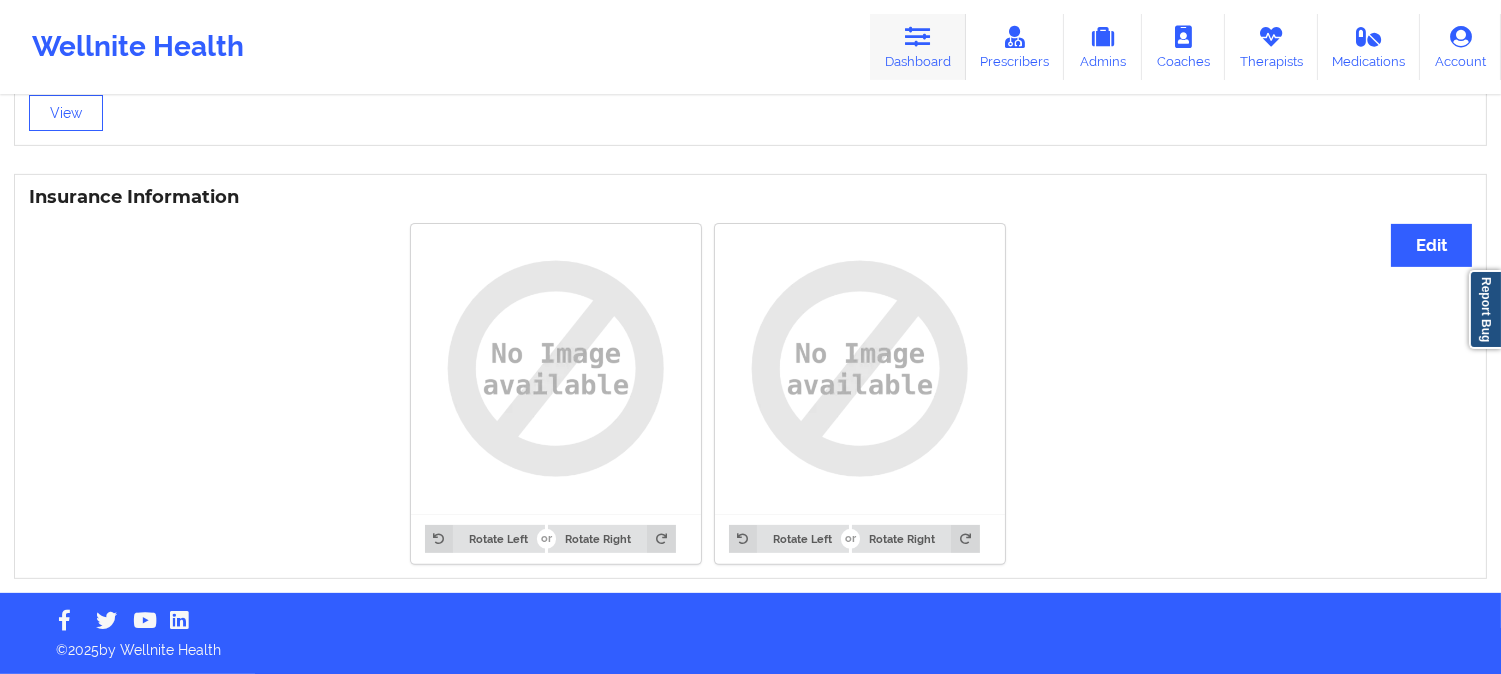 click on "Dashboard" at bounding box center [918, 47] 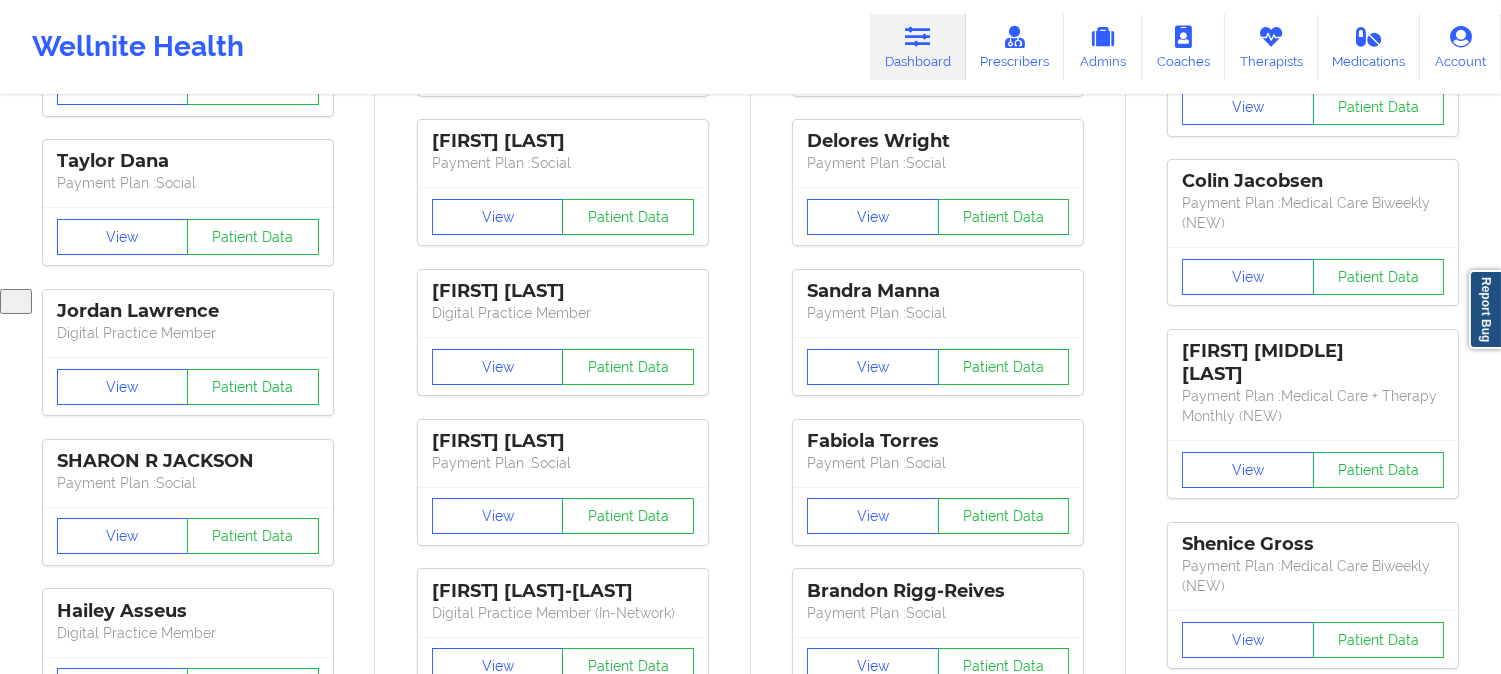scroll, scrollTop: 0, scrollLeft: 0, axis: both 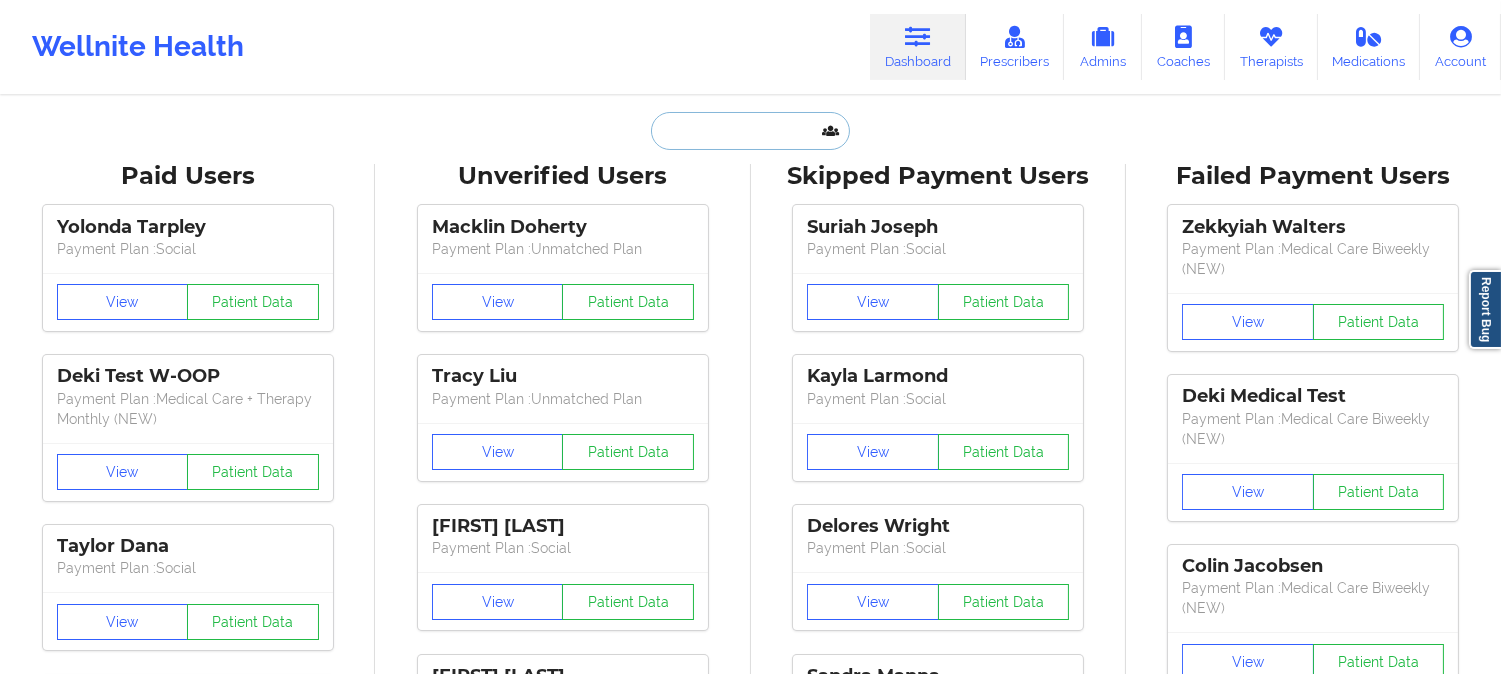 click at bounding box center (750, 131) 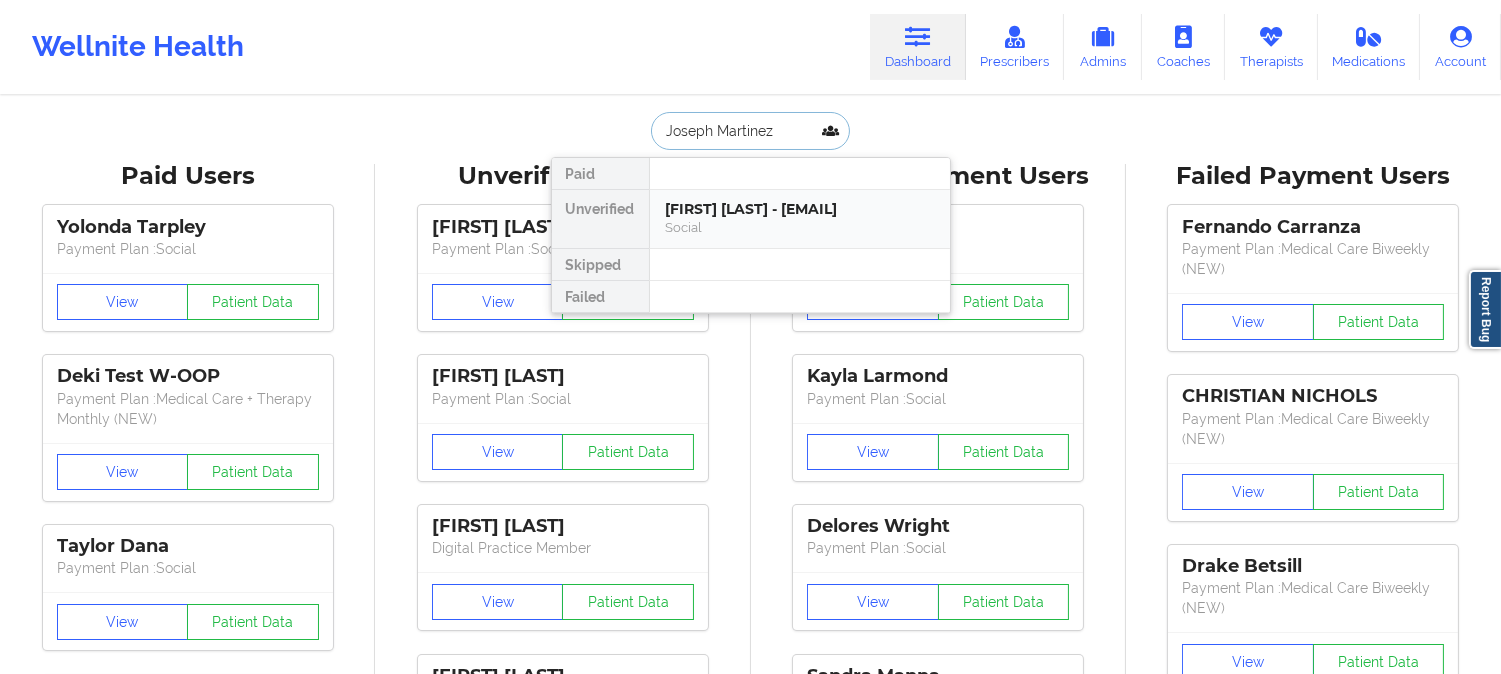 click on "[FIRST] [LAST] - [EMAIL]" at bounding box center [800, 209] 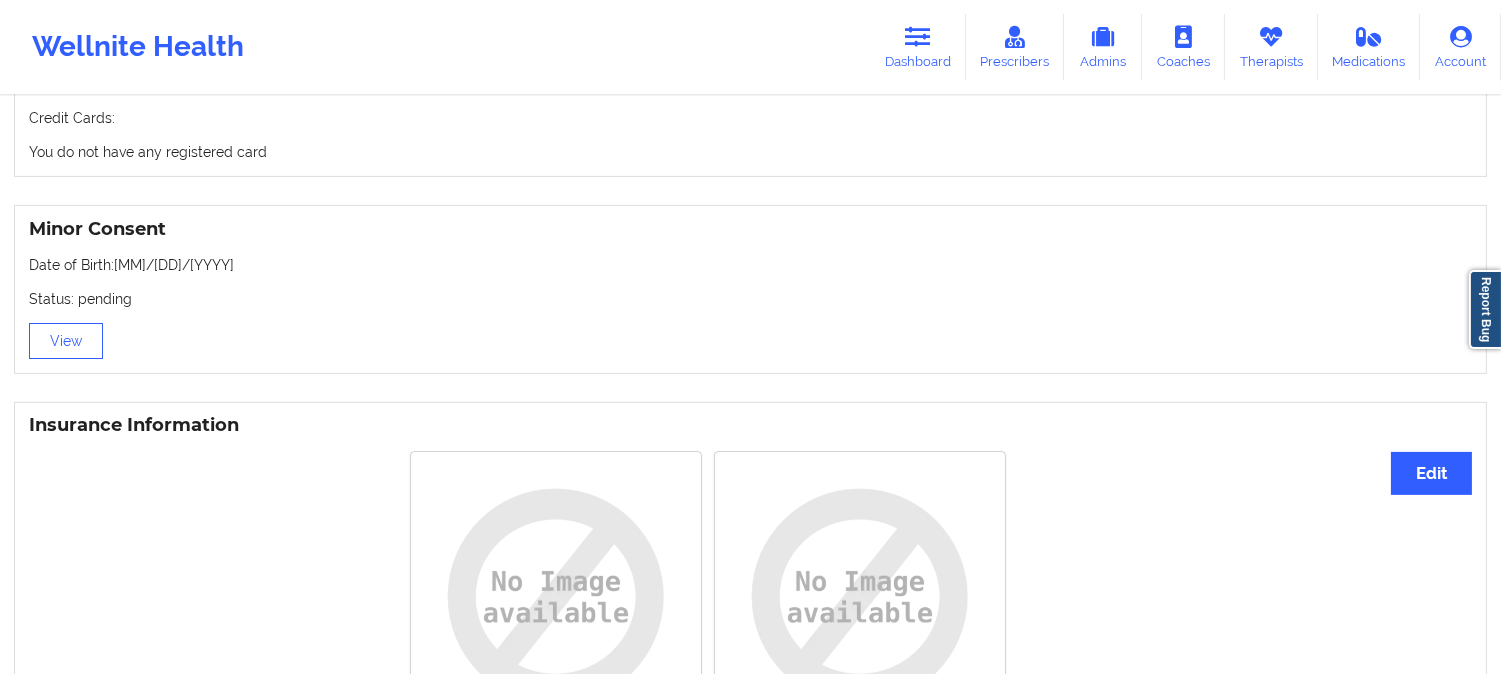 scroll, scrollTop: 1222, scrollLeft: 0, axis: vertical 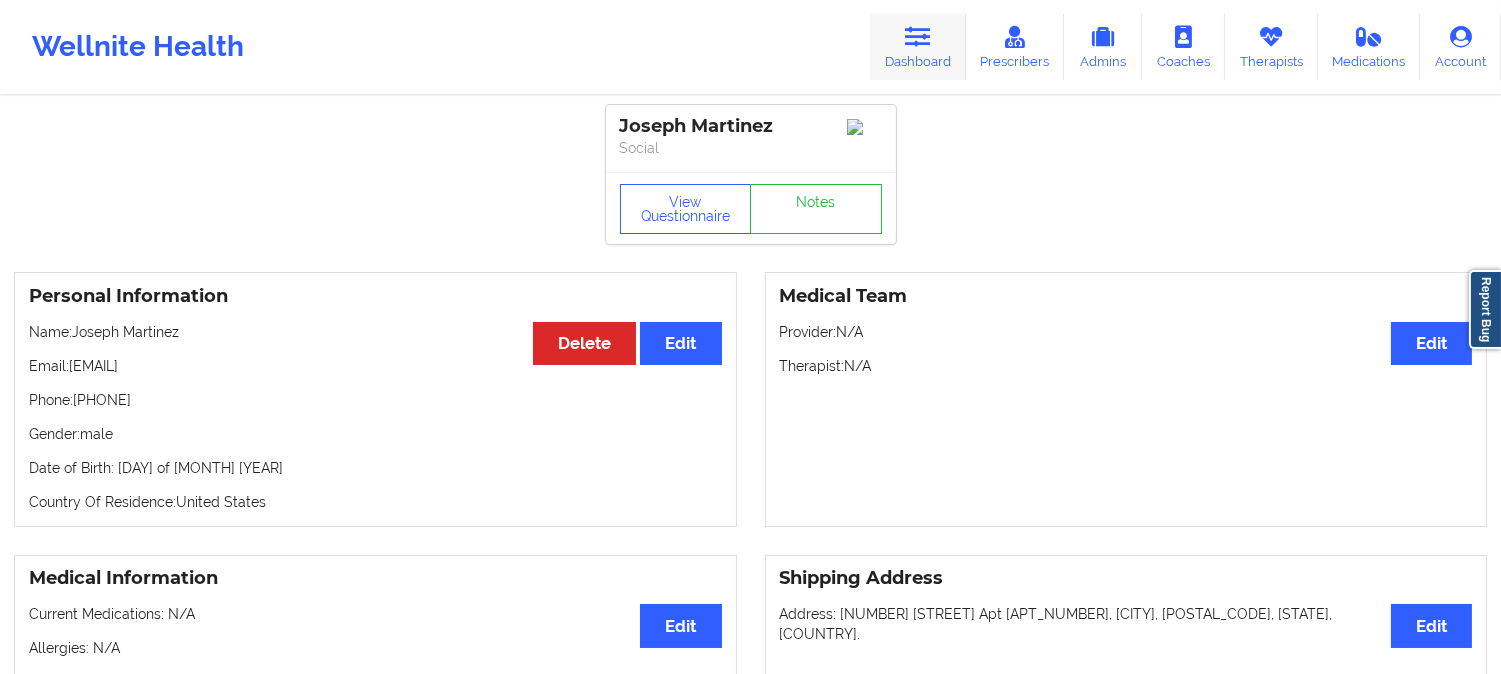 click on "Dashboard" at bounding box center [918, 47] 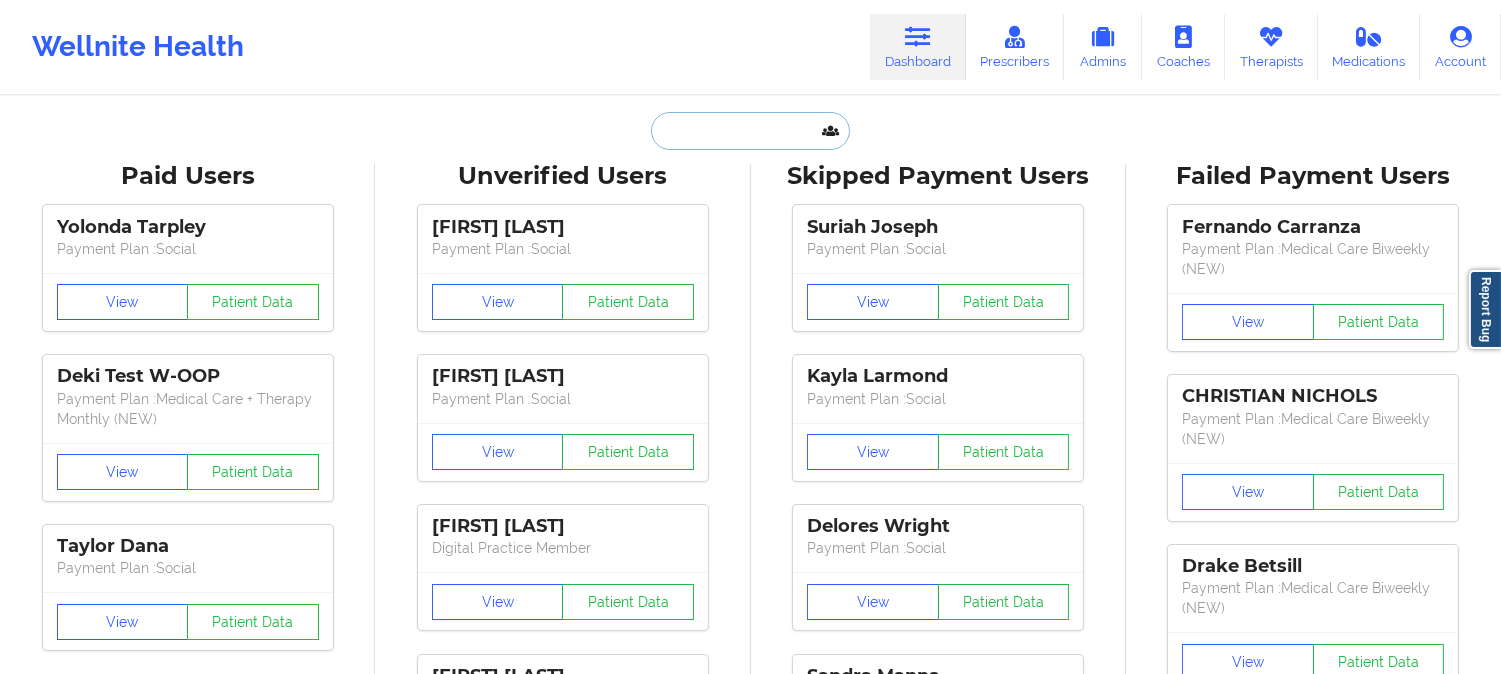 click at bounding box center [750, 131] 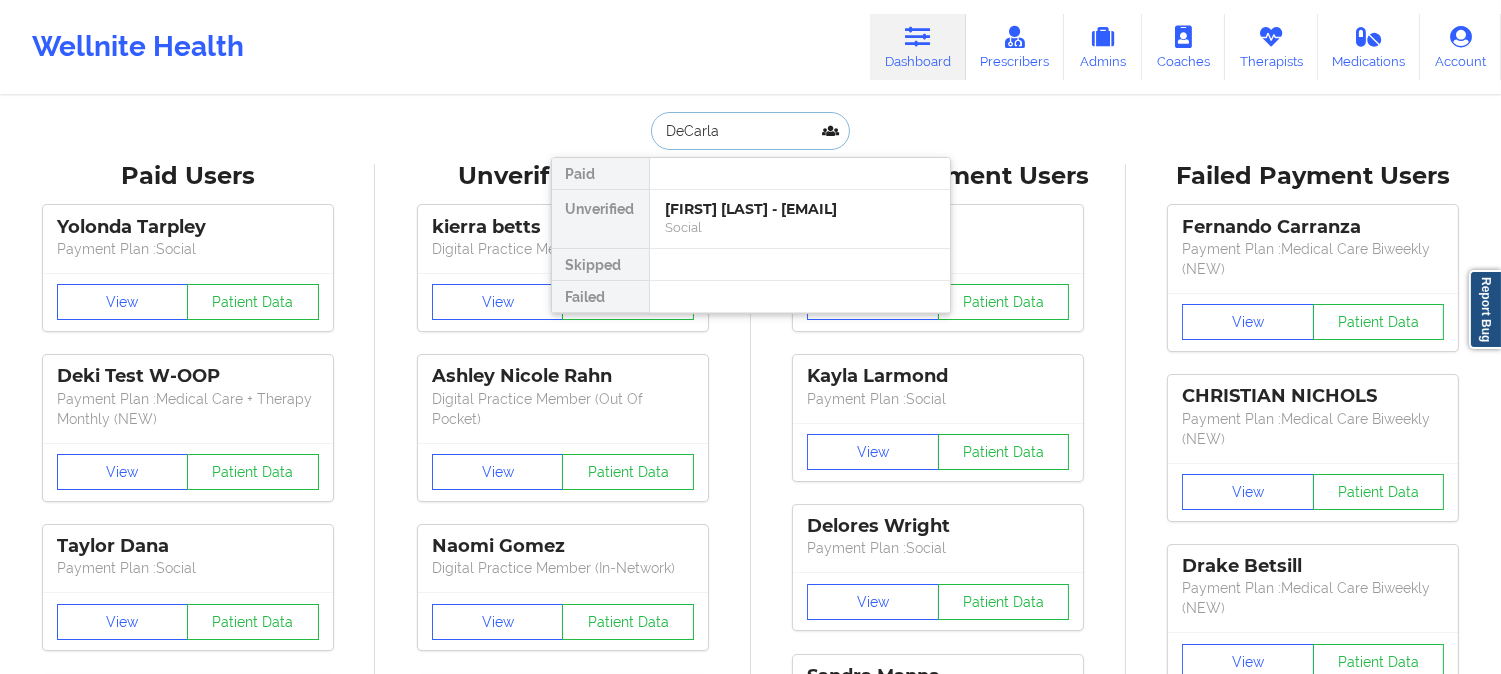 paste on "[FIRST] [LAST]" 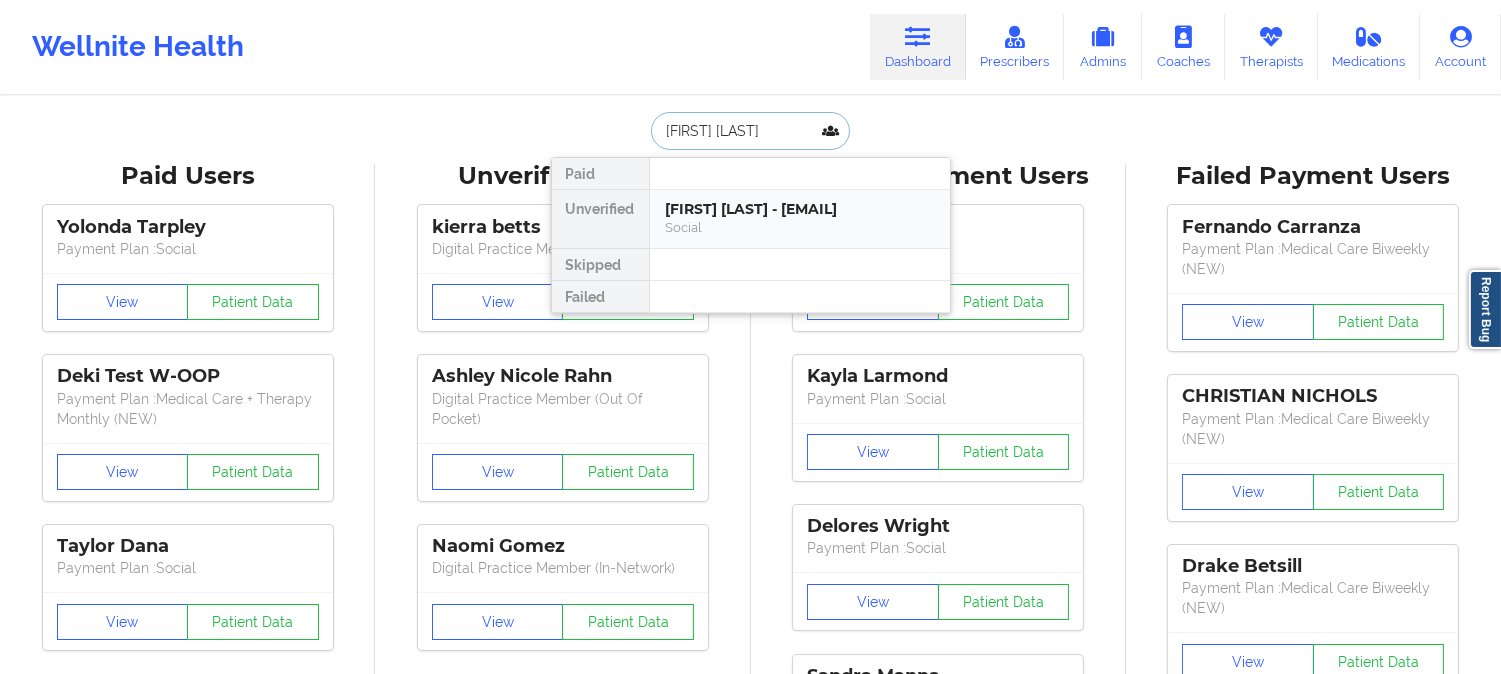click on "[FIRST] [LAST] - [EMAIL]" at bounding box center (800, 209) 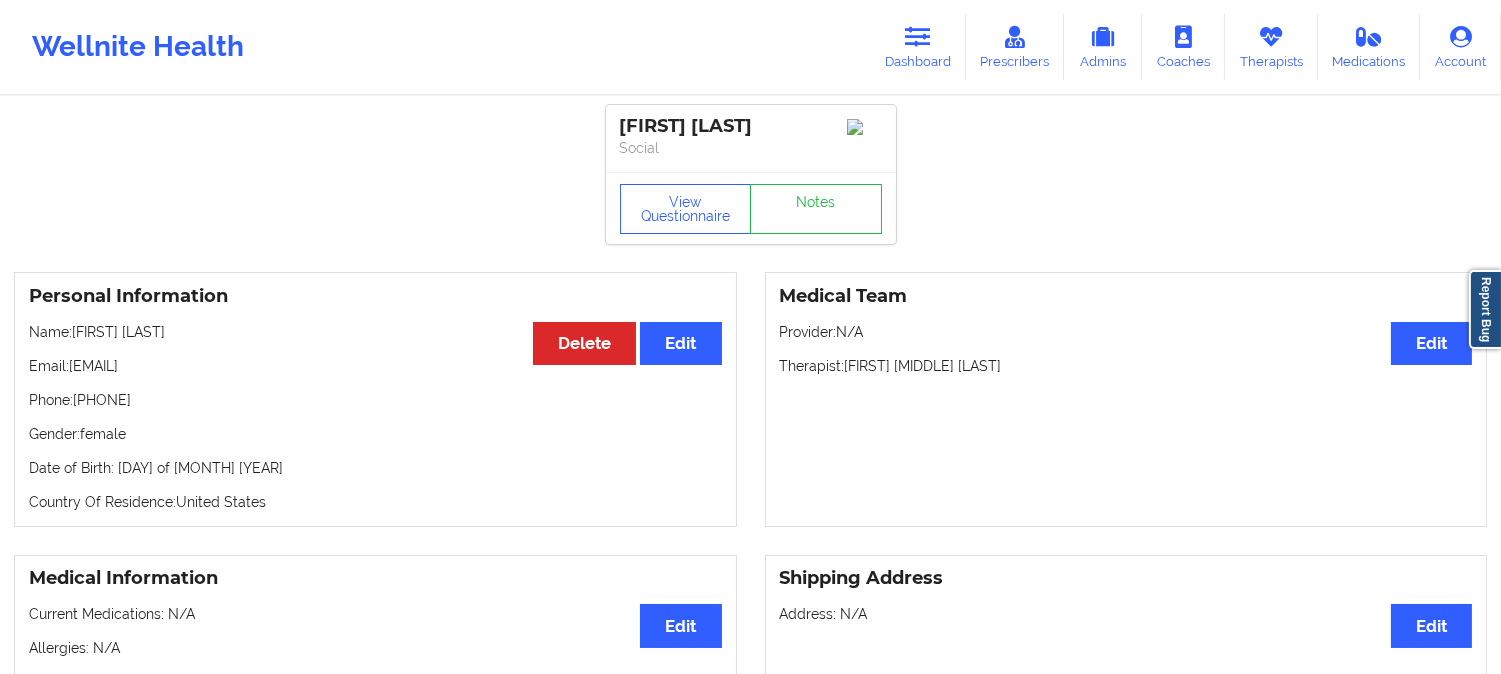 drag, startPoint x: 193, startPoint y: 333, endPoint x: 74, endPoint y: 325, distance: 119.26861 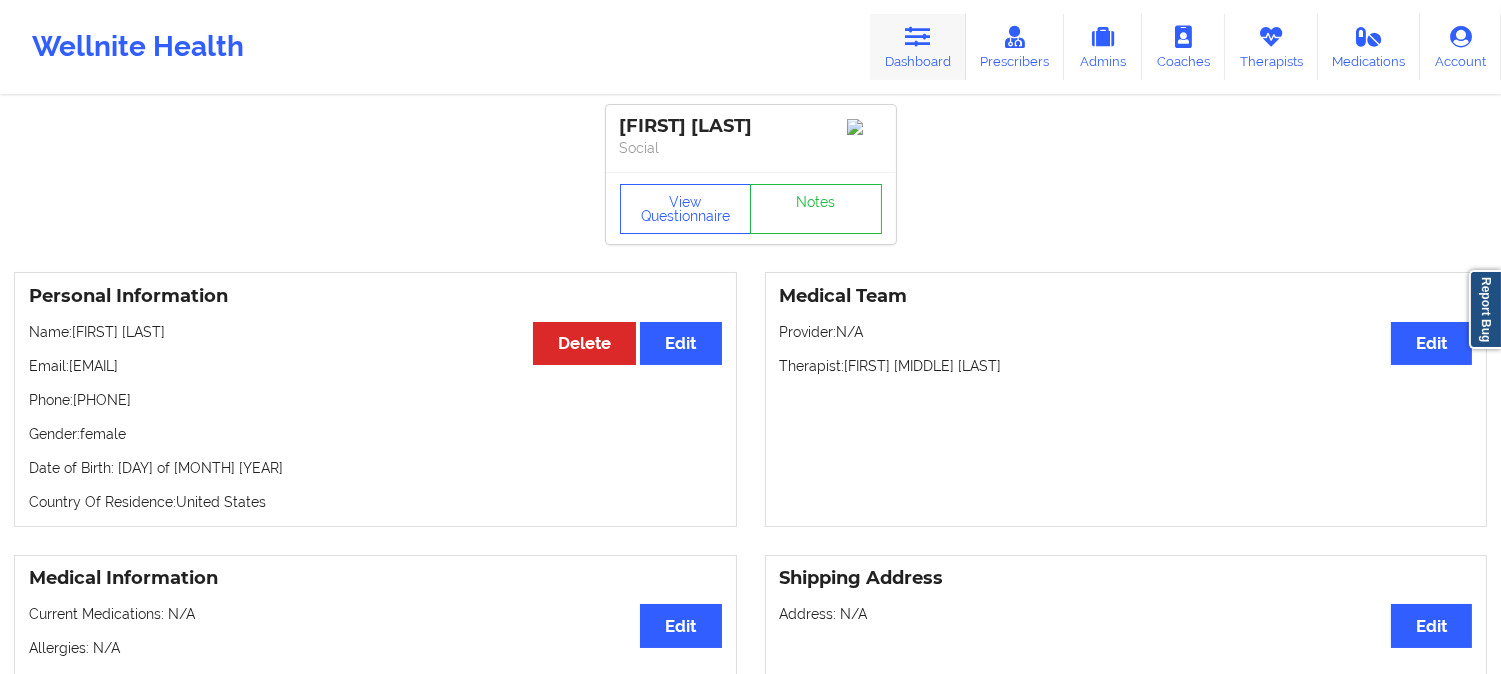 click at bounding box center [918, 37] 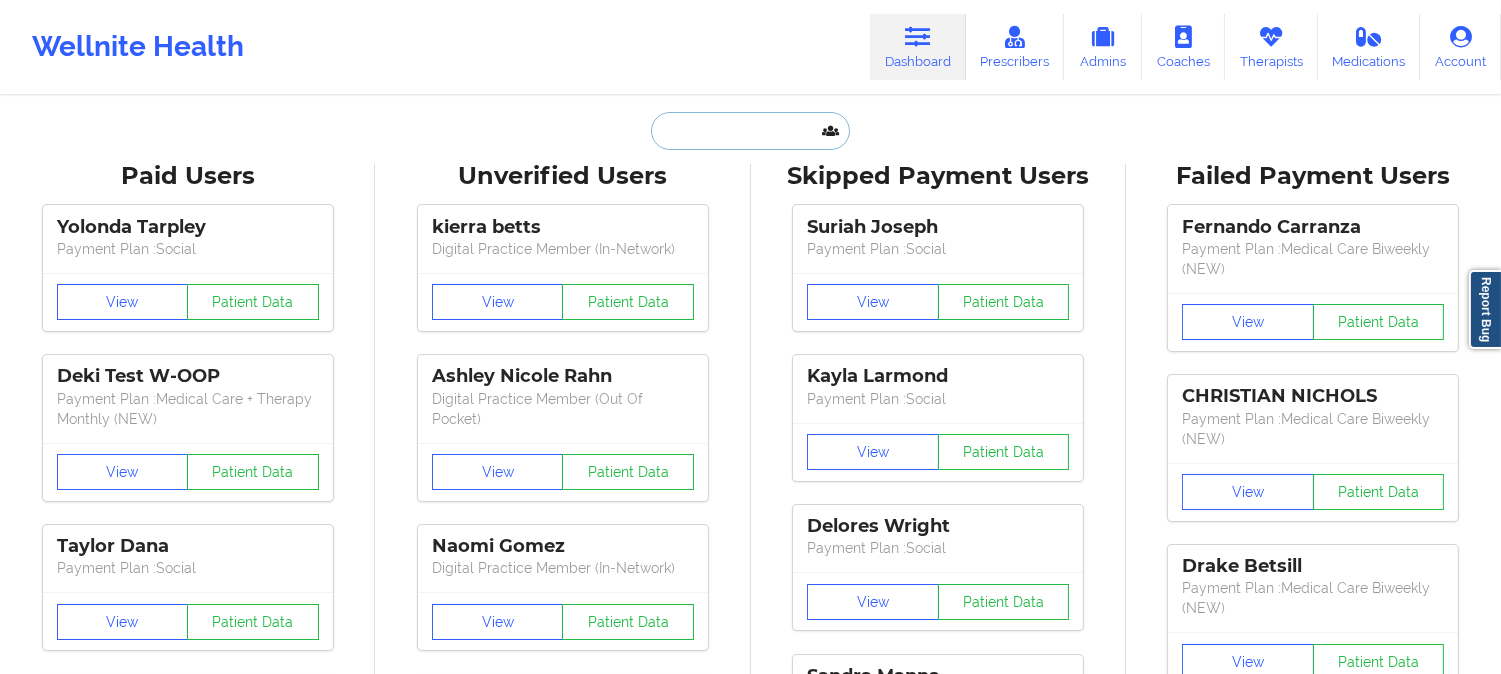 click at bounding box center [750, 131] 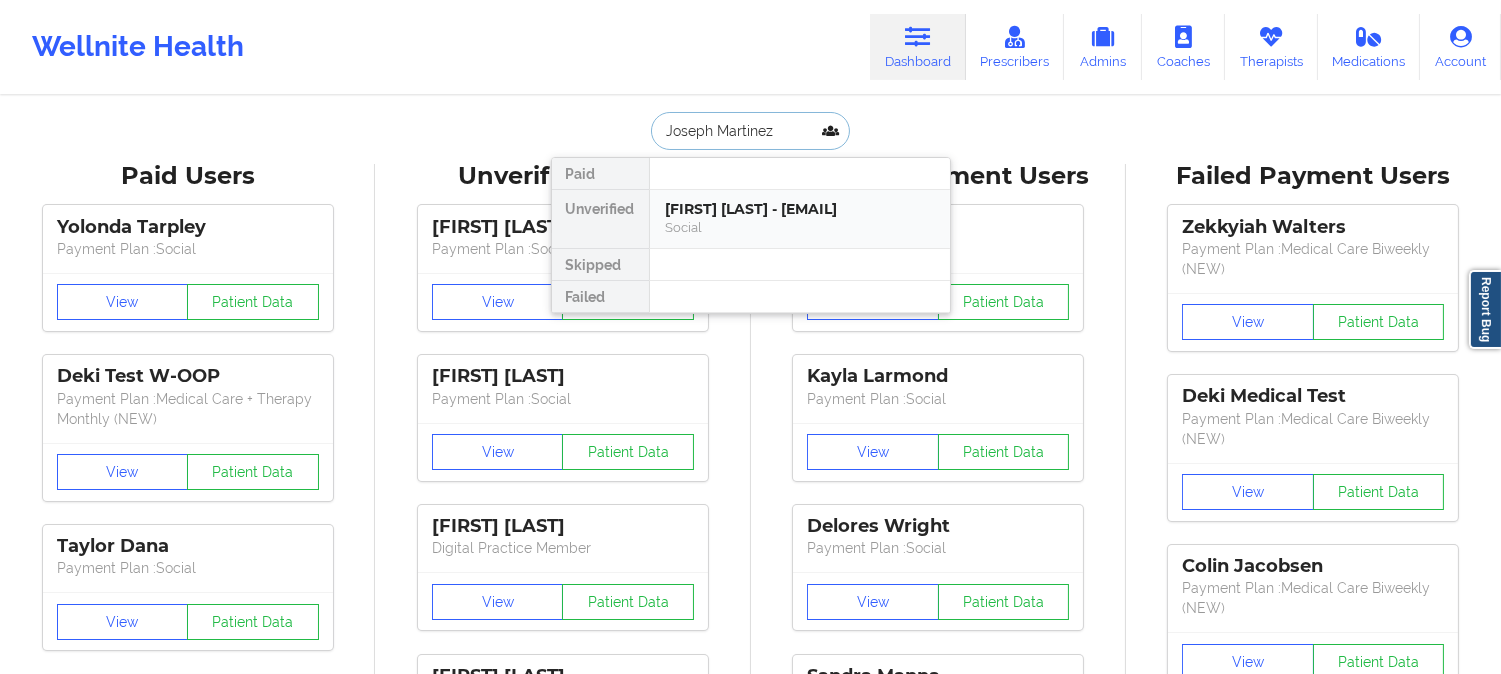 click on "[FIRST] [LAST] - [EMAIL]" at bounding box center (800, 209) 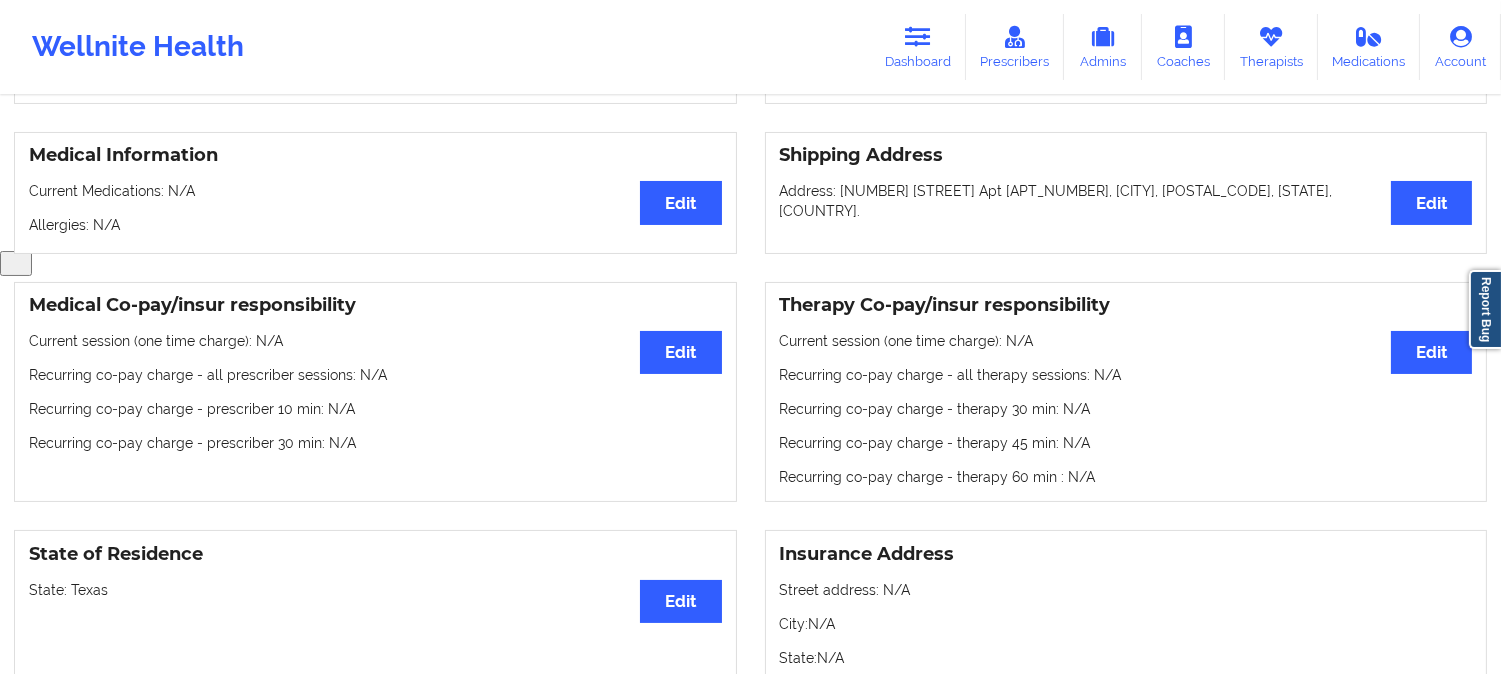 scroll, scrollTop: 444, scrollLeft: 0, axis: vertical 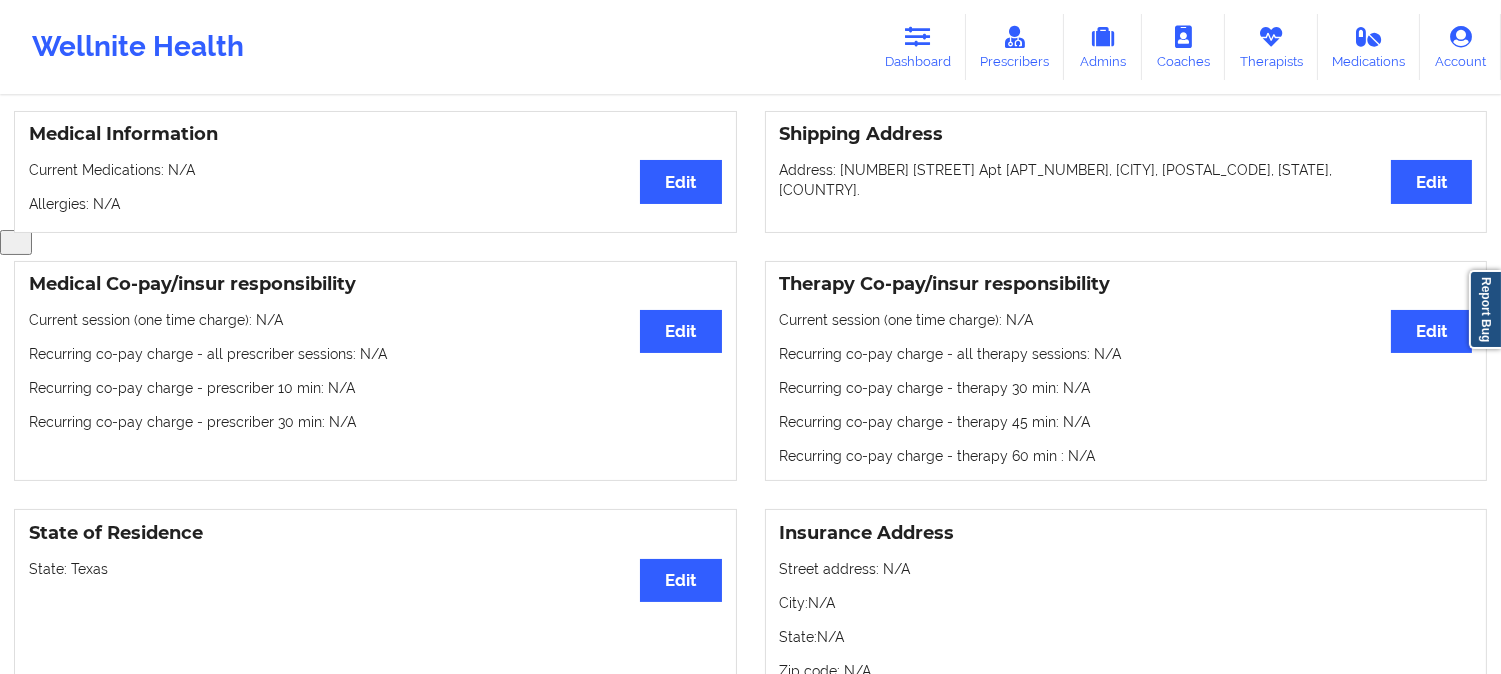 click on "State:   [STATE]" at bounding box center (375, 569) 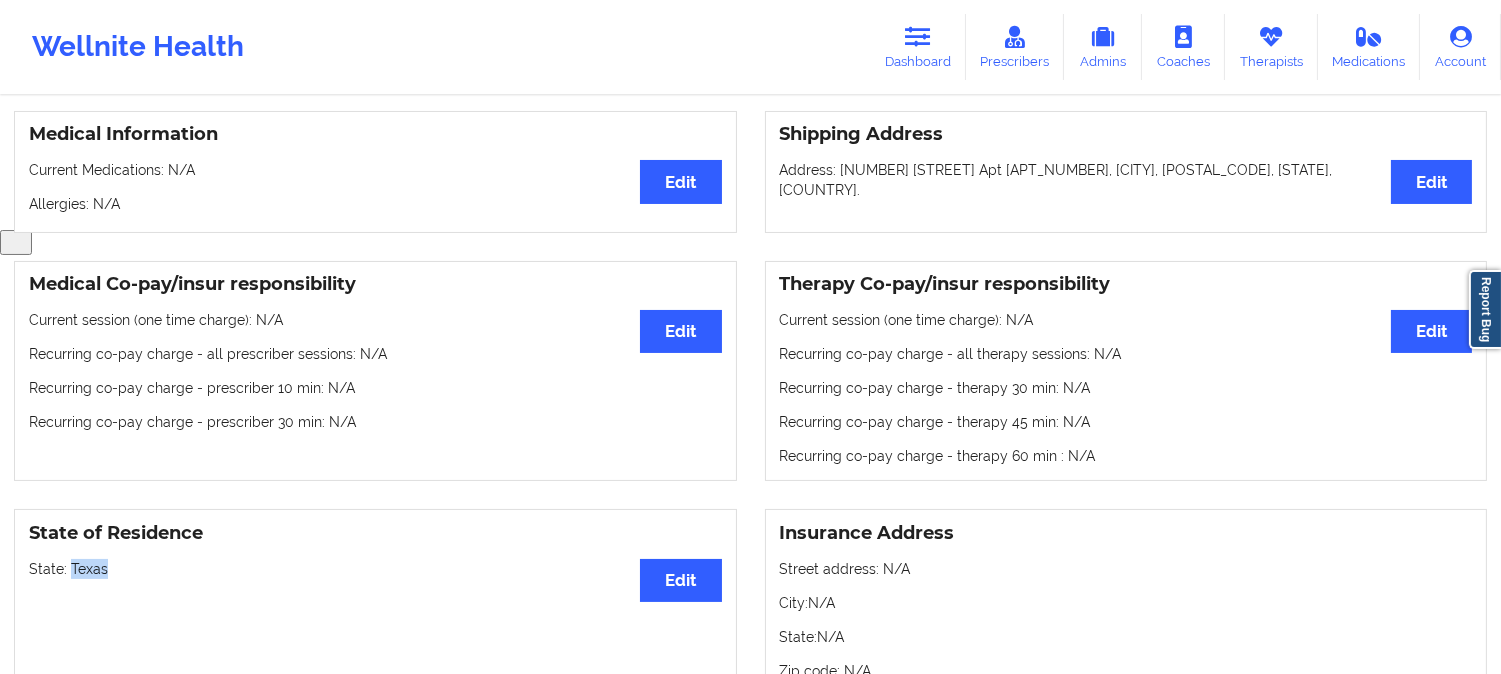 click on "State:   [STATE]" at bounding box center (375, 569) 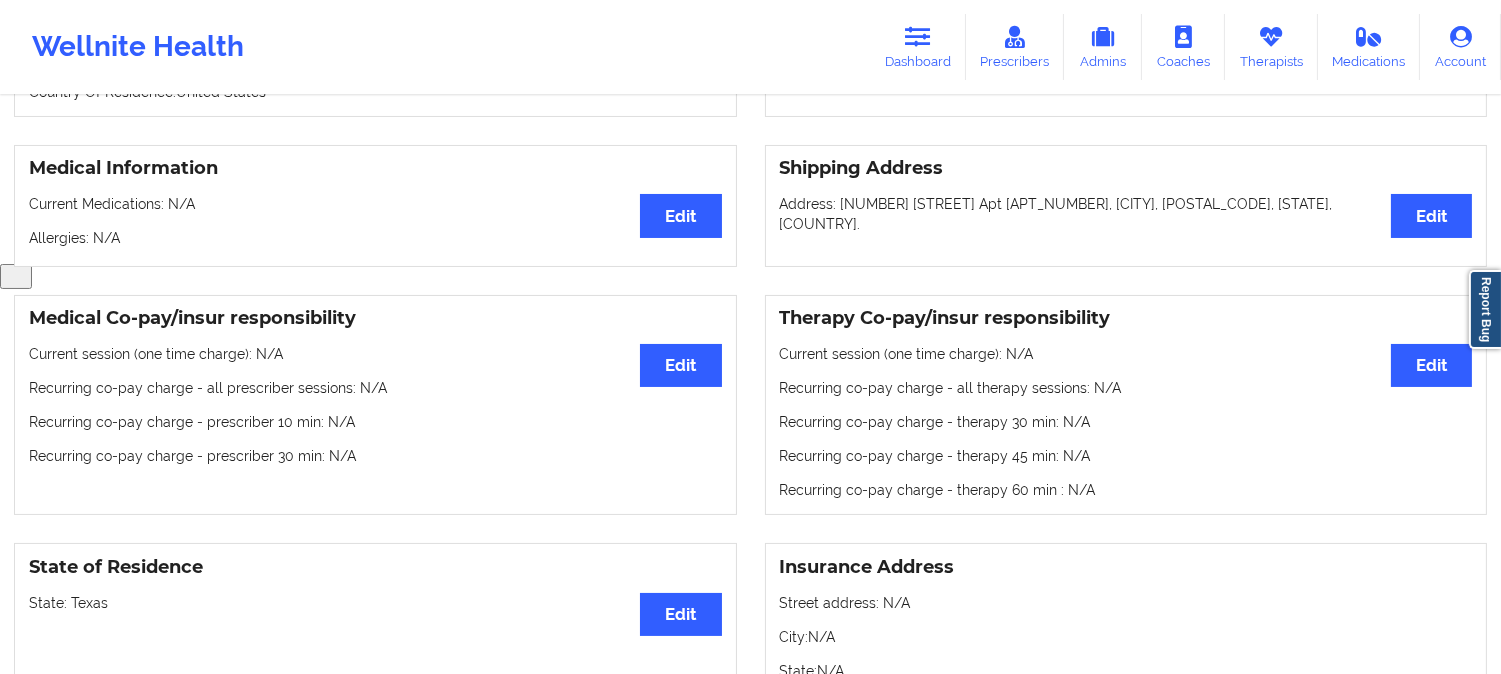 scroll, scrollTop: 0, scrollLeft: 0, axis: both 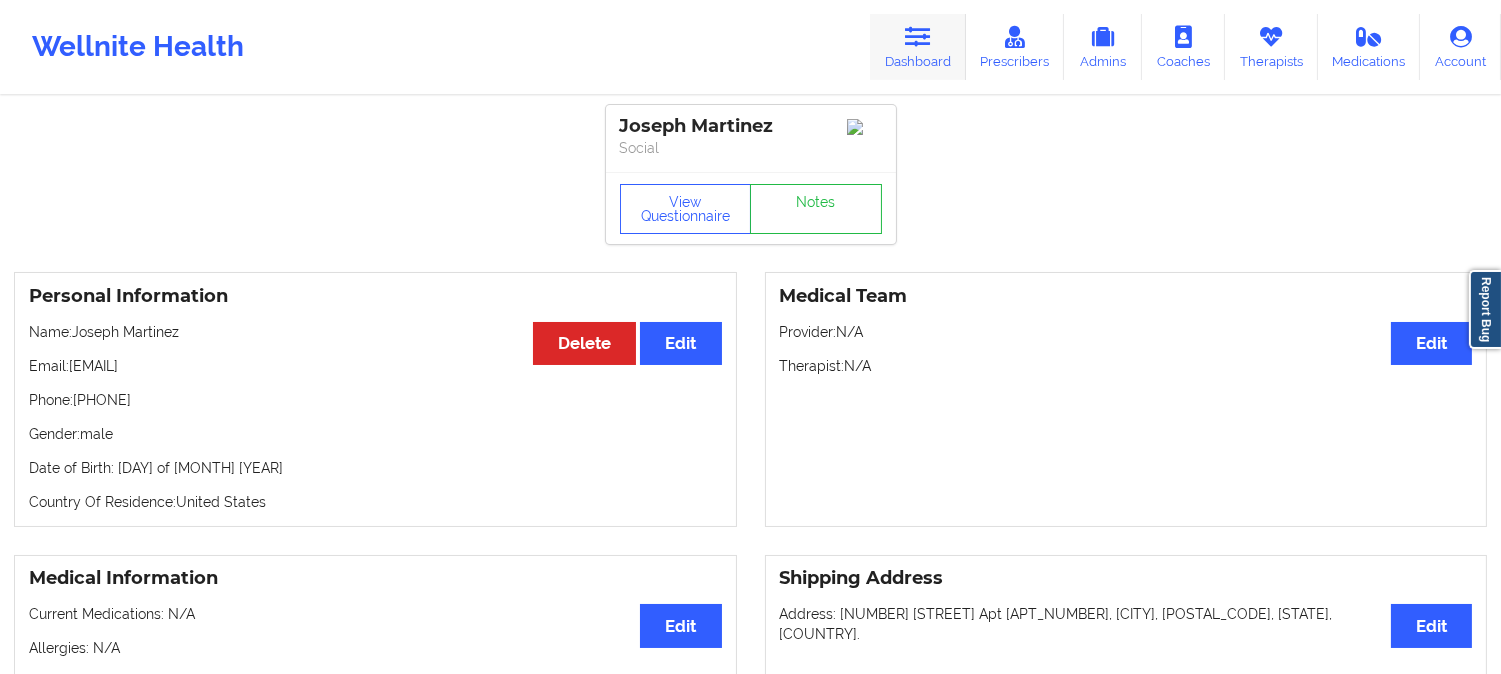 click at bounding box center [918, 37] 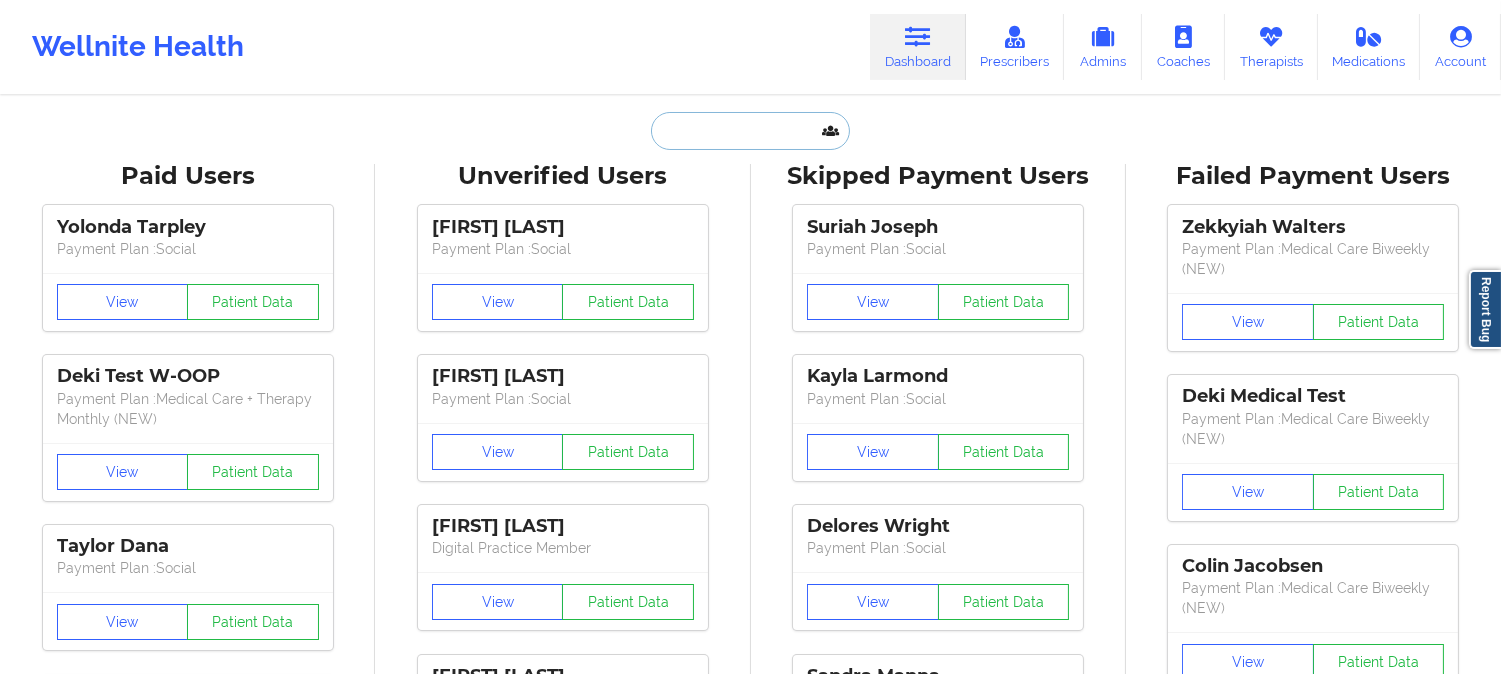 click at bounding box center (750, 131) 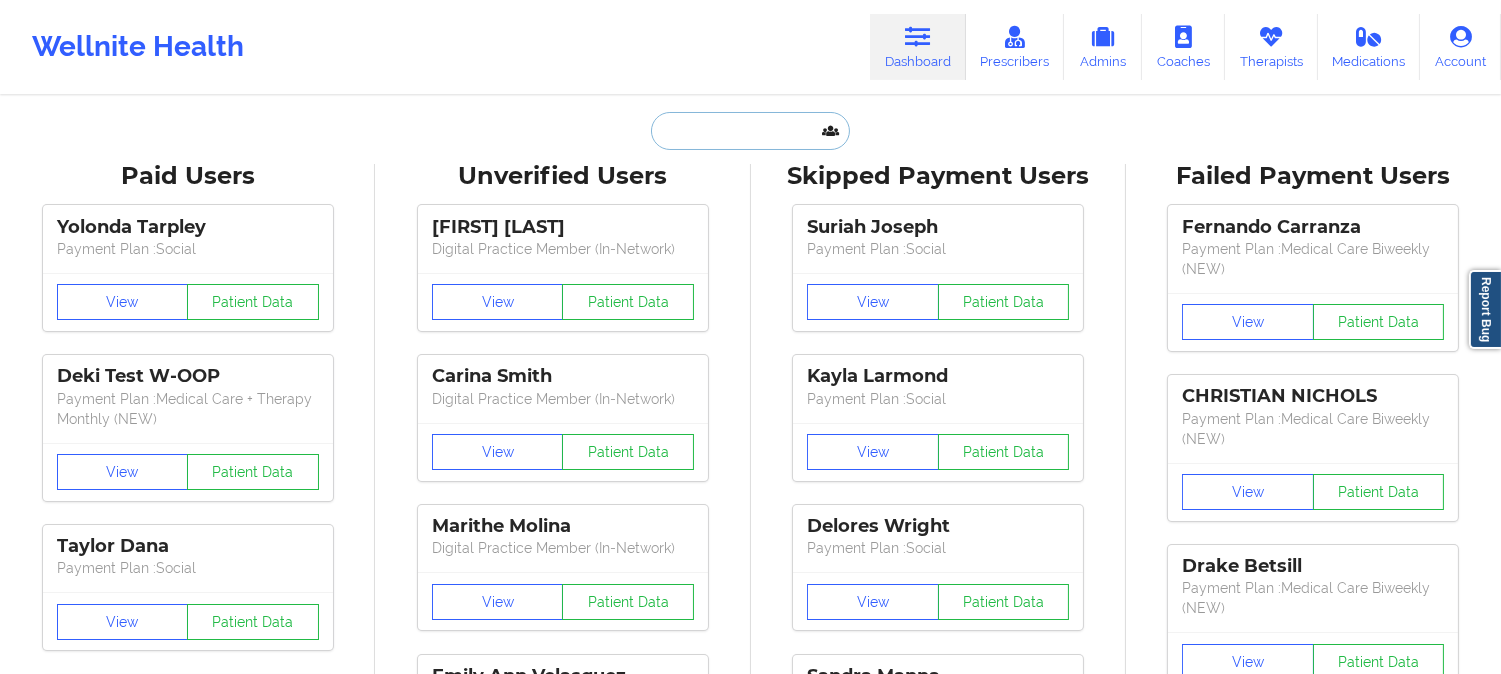 click at bounding box center (750, 131) 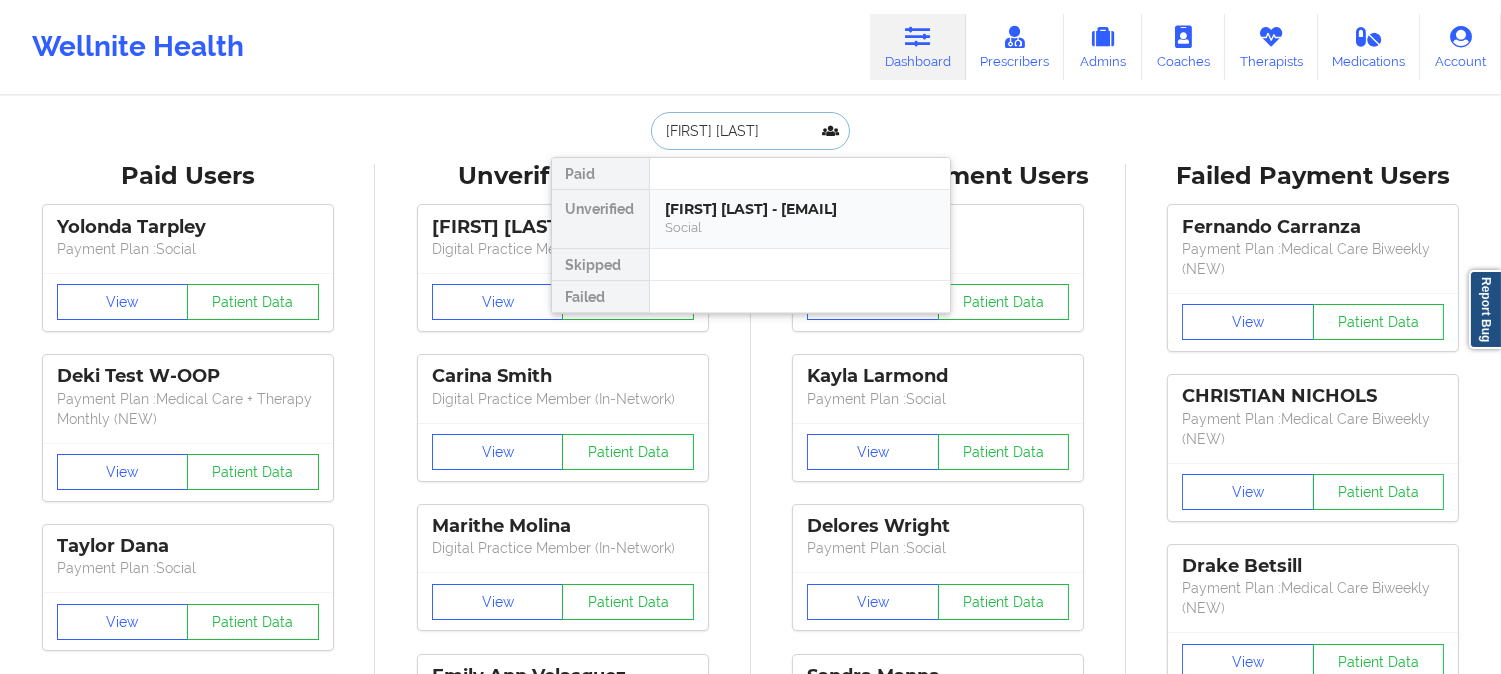 click on "[FIRST] [LAST] - [EMAIL]" at bounding box center (800, 209) 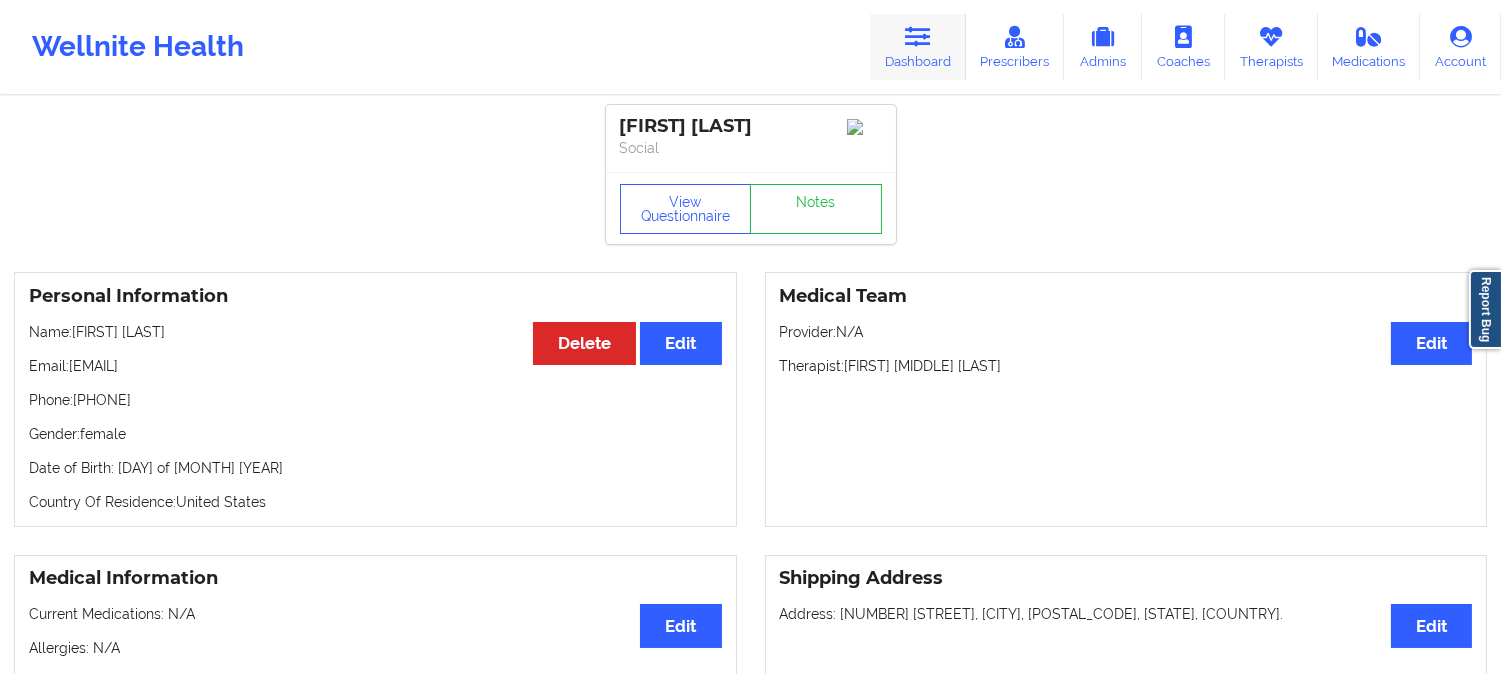 click on "Dashboard" at bounding box center [918, 47] 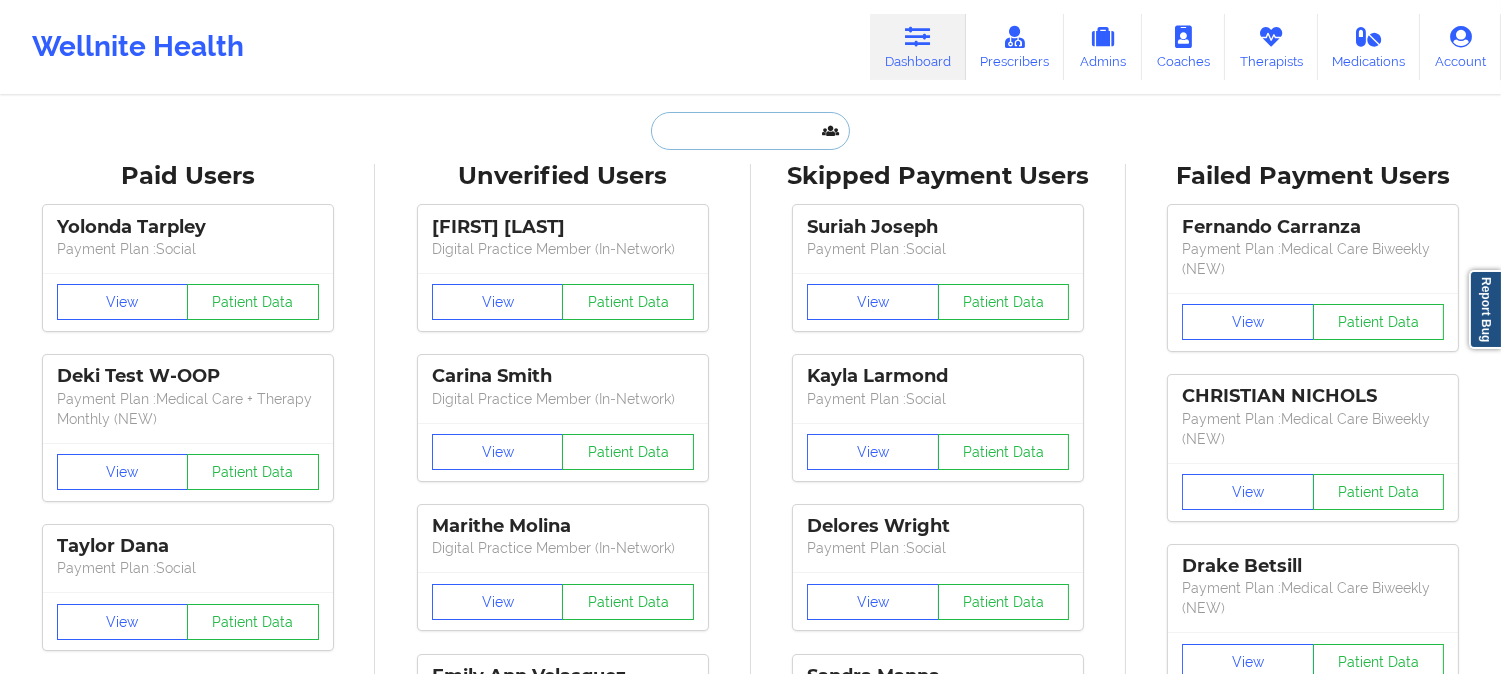 click at bounding box center (750, 131) 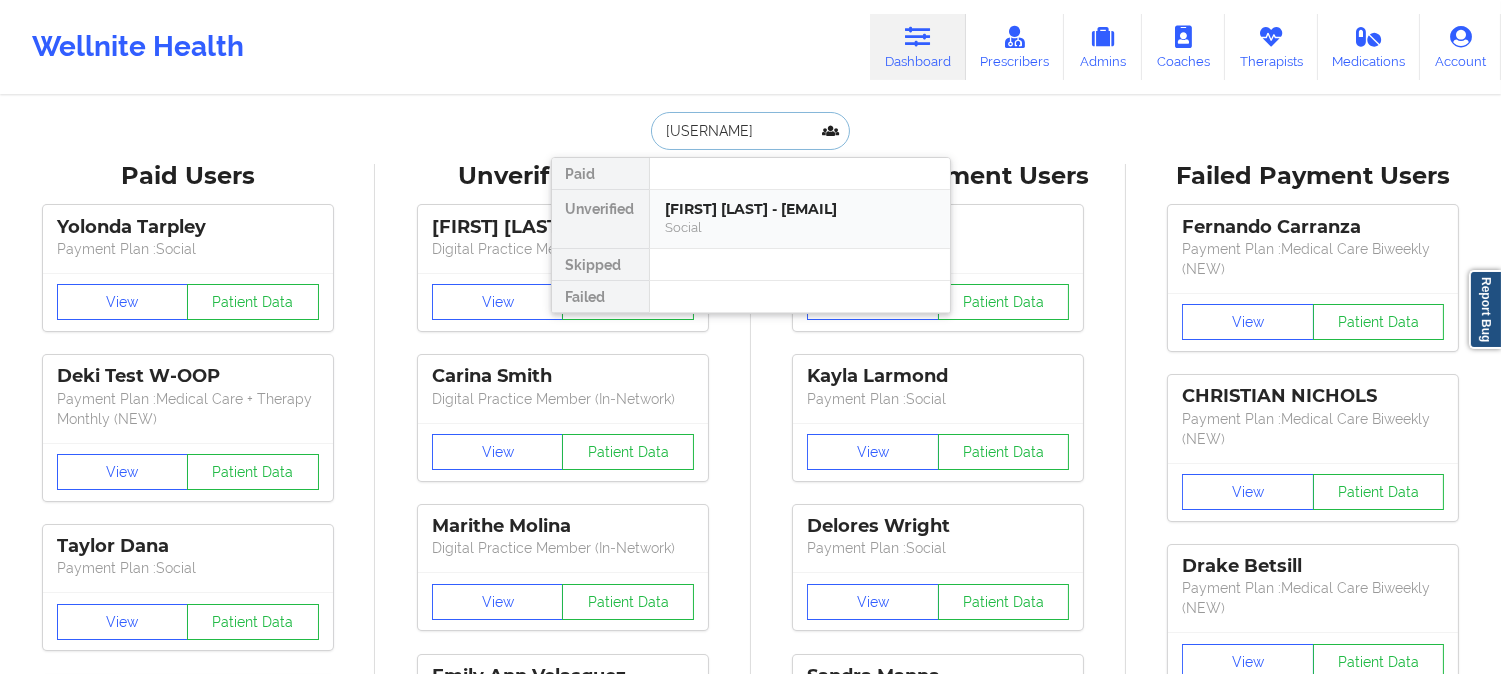 click on "[FIRST] [LAST] - [EMAIL]" at bounding box center [800, 209] 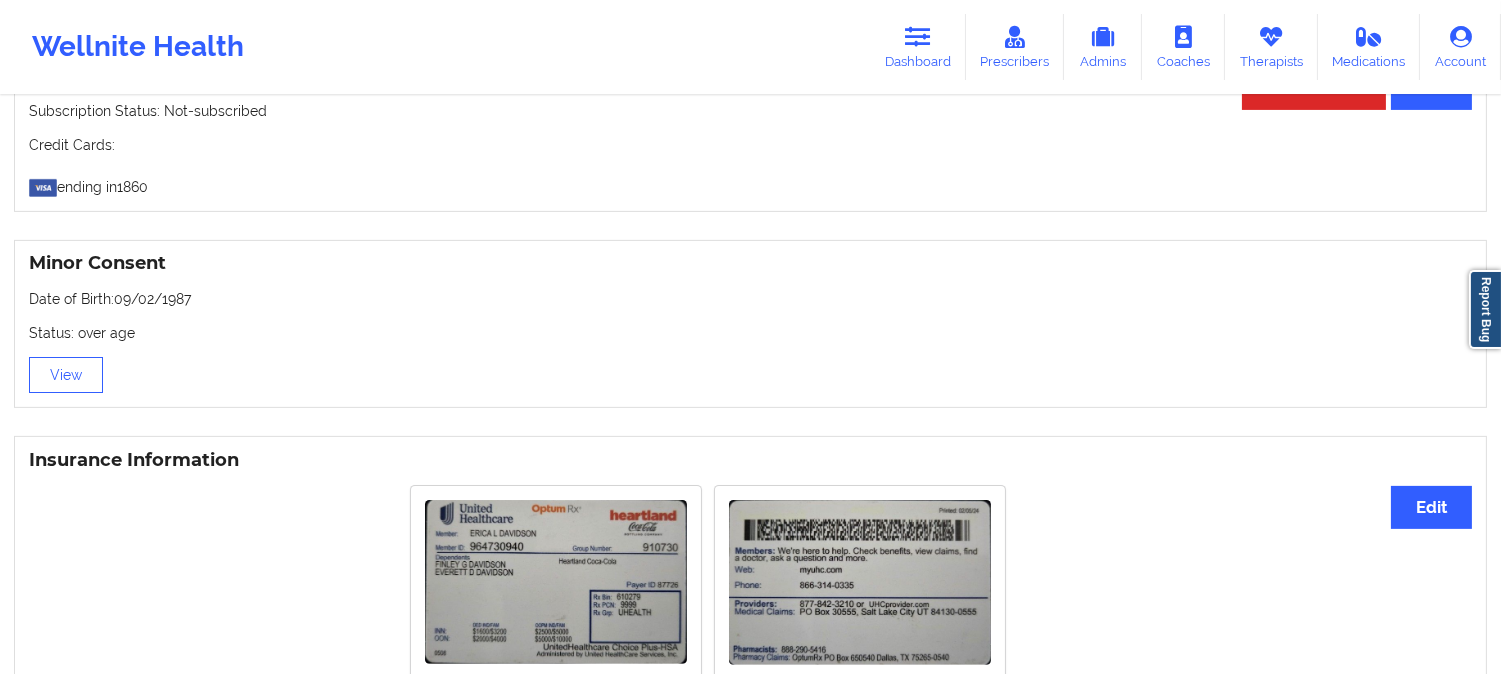 scroll, scrollTop: 1324, scrollLeft: 0, axis: vertical 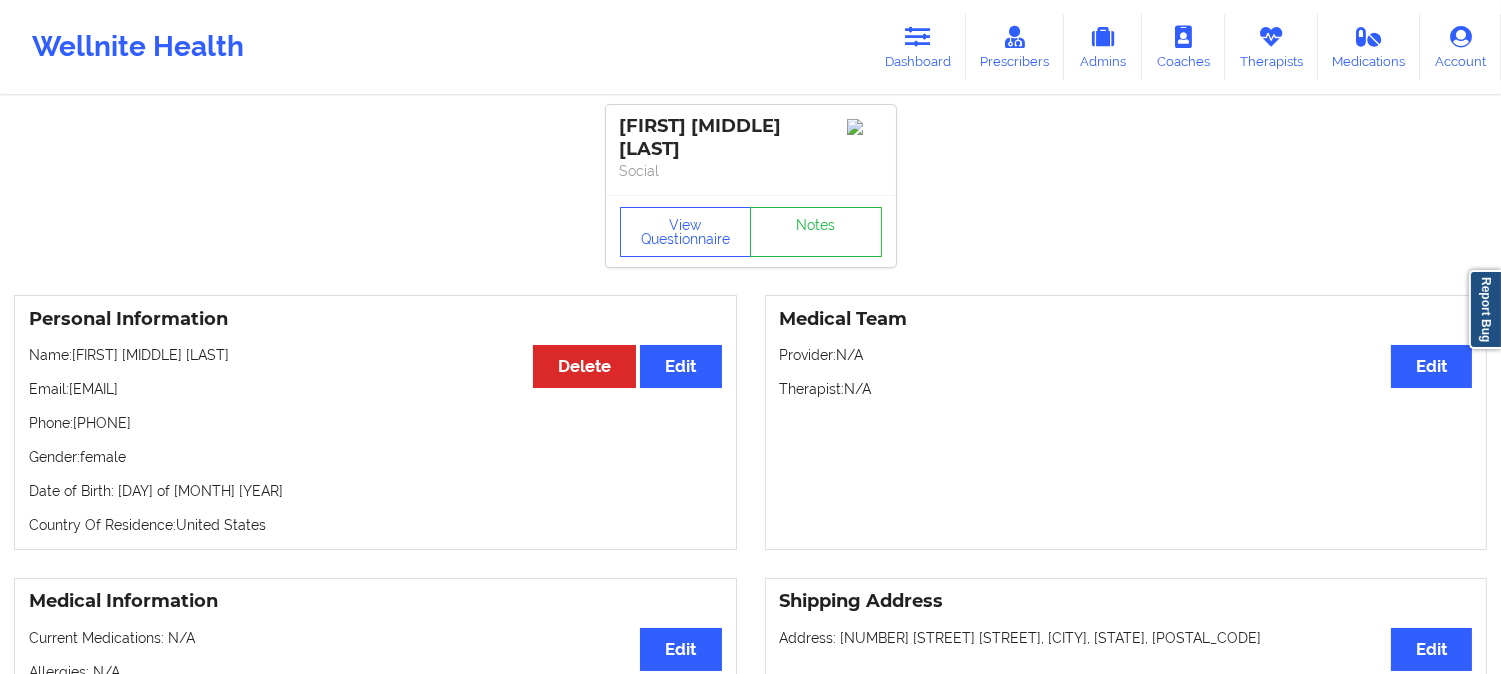 drag, startPoint x: 284, startPoint y: 376, endPoint x: 74, endPoint y: 374, distance: 210.00952 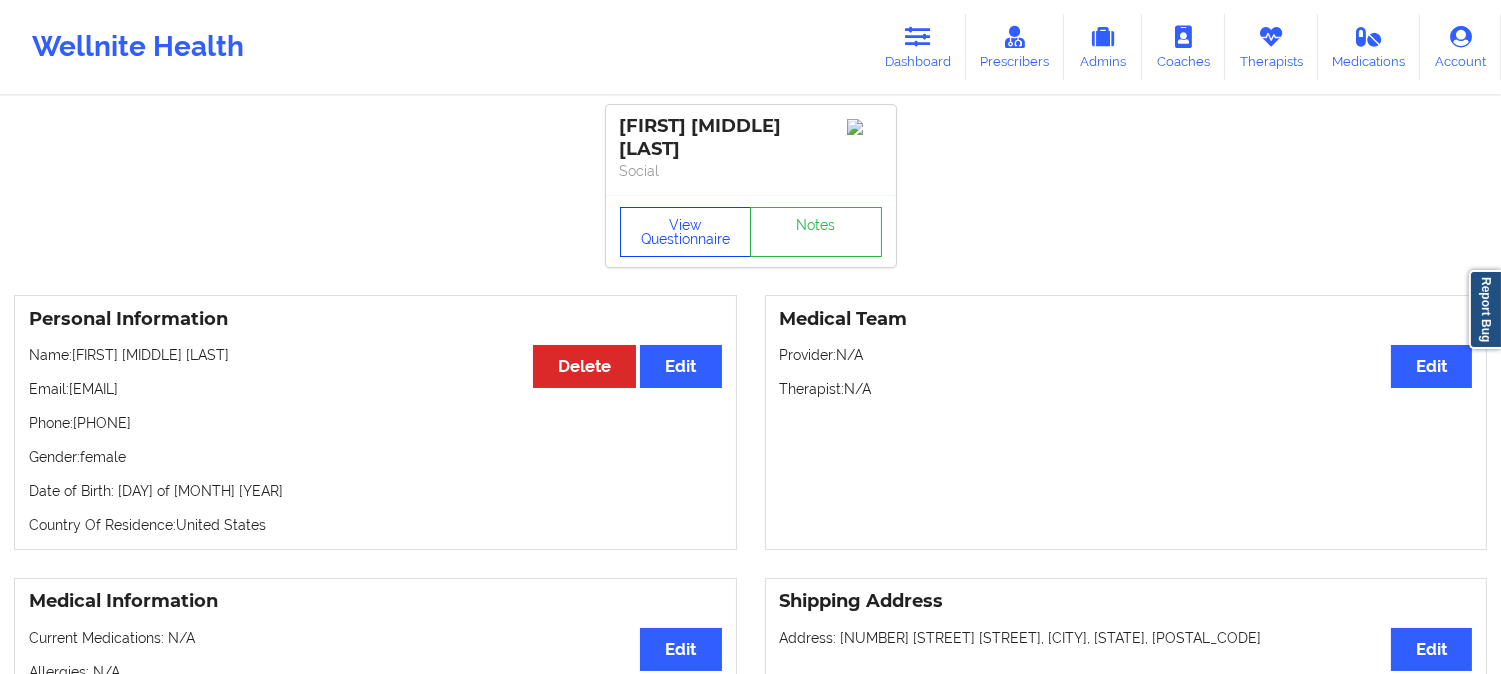 click on "View Questionnaire" at bounding box center (686, 232) 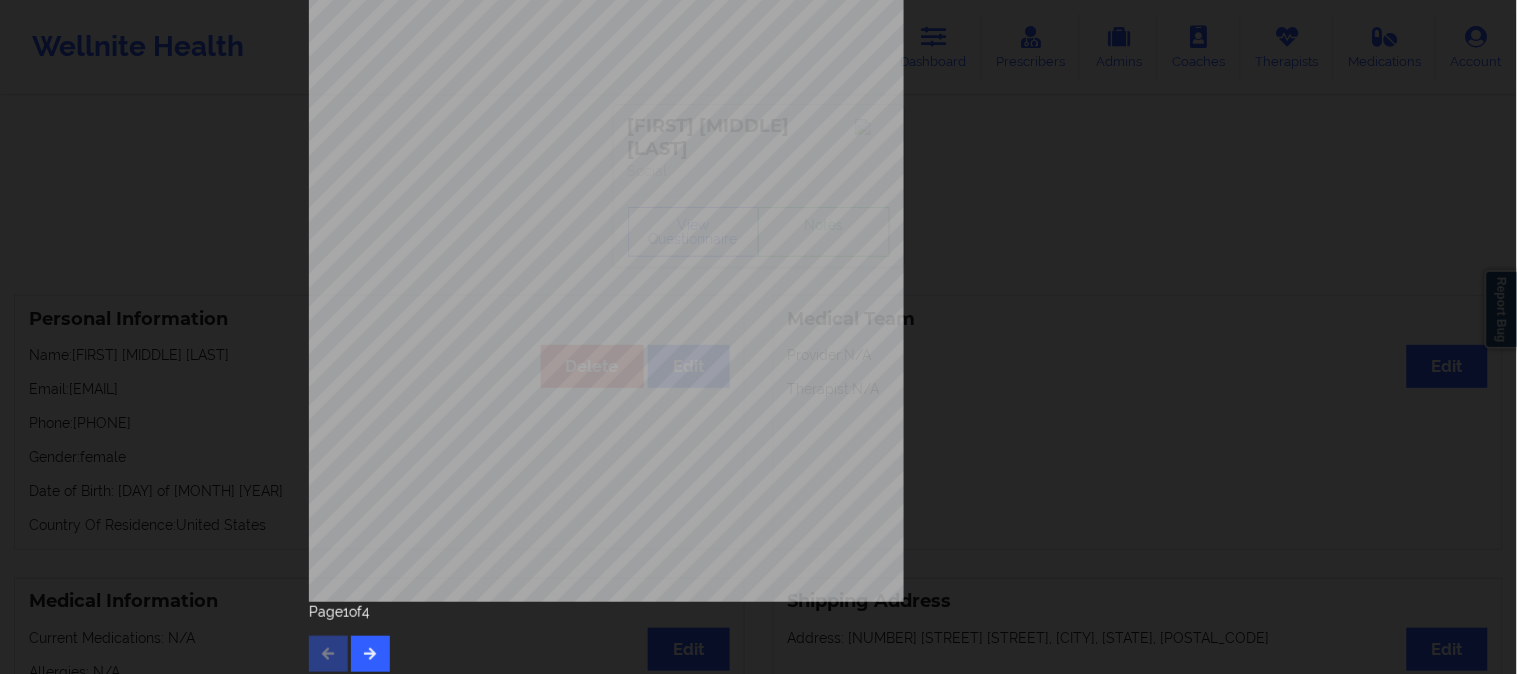 scroll, scrollTop: 280, scrollLeft: 0, axis: vertical 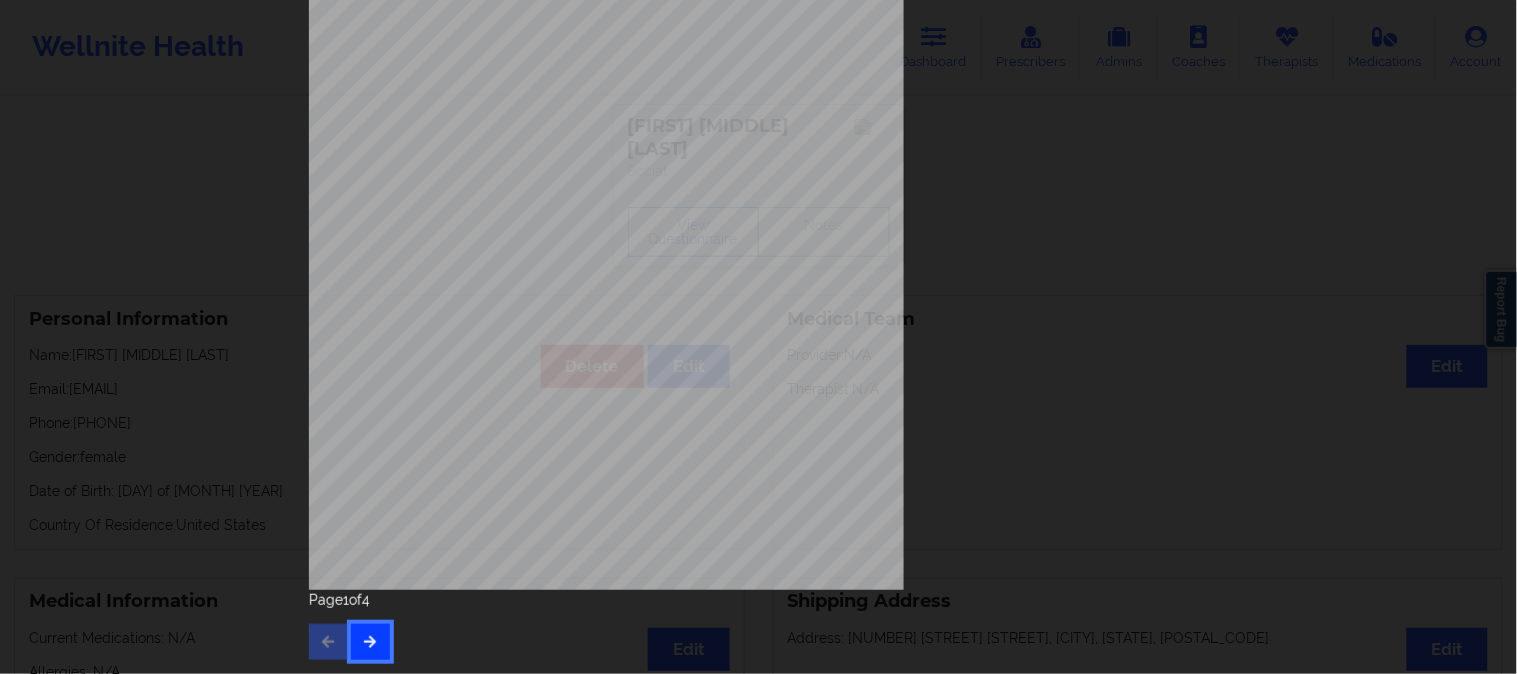 click at bounding box center (370, 642) 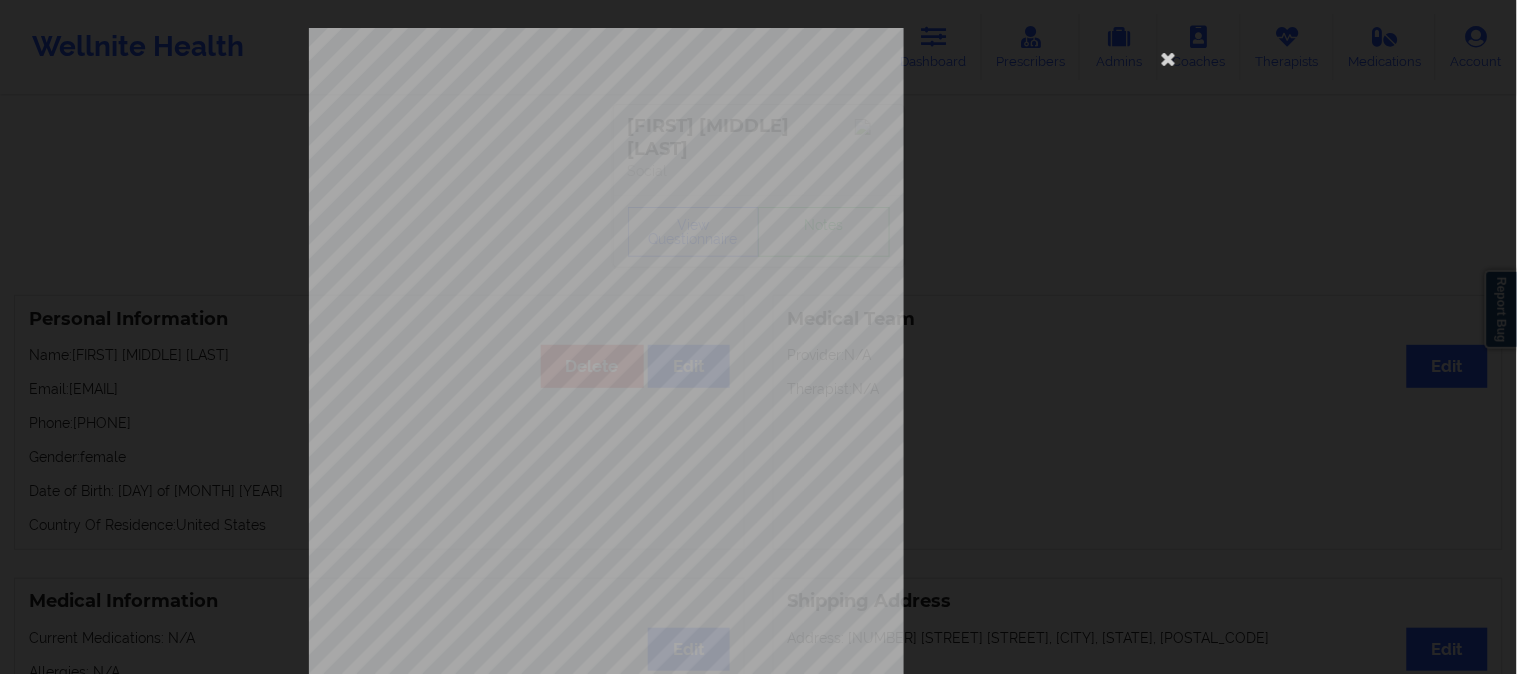 scroll, scrollTop: 280, scrollLeft: 0, axis: vertical 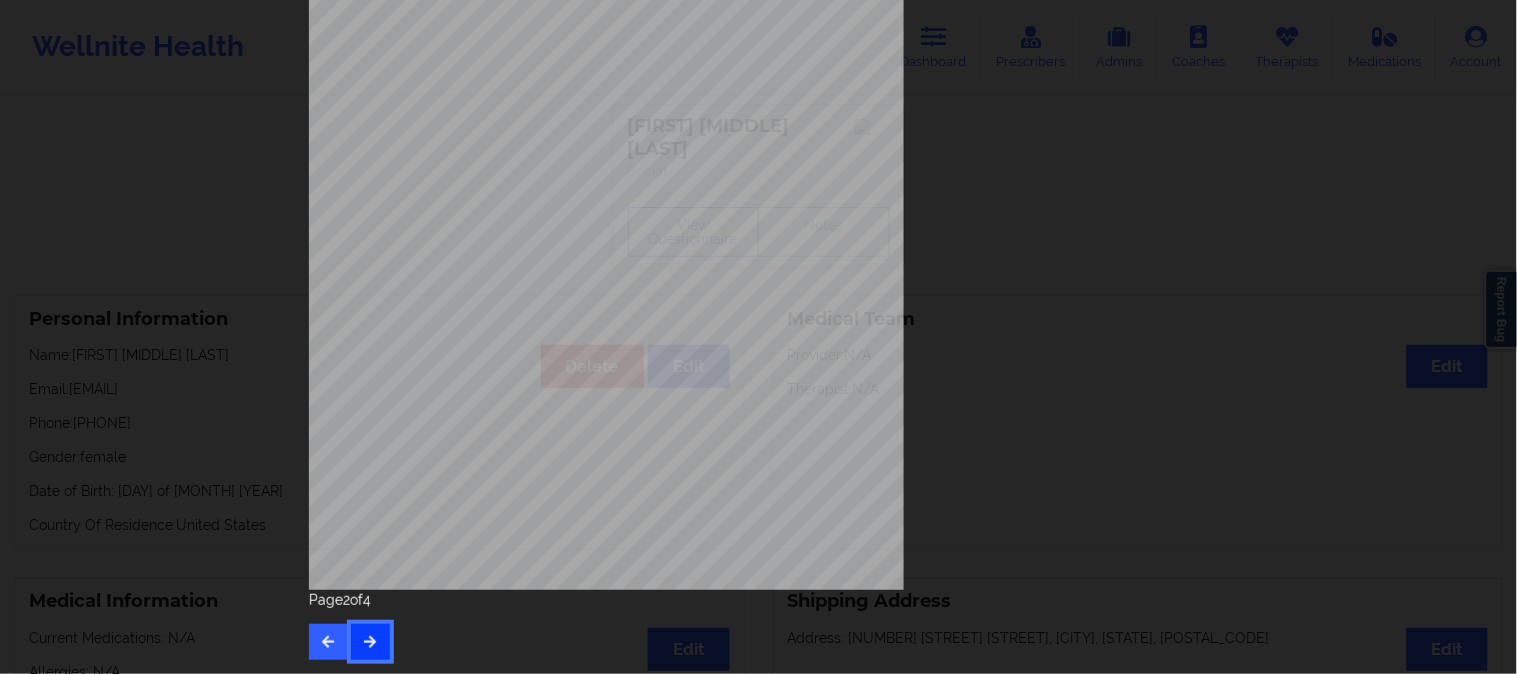 click at bounding box center (370, 642) 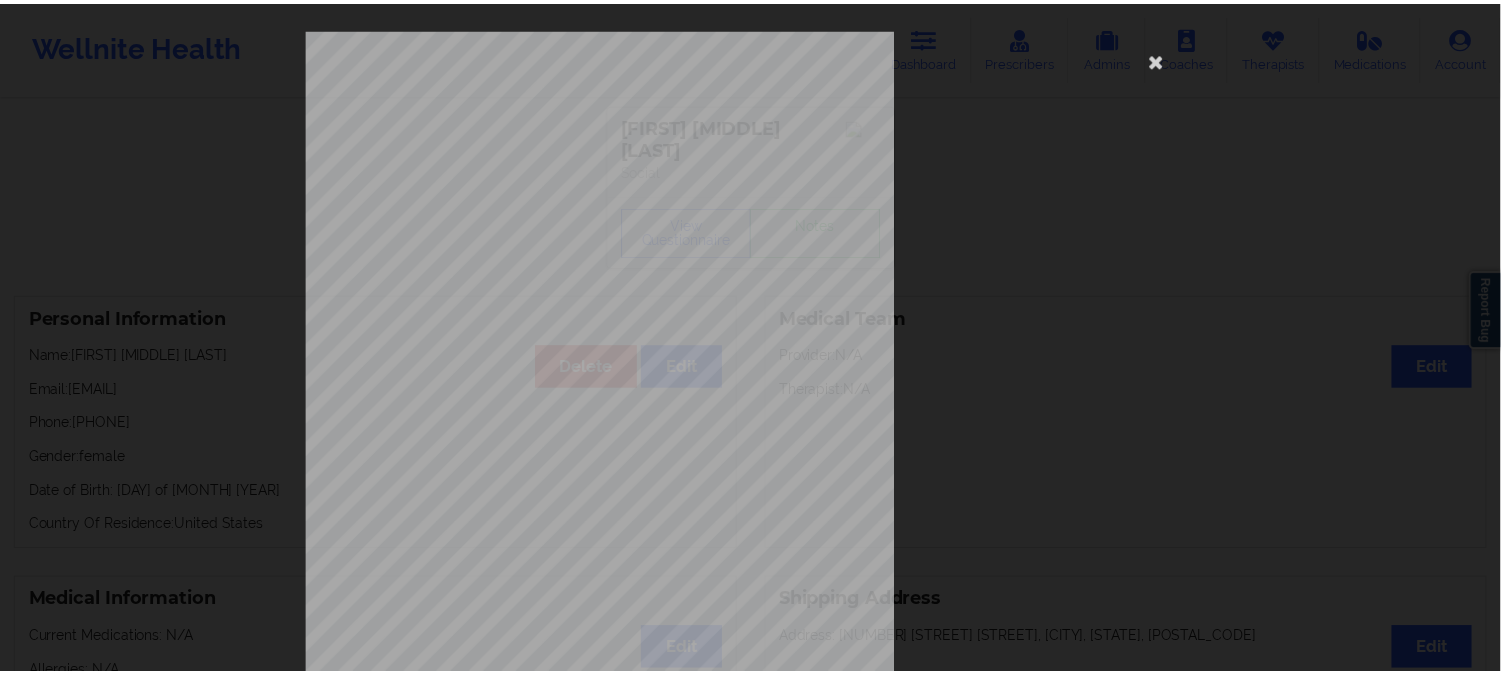 scroll, scrollTop: 111, scrollLeft: 0, axis: vertical 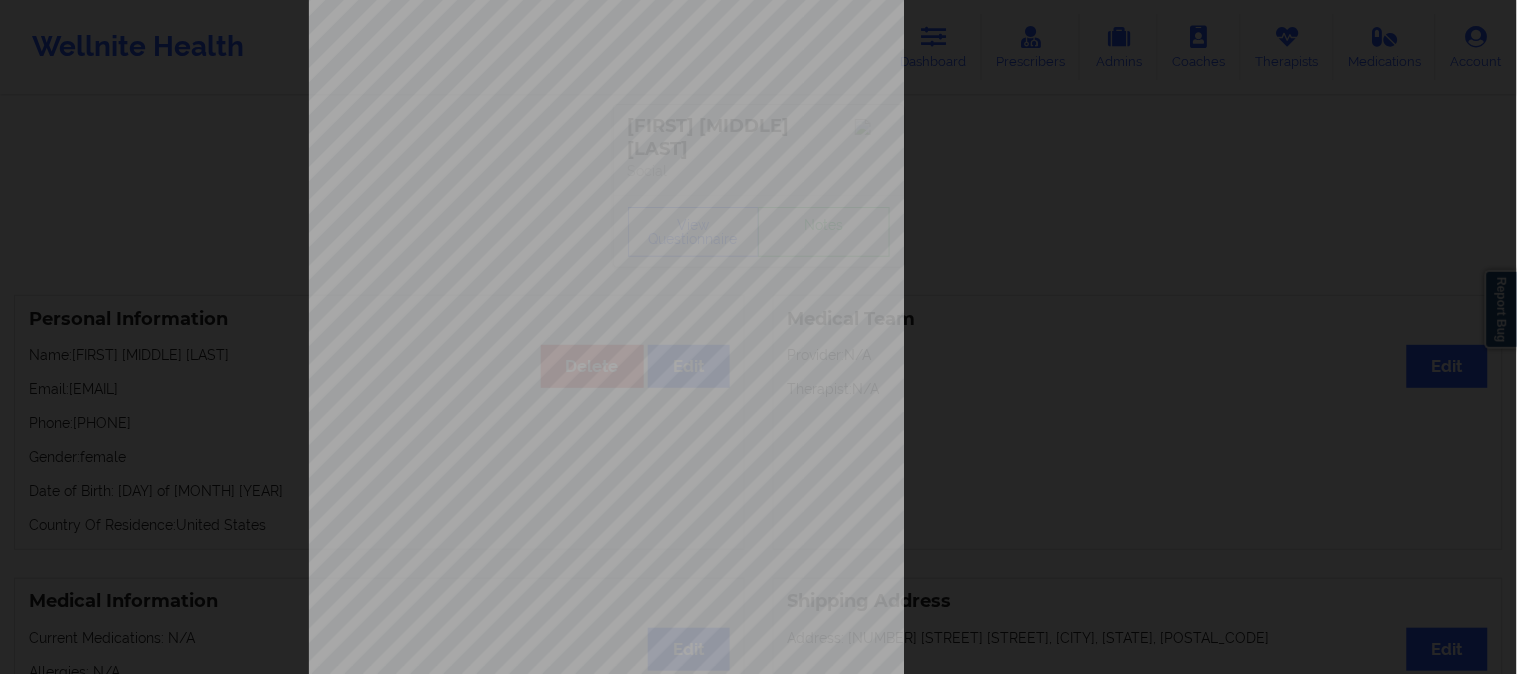 click on "Back cover of insurance image Insurance company type details by patient commercial Insurance Member ID for patient [NUMBER] Insurance company name details by patient OptumHealth Behavioral Solution Insurance Company Identity number by patient OptumHealth Behavioral Solution Insurance dependency status details by patient Own coverage Payment plan chosen by patient together" at bounding box center (759, 338) 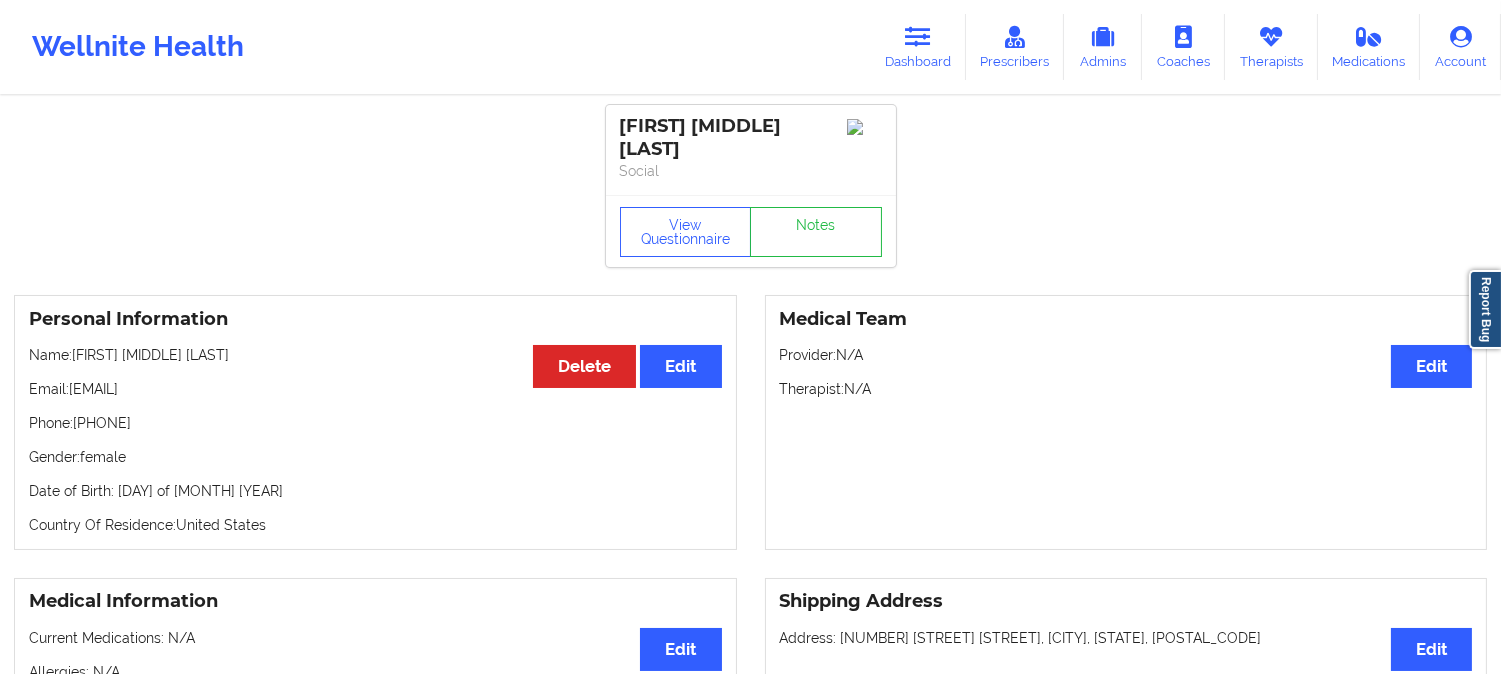 drag, startPoint x: 271, startPoint y: 366, endPoint x: 73, endPoint y: 372, distance: 198.09088 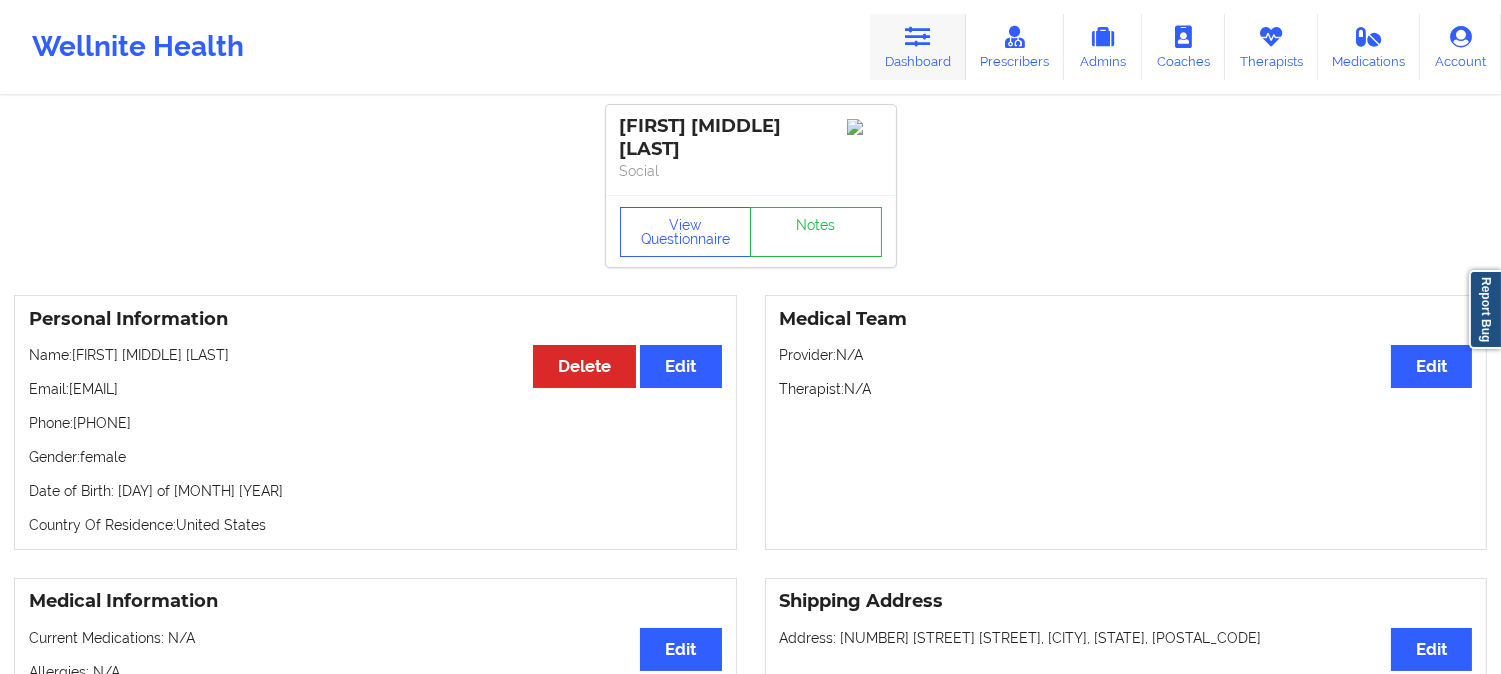 click on "Dashboard" at bounding box center [918, 47] 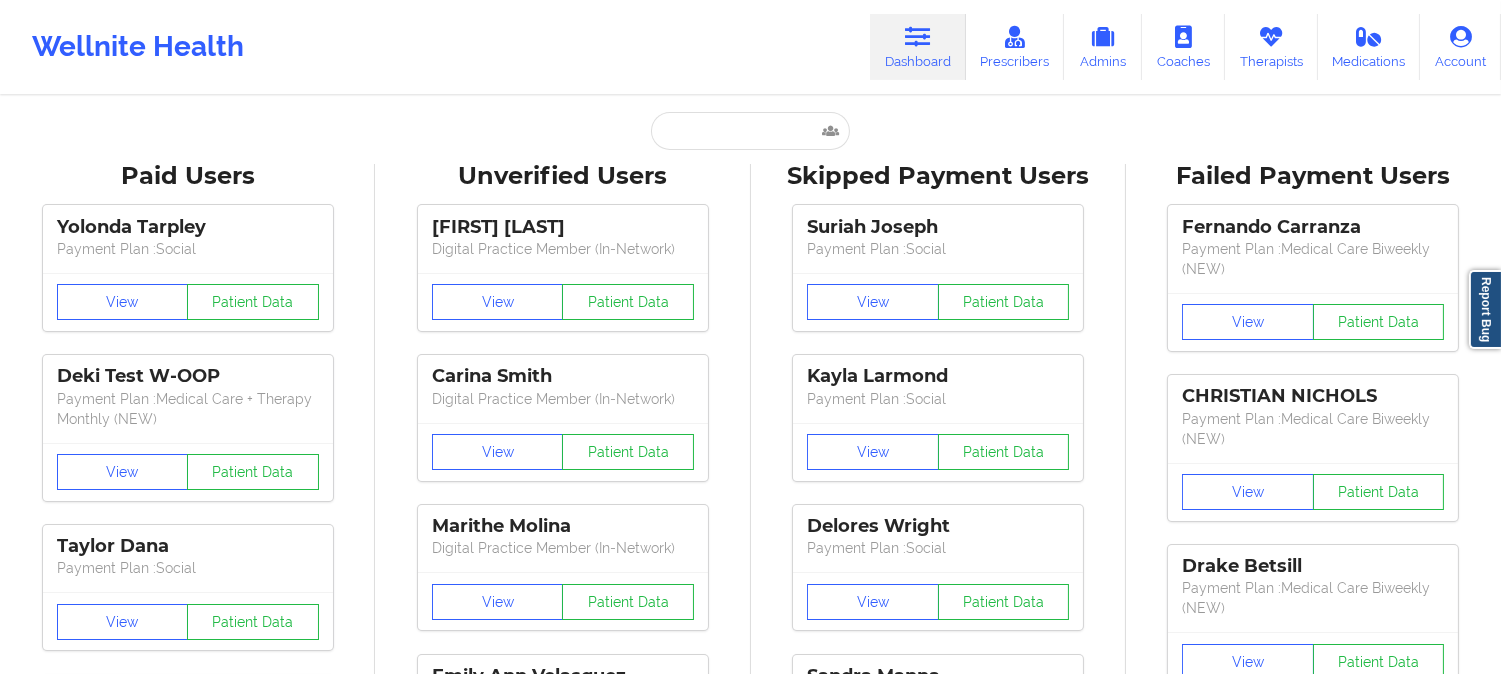drag, startPoint x: 758, startPoint y: 157, endPoint x: 751, endPoint y: 130, distance: 27.89265 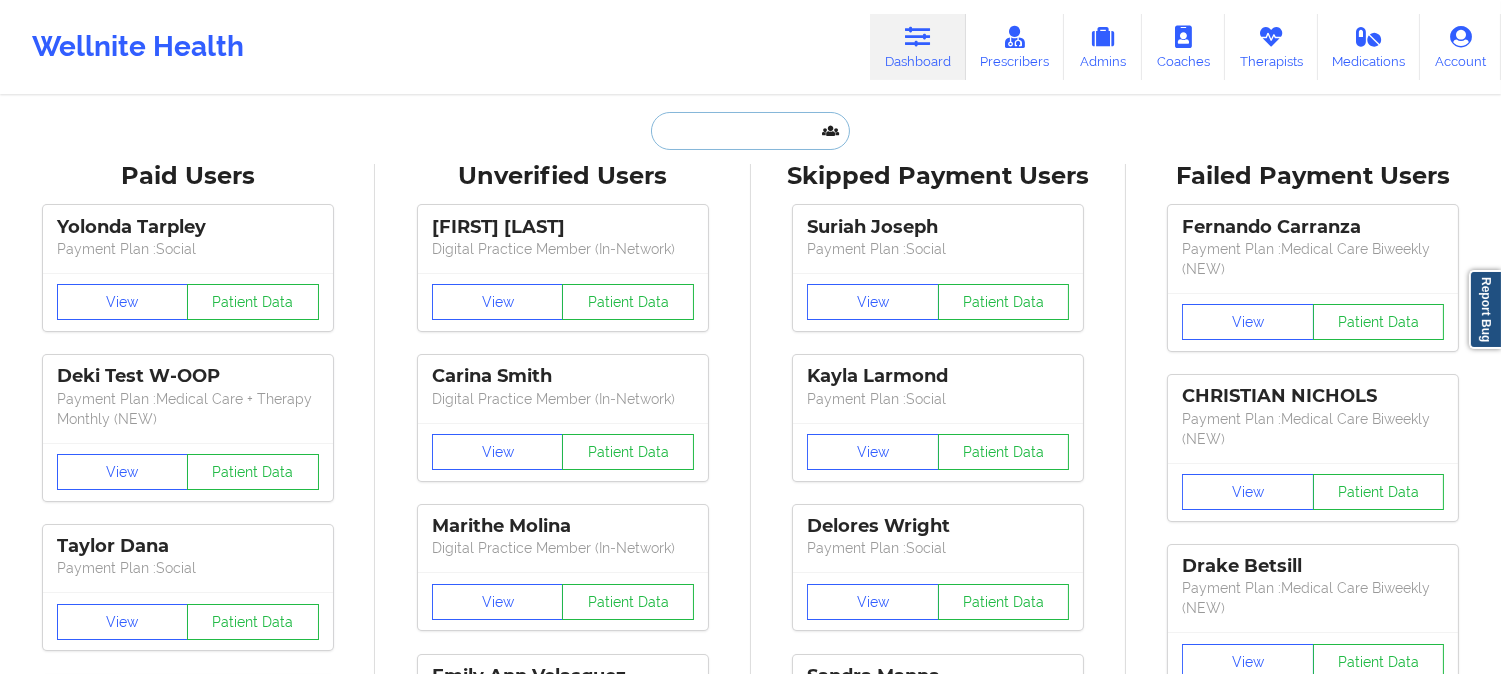 click at bounding box center [750, 131] 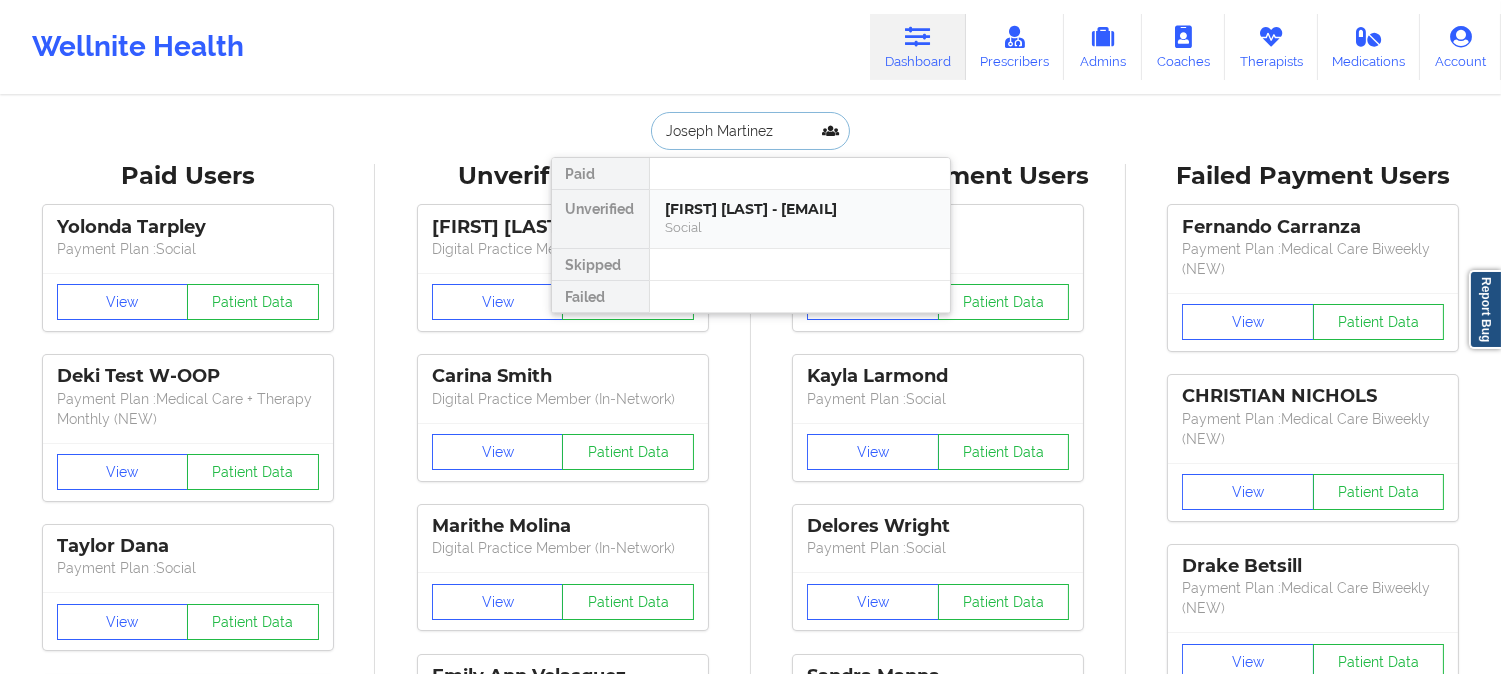 click on "[FIRST] [LAST] - [EMAIL]" at bounding box center (800, 209) 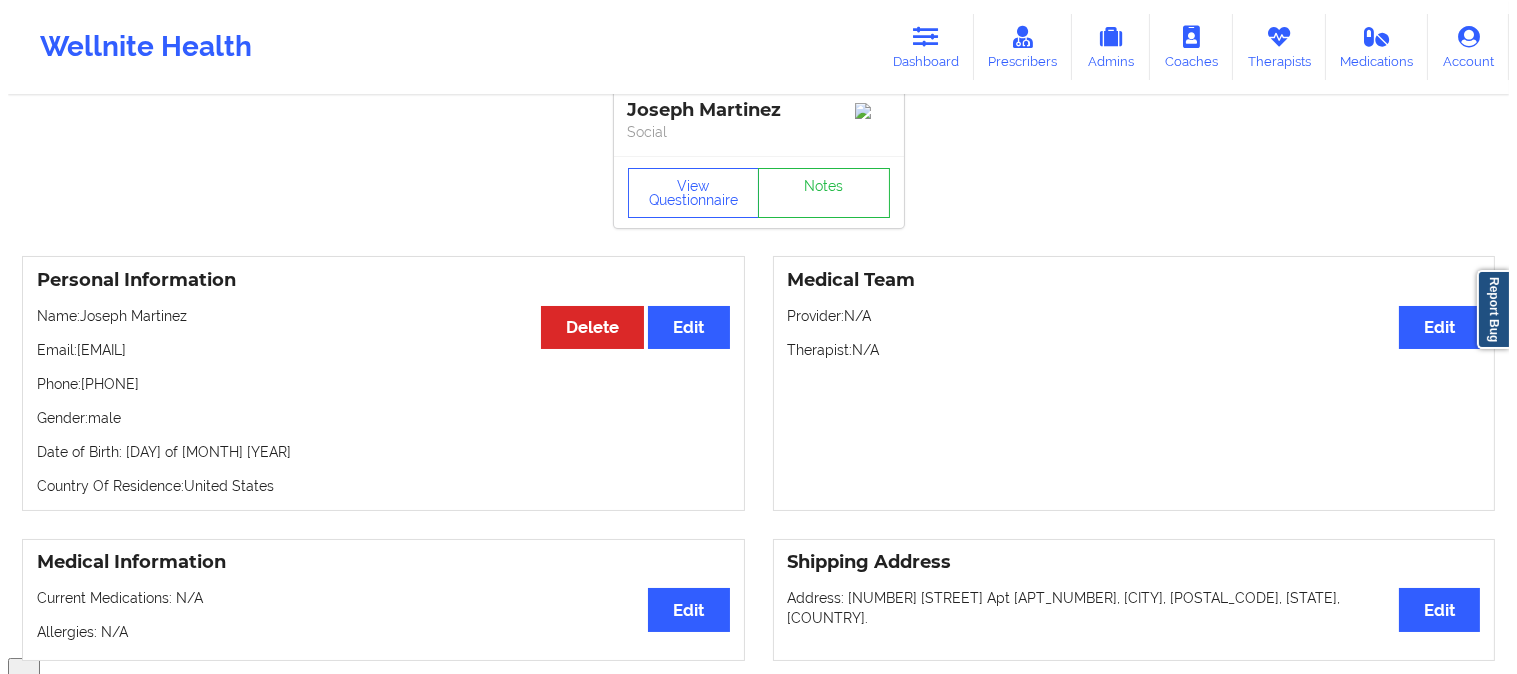 scroll, scrollTop: 6, scrollLeft: 0, axis: vertical 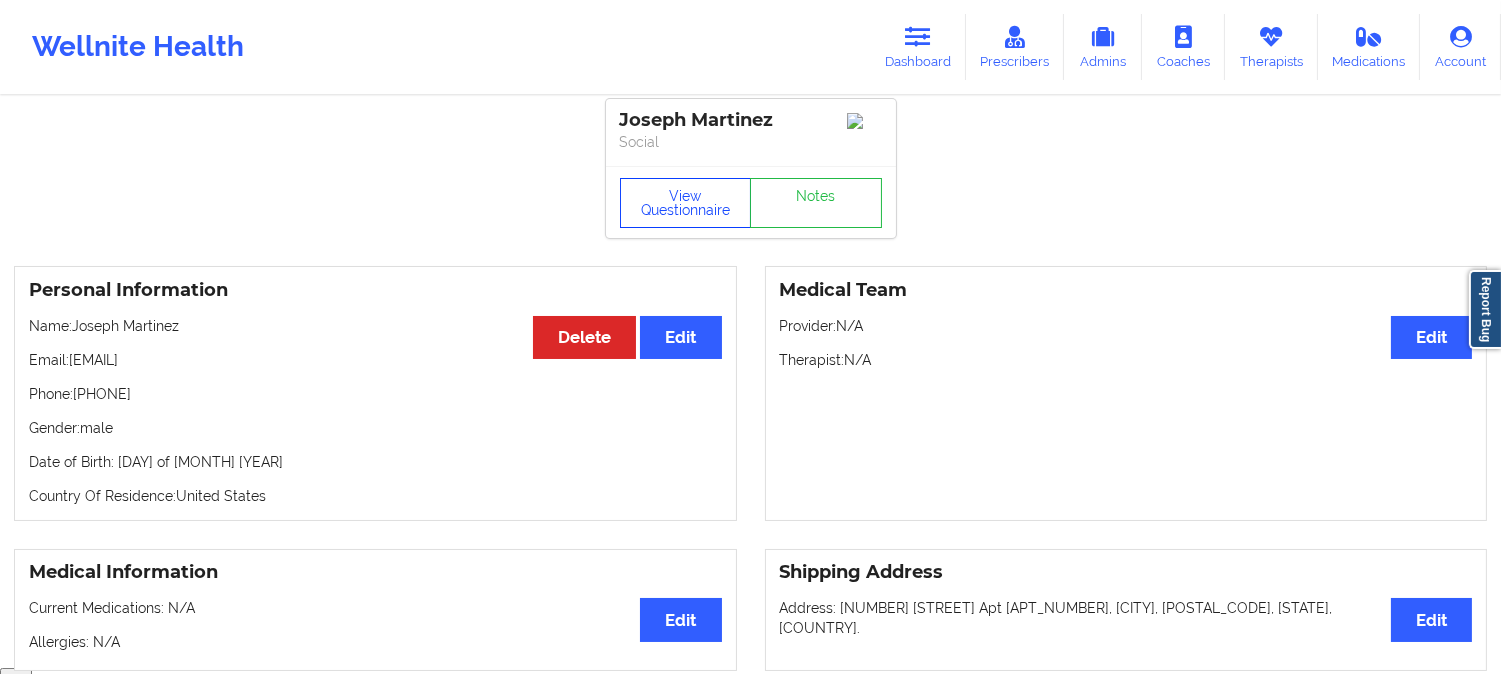click on "View Questionnaire" at bounding box center (686, 203) 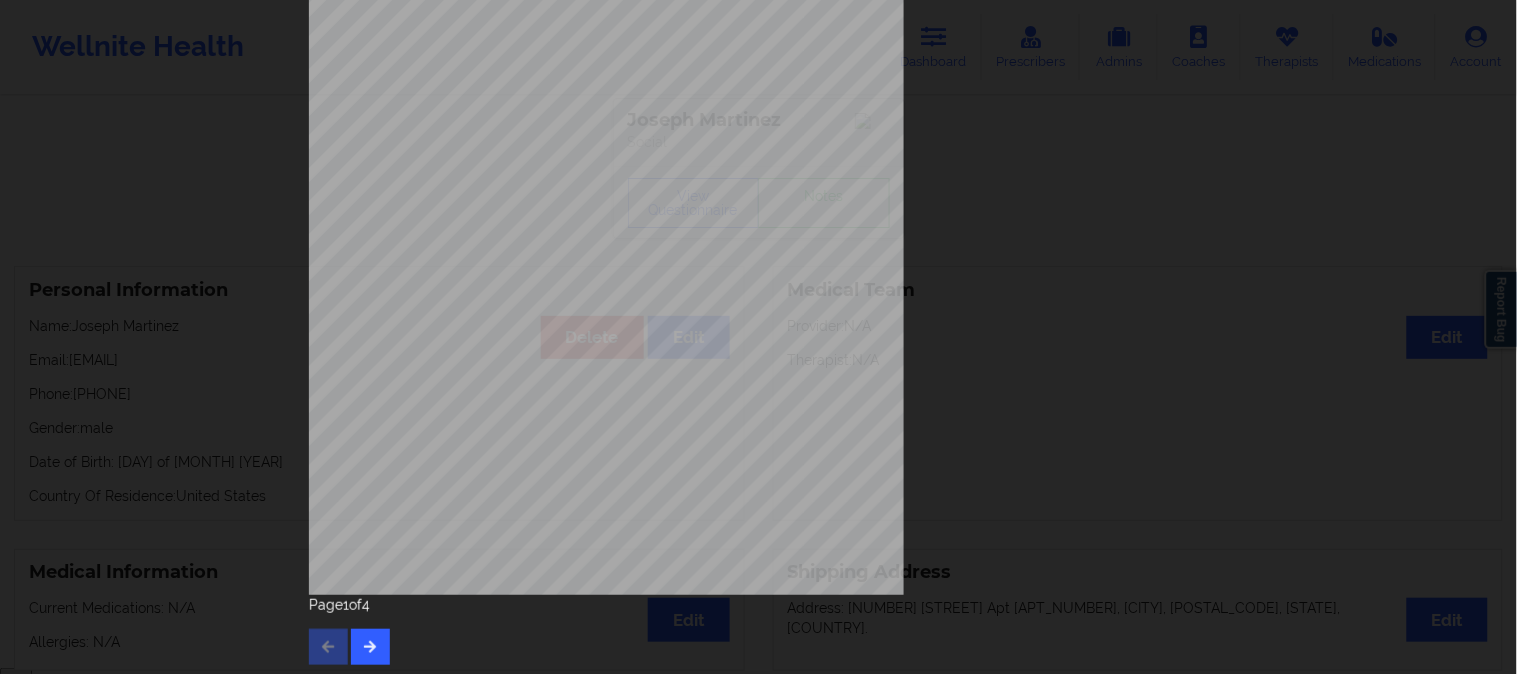scroll, scrollTop: 280, scrollLeft: 0, axis: vertical 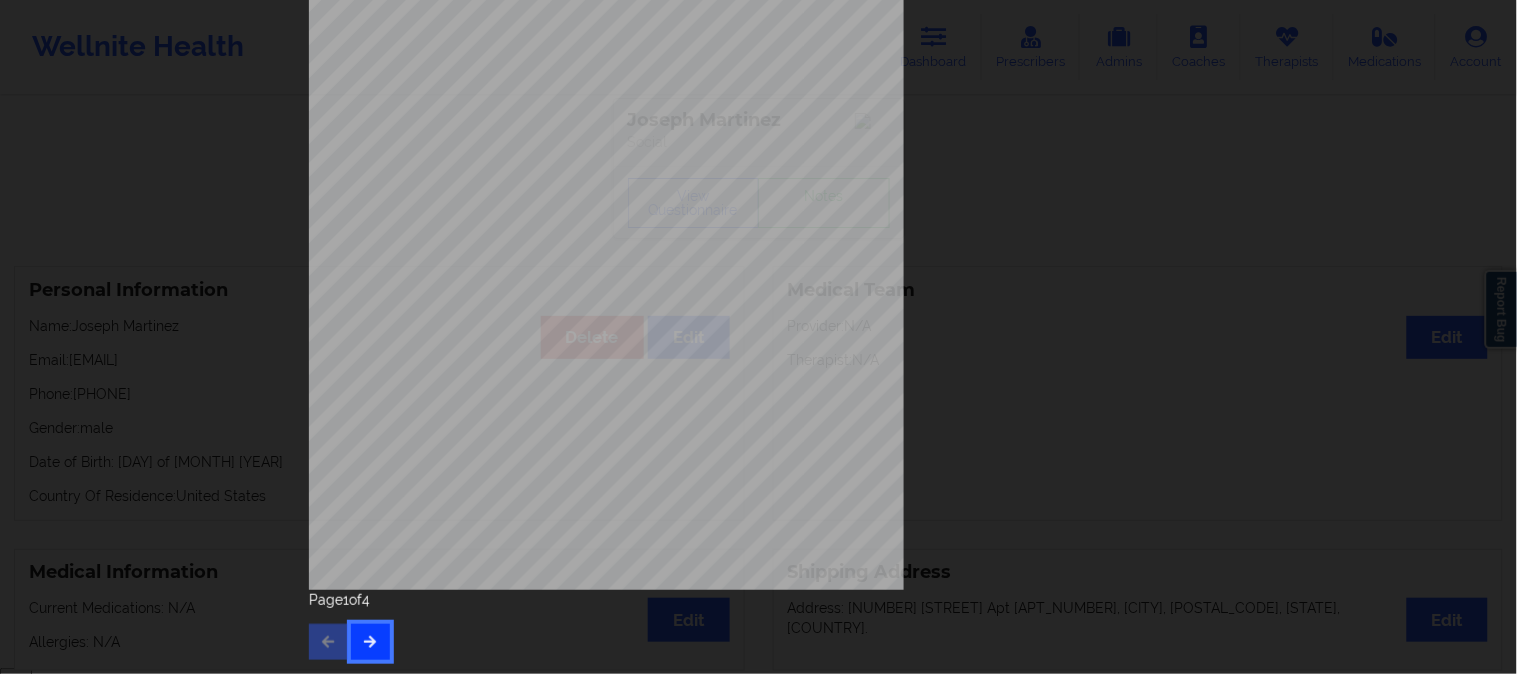 click at bounding box center (370, 641) 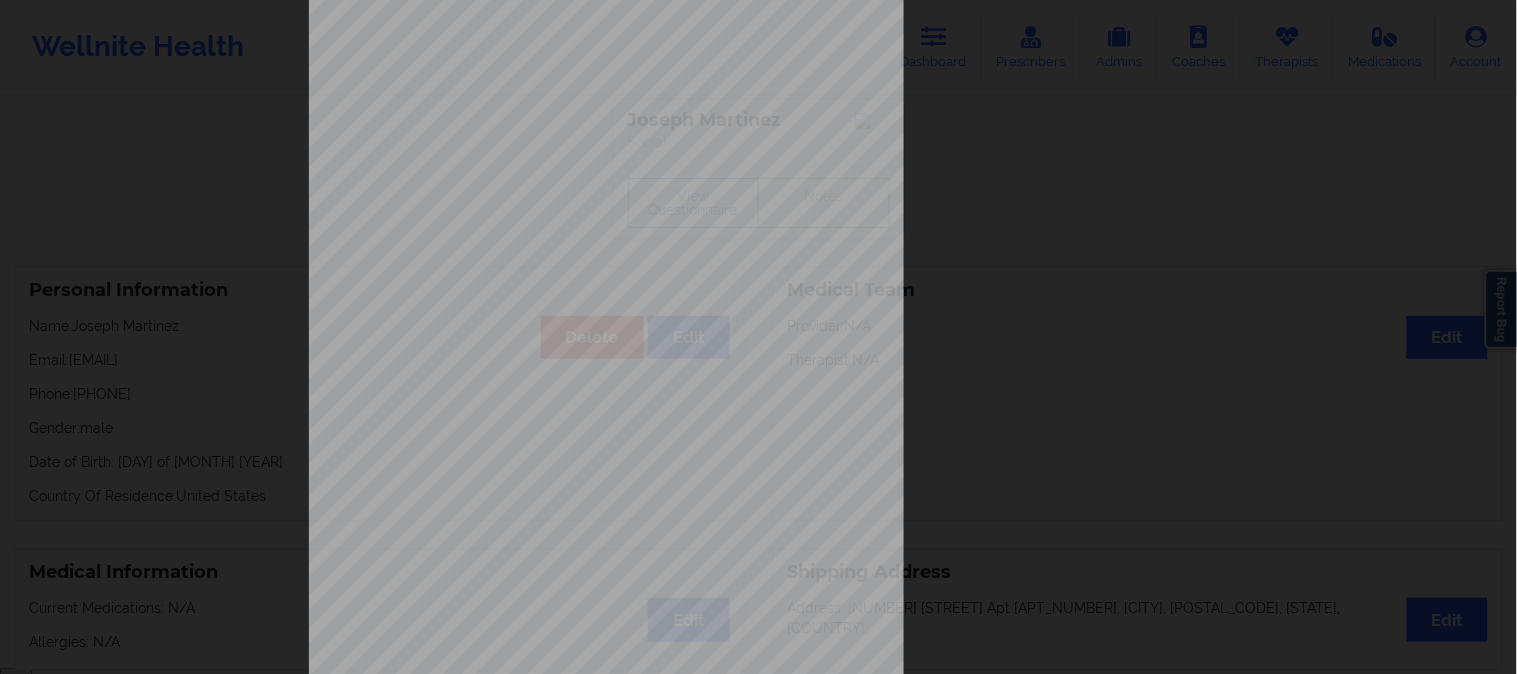 scroll, scrollTop: 280, scrollLeft: 0, axis: vertical 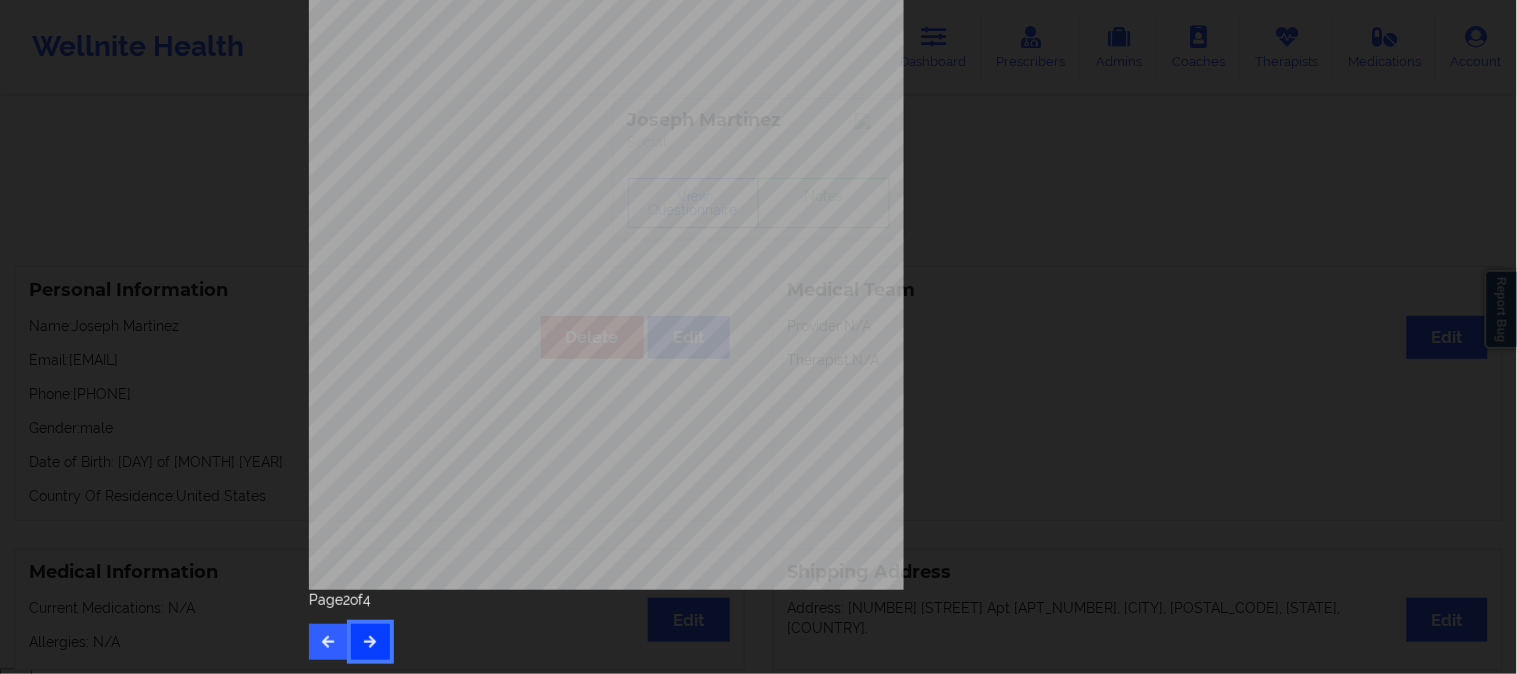 click at bounding box center [370, 641] 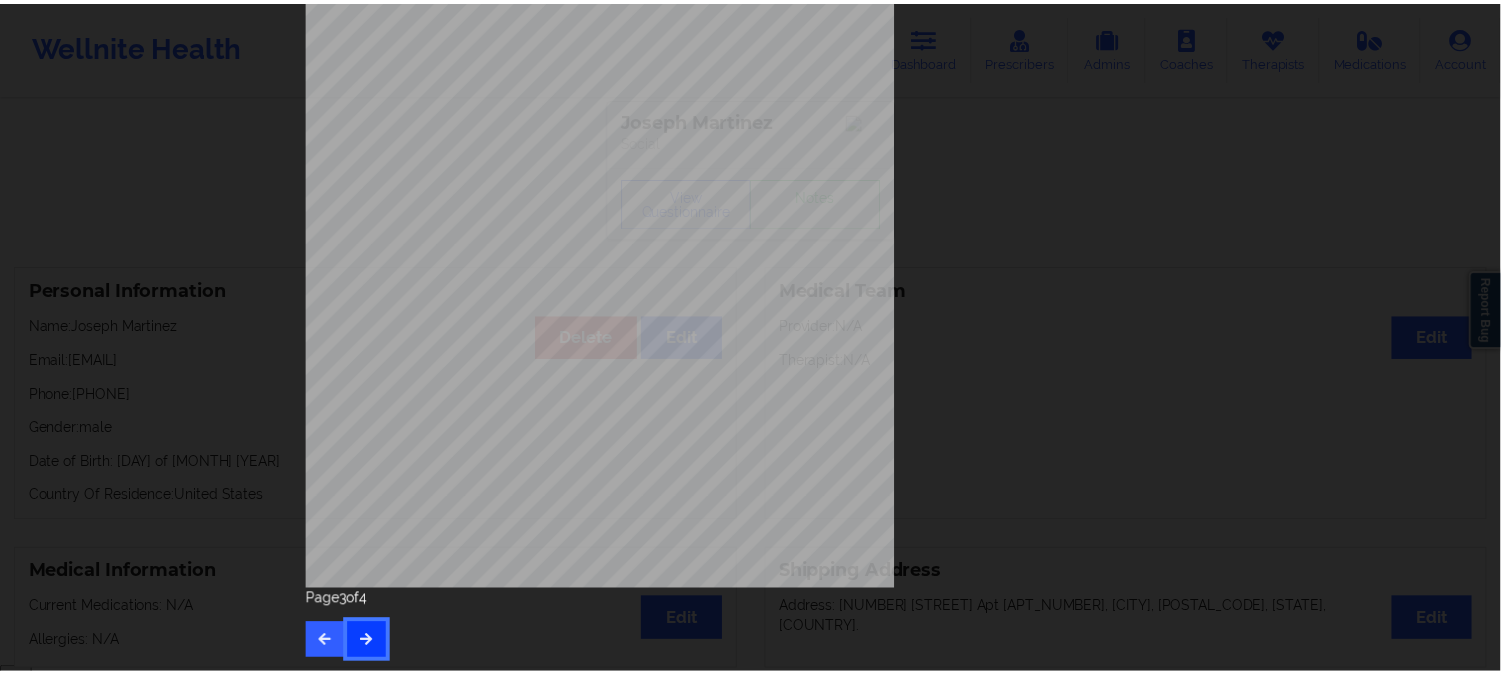 scroll, scrollTop: 0, scrollLeft: 0, axis: both 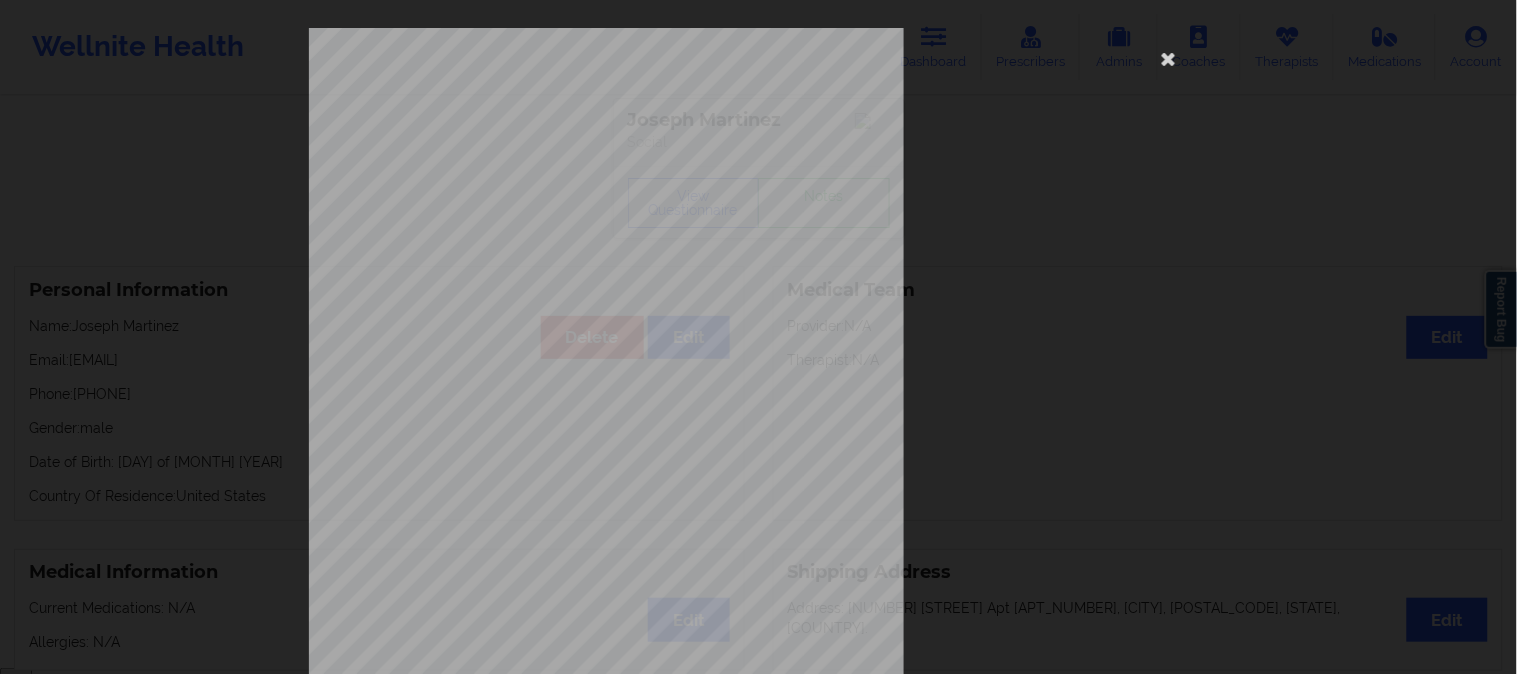 type 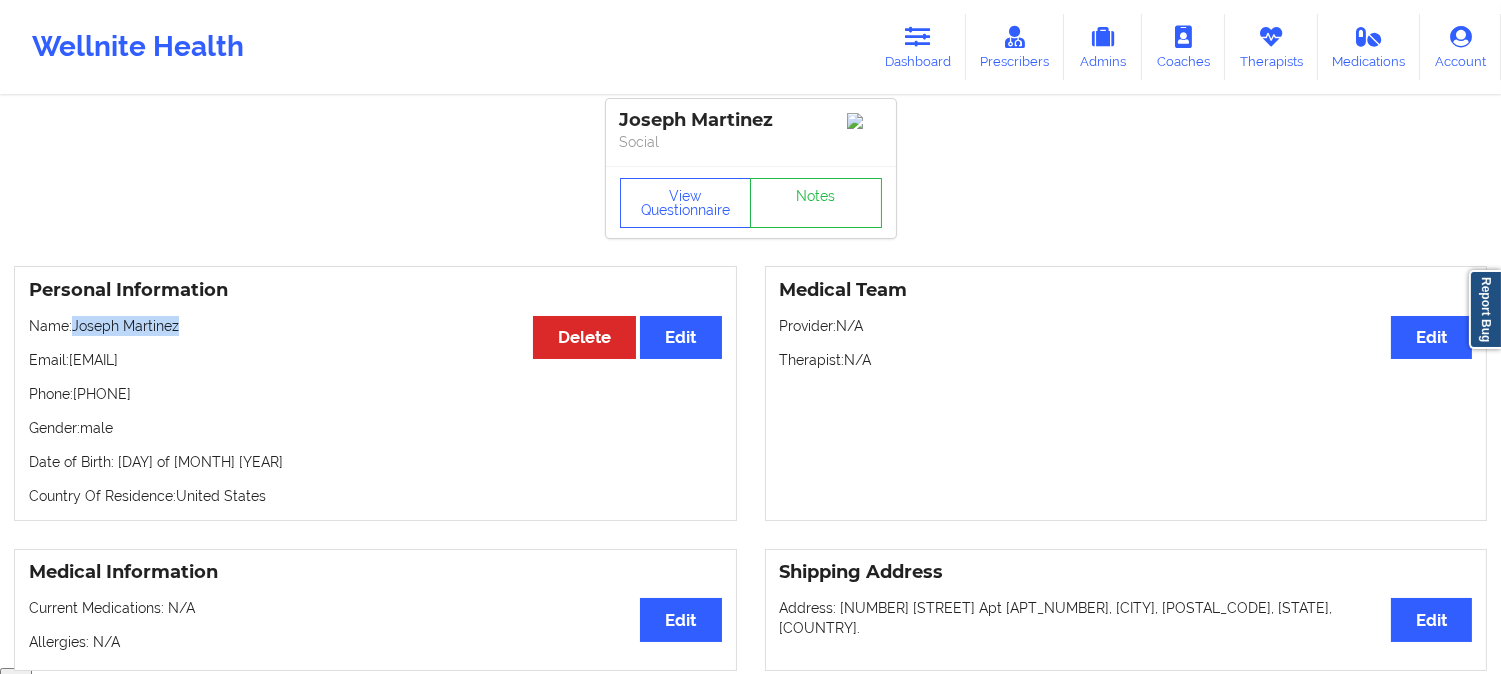 drag, startPoint x: 204, startPoint y: 340, endPoint x: 75, endPoint y: 331, distance: 129.31357 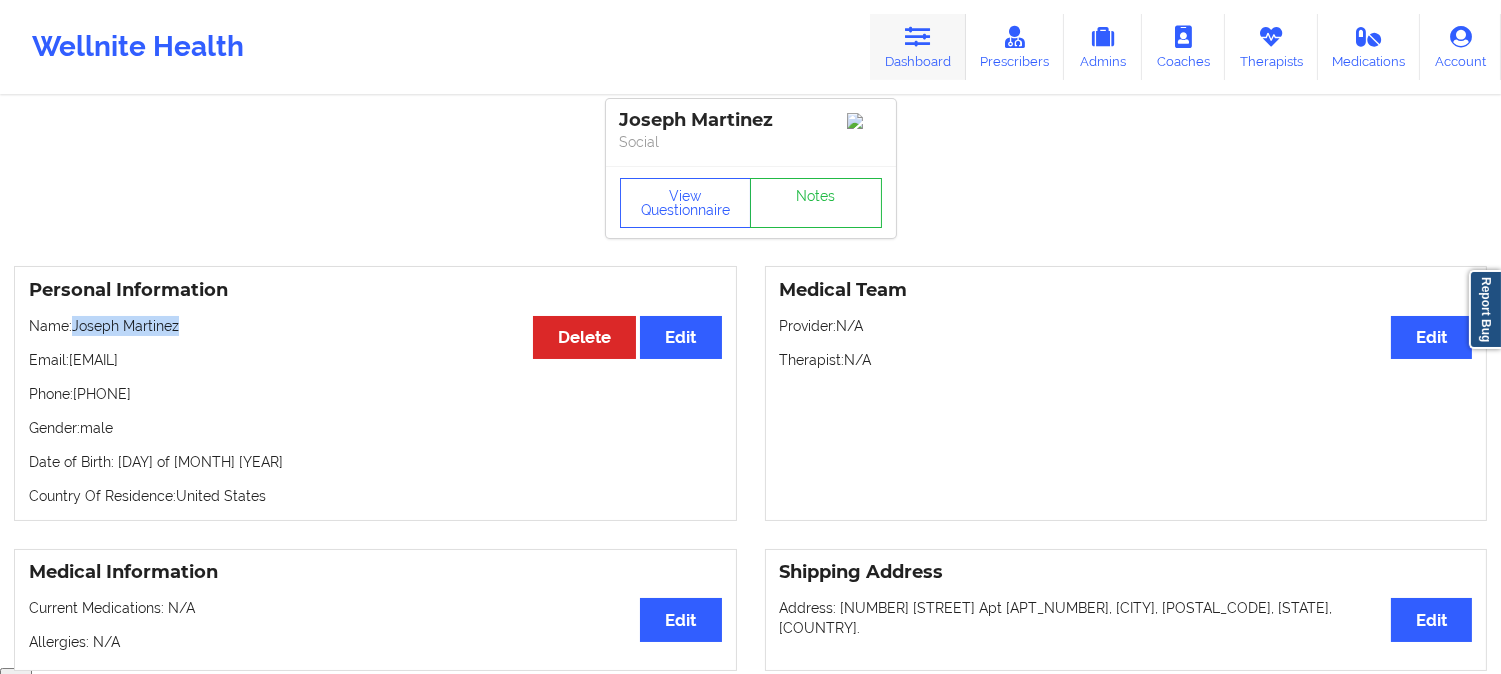 click at bounding box center (918, 37) 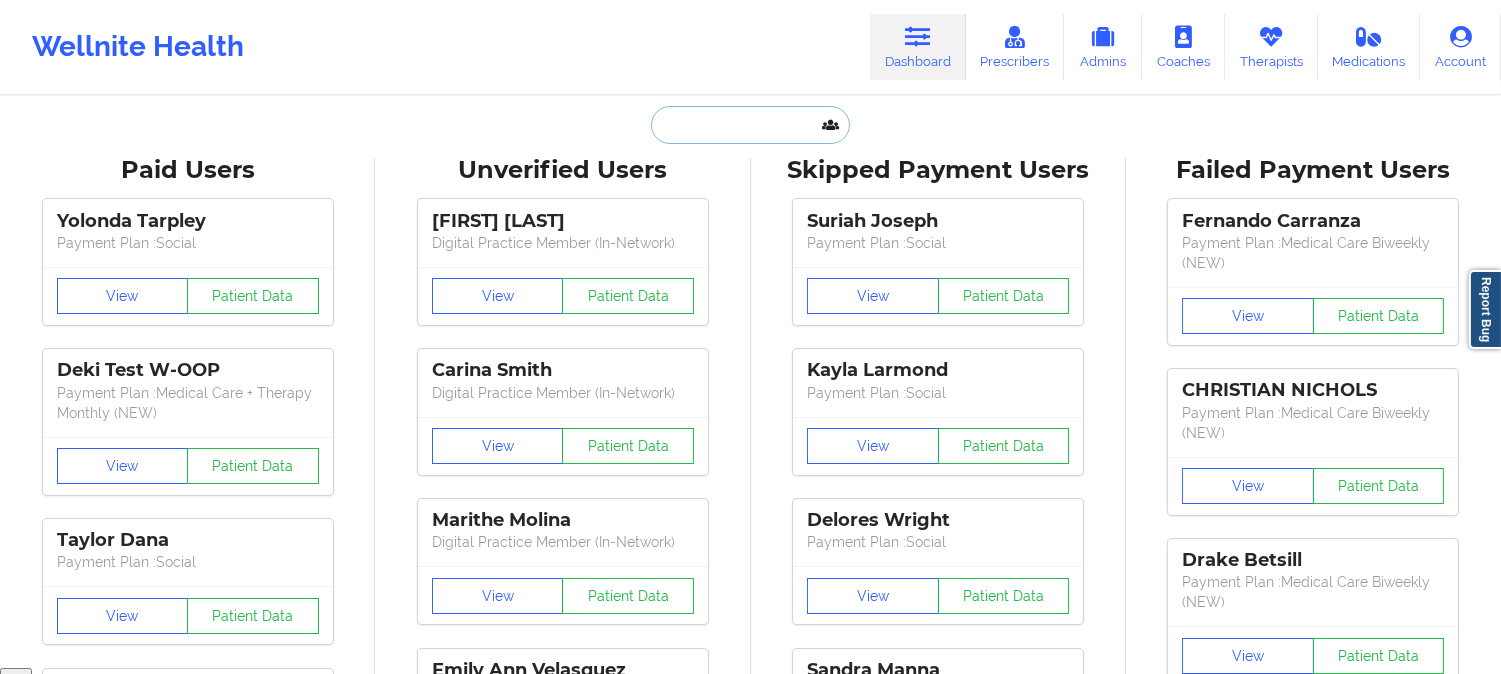 click at bounding box center [750, 125] 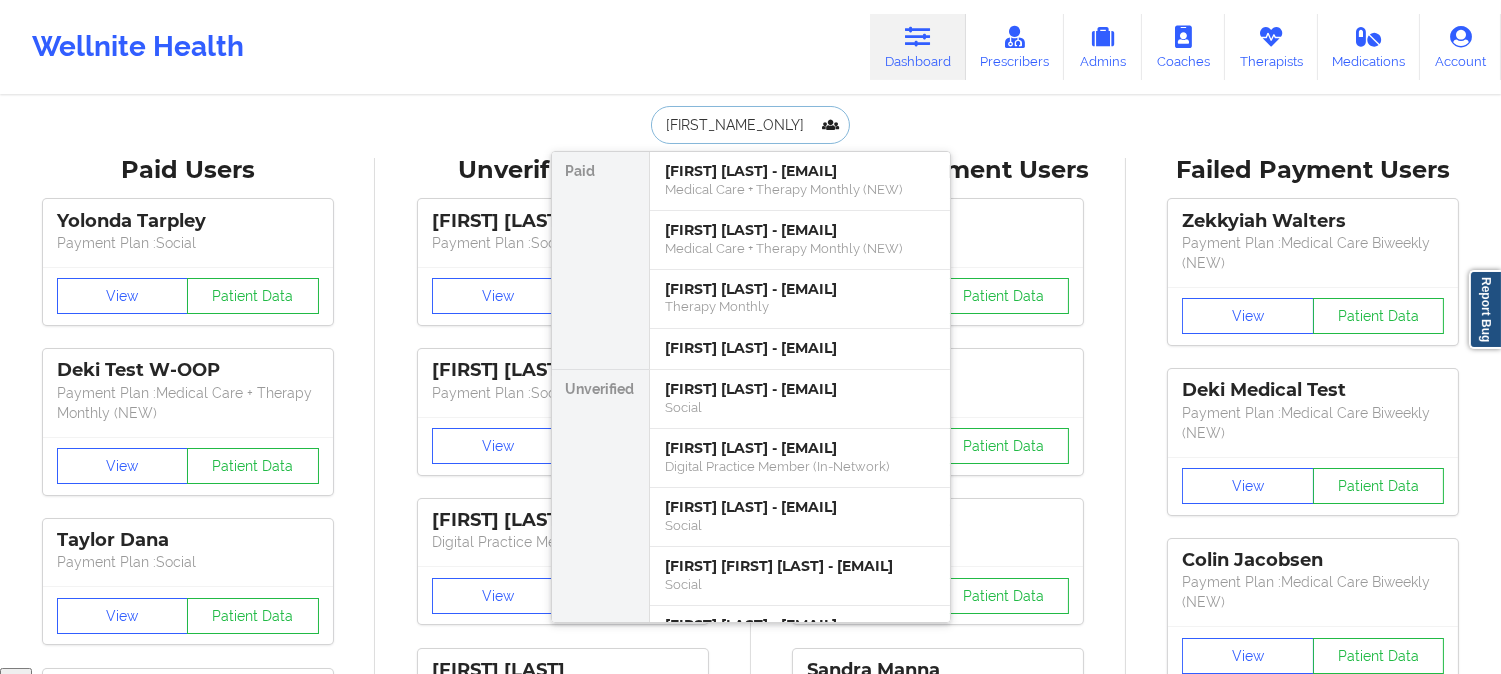 paste on "RAFFEL" 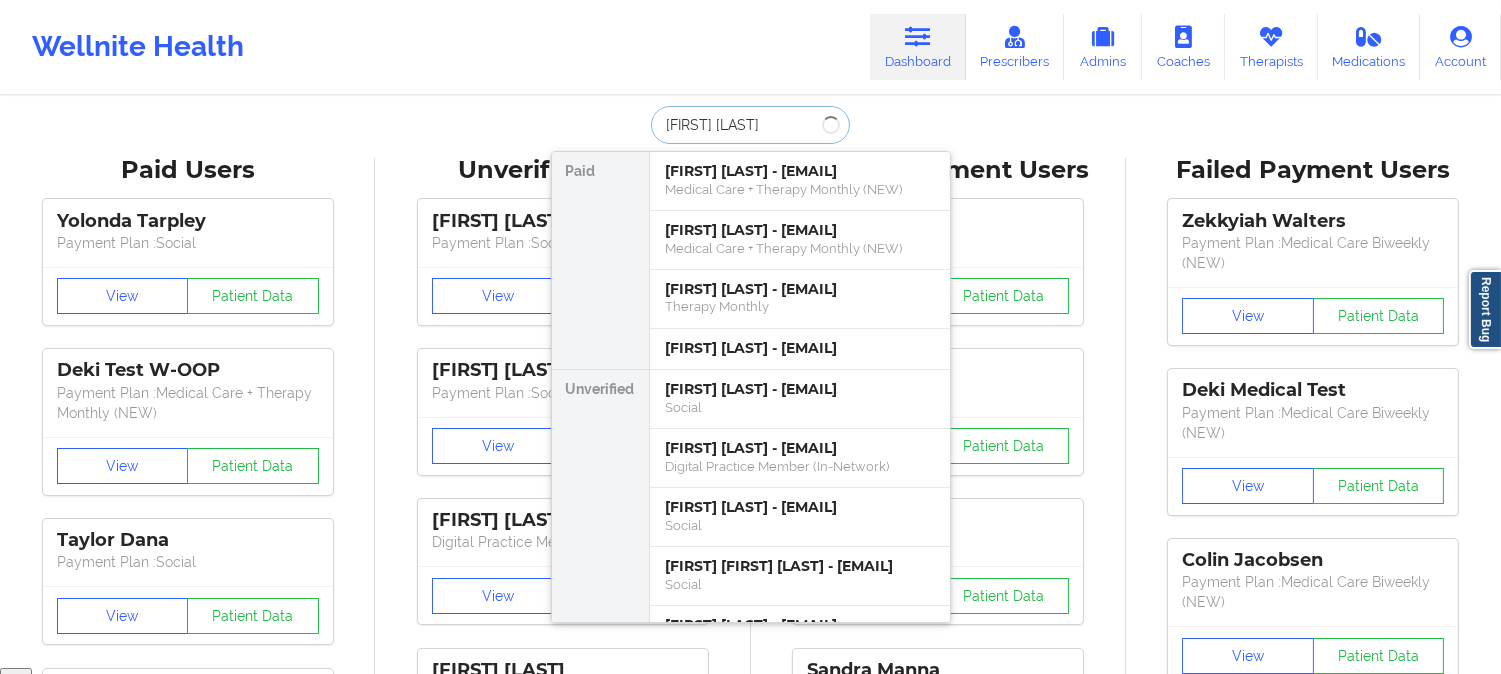 type on "[FIRST] [LAST]" 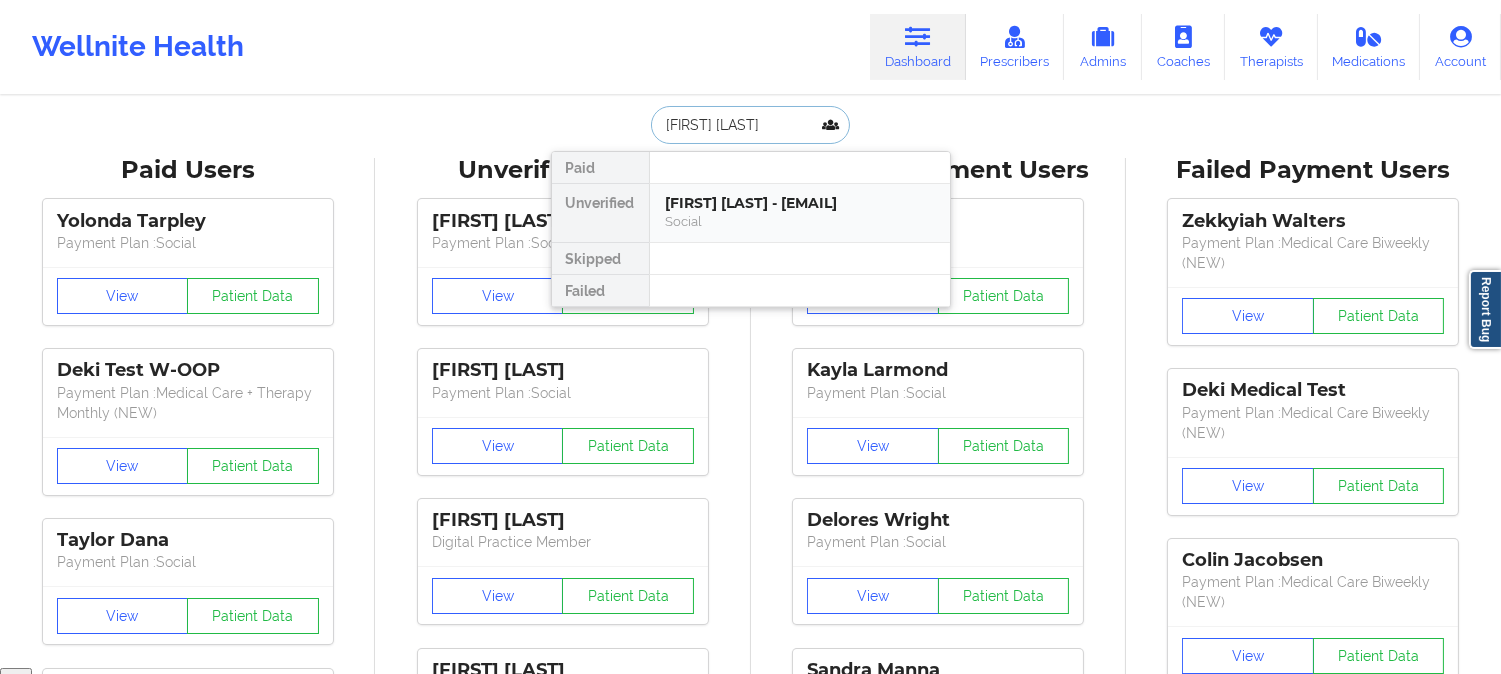 click on "[FIRST] [LAST] - [EMAIL]" at bounding box center [800, 203] 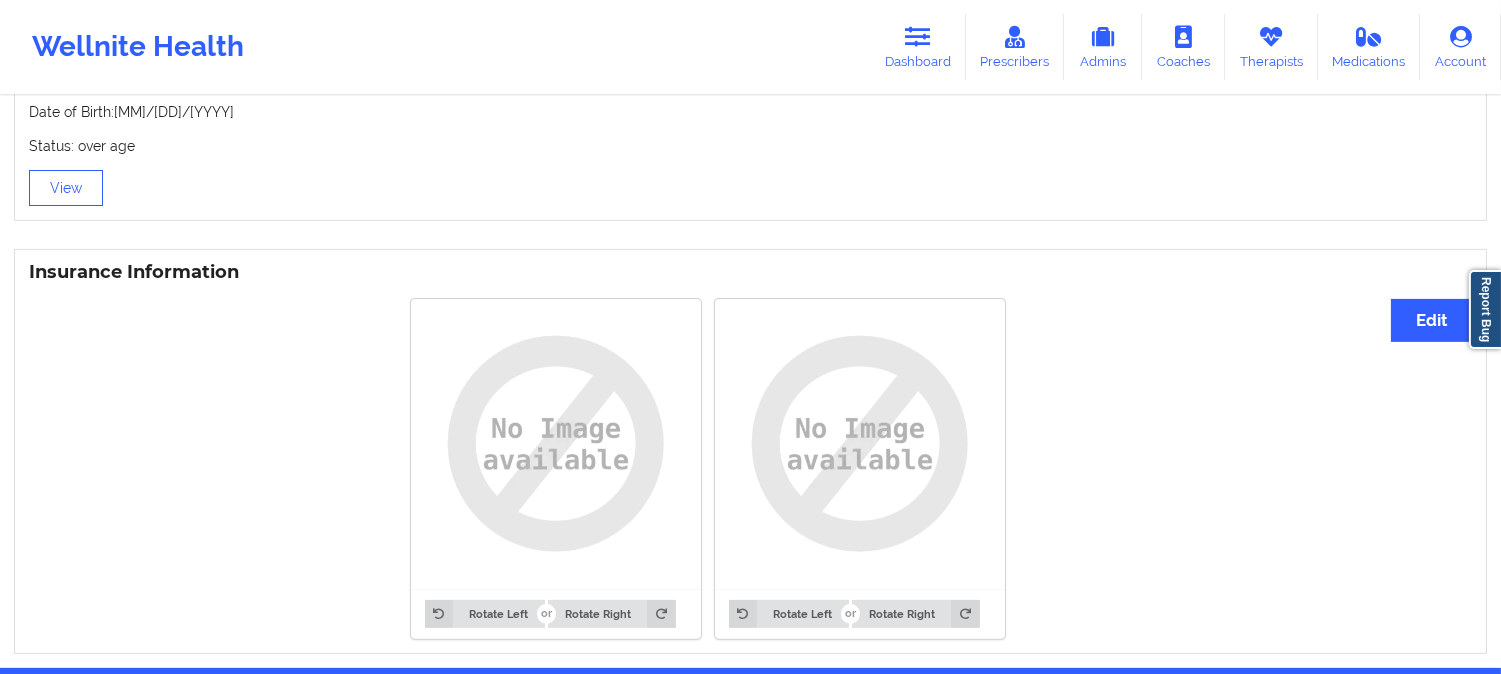 scroll, scrollTop: 1340, scrollLeft: 0, axis: vertical 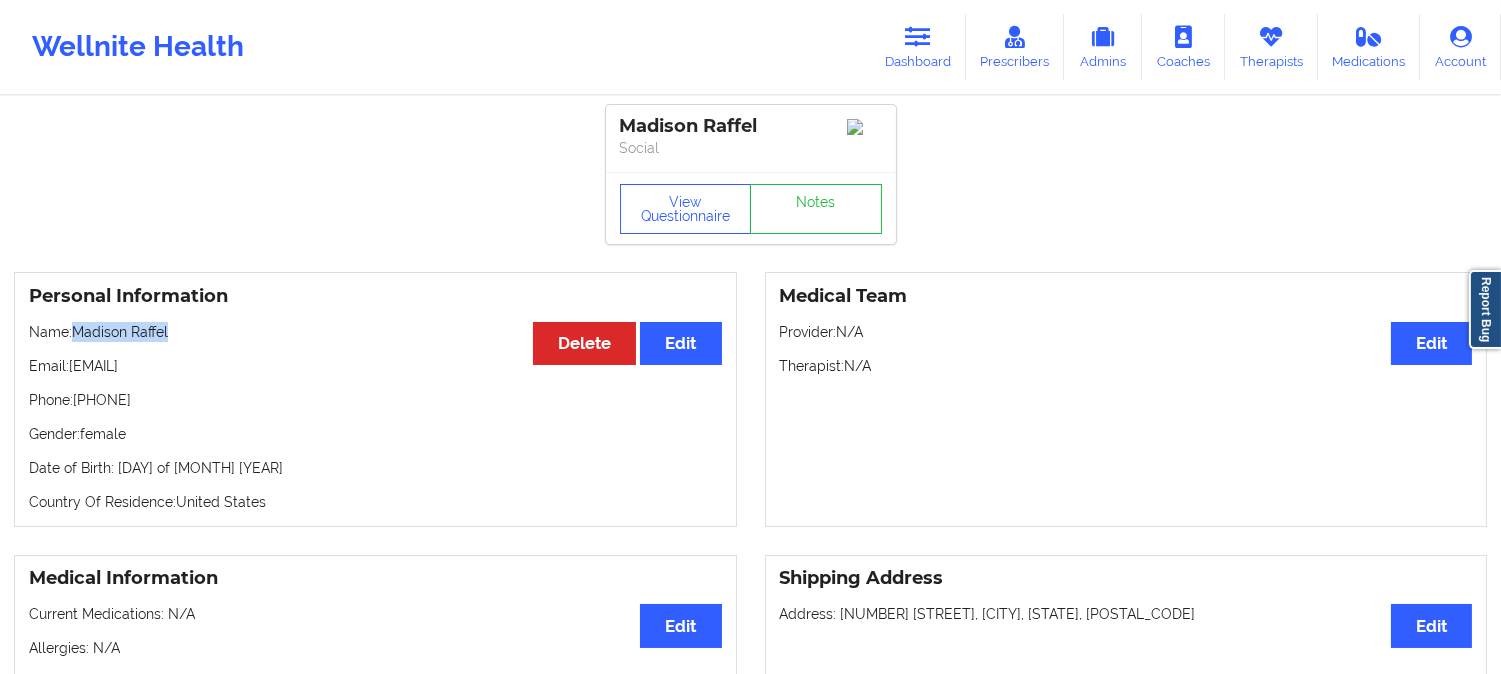 drag, startPoint x: 202, startPoint y: 342, endPoint x: 77, endPoint y: 333, distance: 125.32358 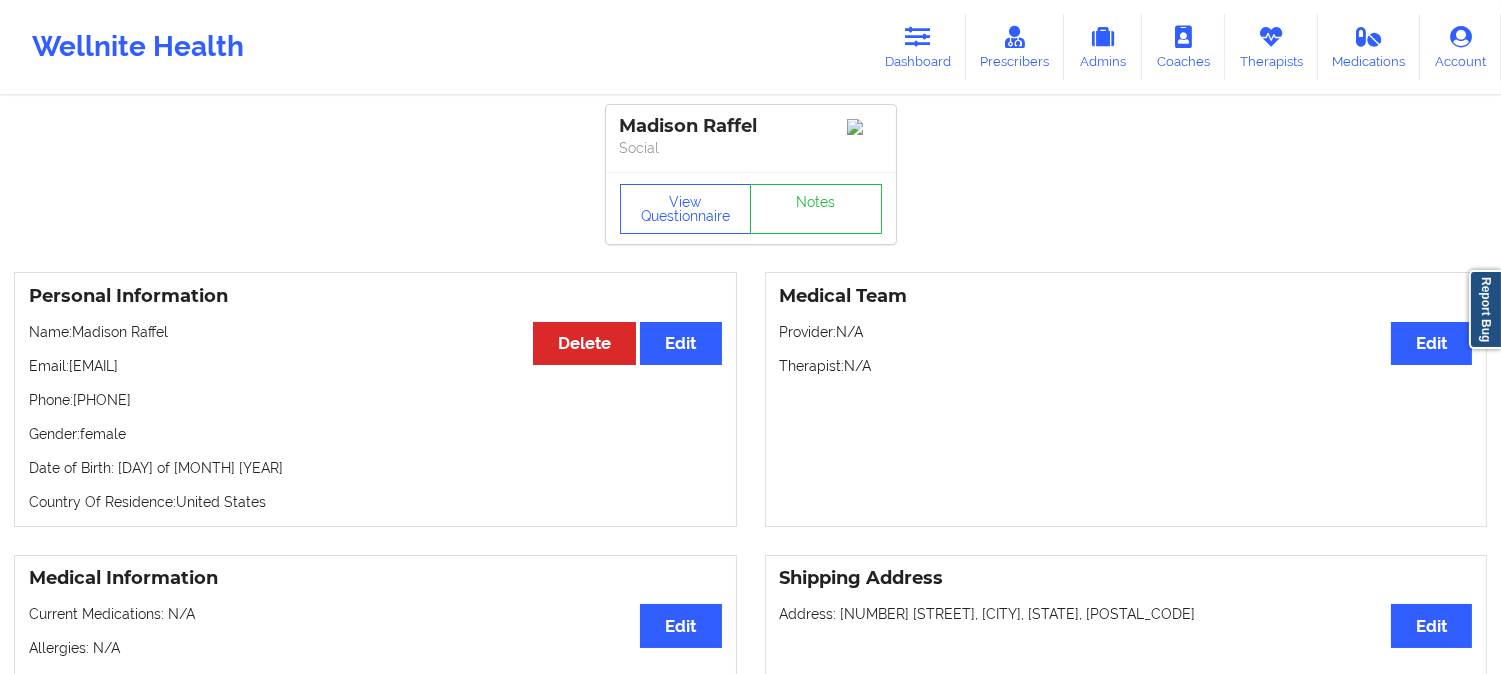 click on "Phone:  [PHONE]" at bounding box center [375, 400] 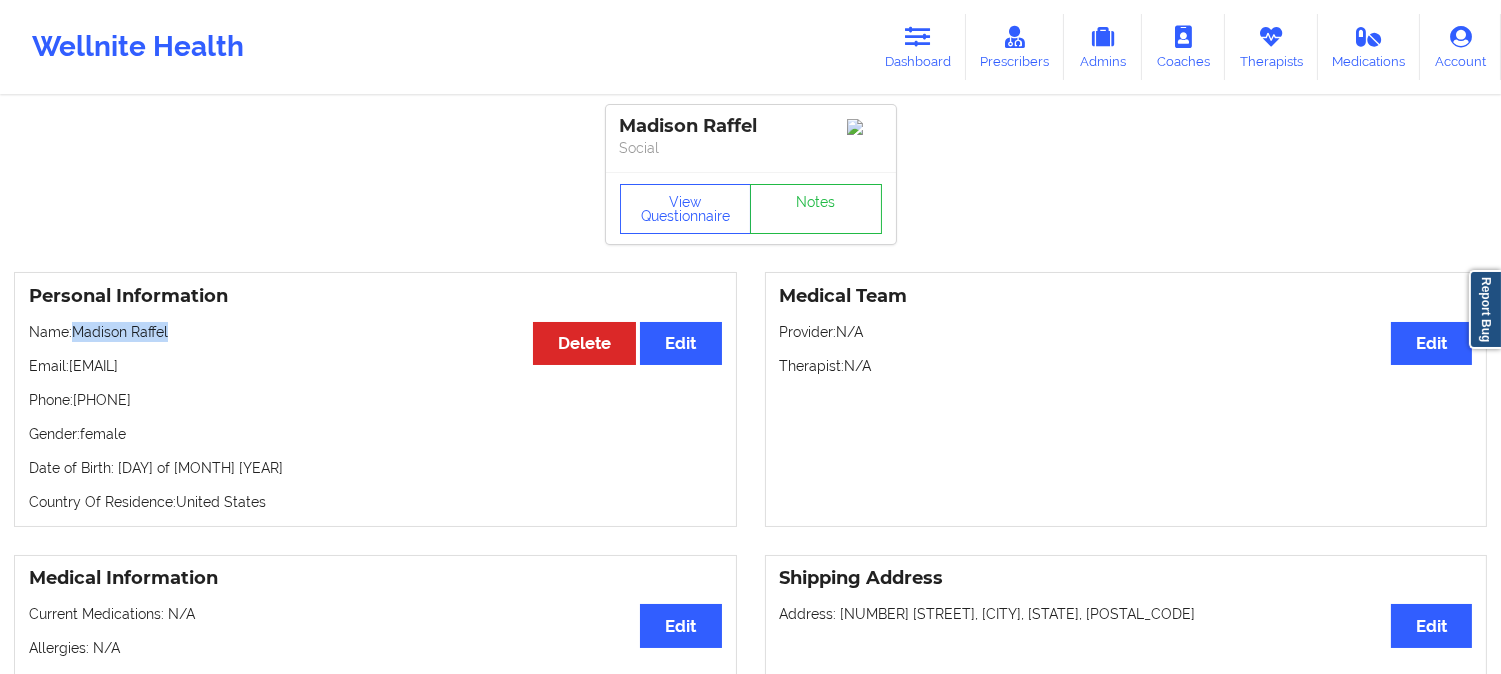drag, startPoint x: 187, startPoint y: 337, endPoint x: 76, endPoint y: 335, distance: 111.01801 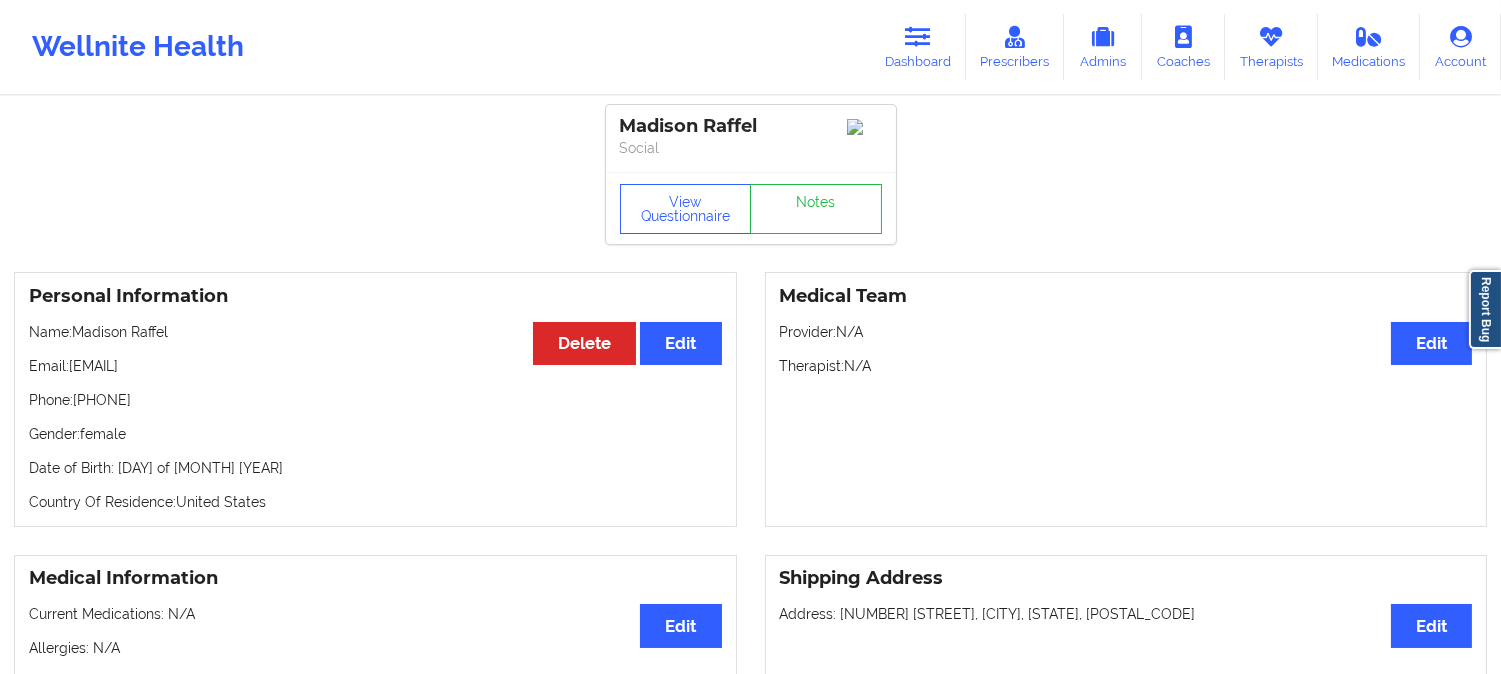 click on "Name:  [FIRST] [LAST]" at bounding box center [375, 332] 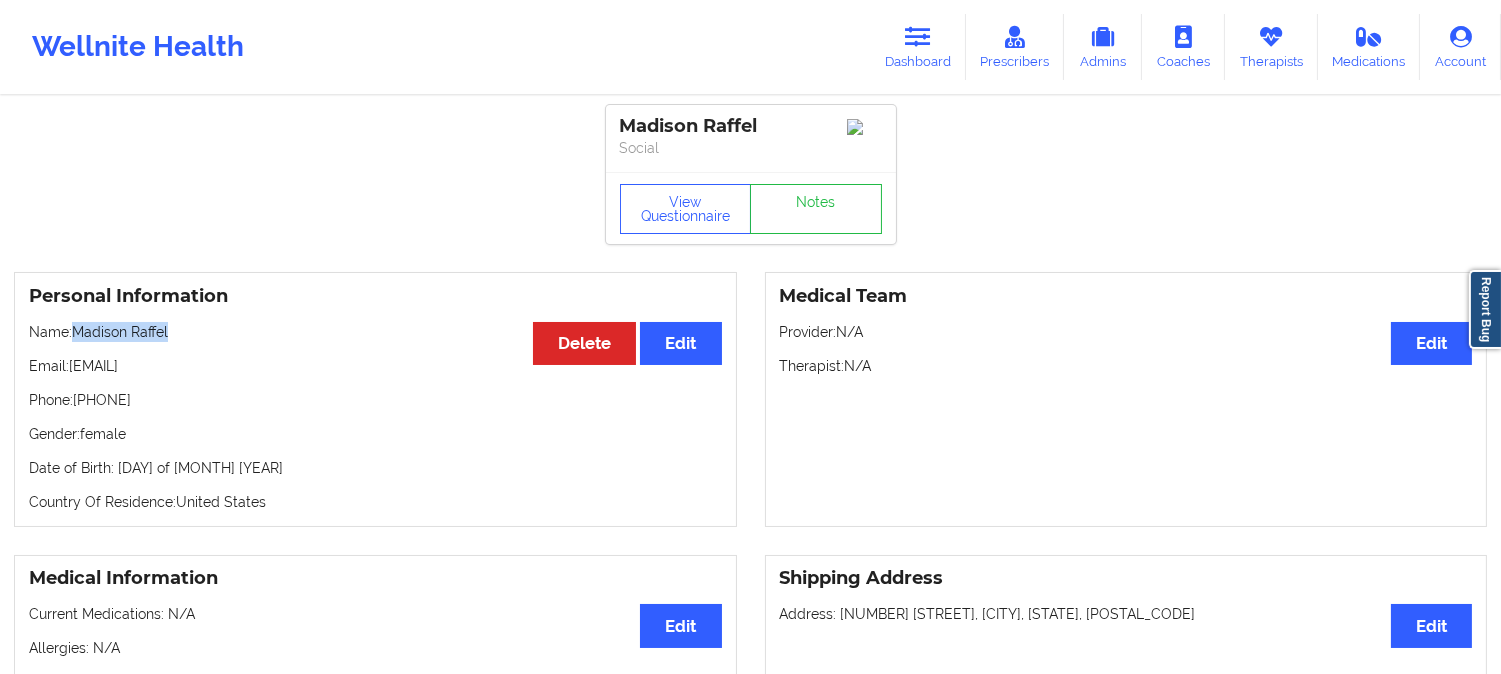 drag, startPoint x: 174, startPoint y: 336, endPoint x: 72, endPoint y: 335, distance: 102.0049 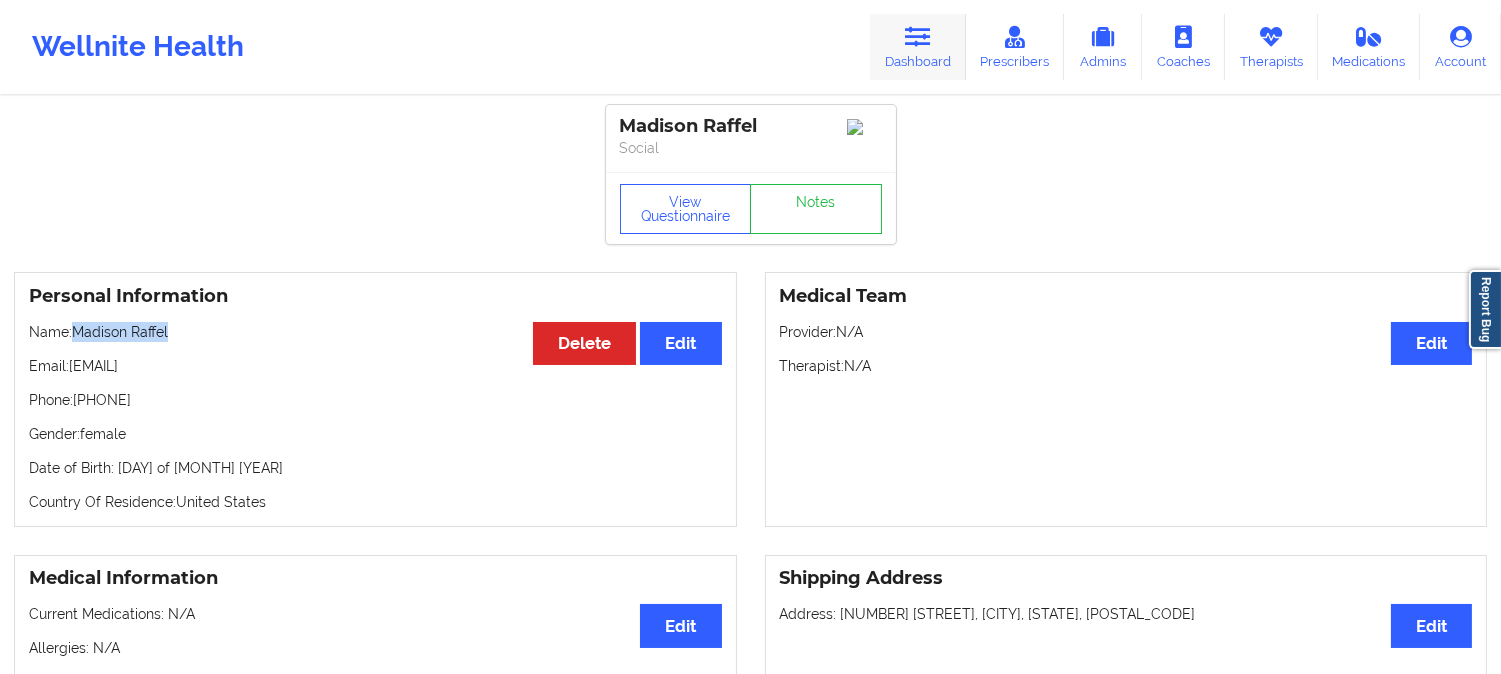 click on "Dashboard" at bounding box center [918, 47] 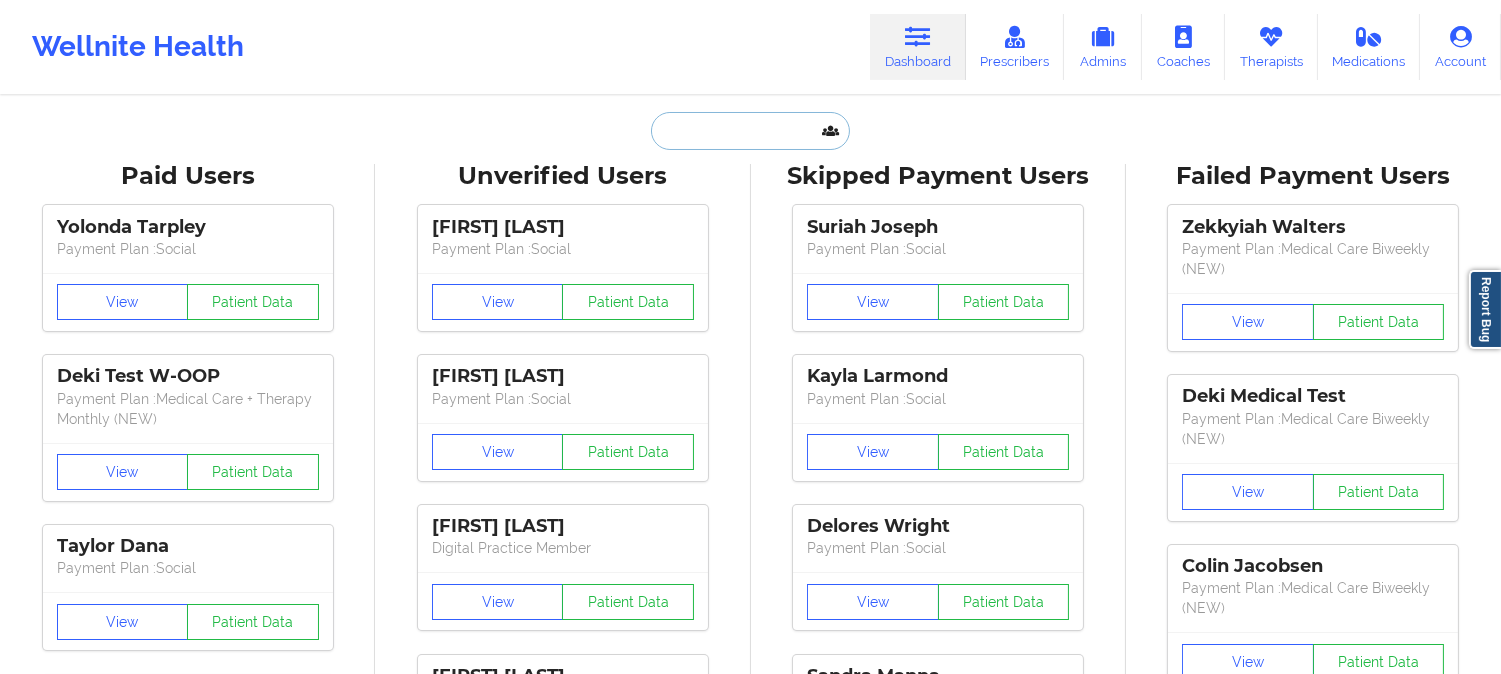 click at bounding box center (750, 131) 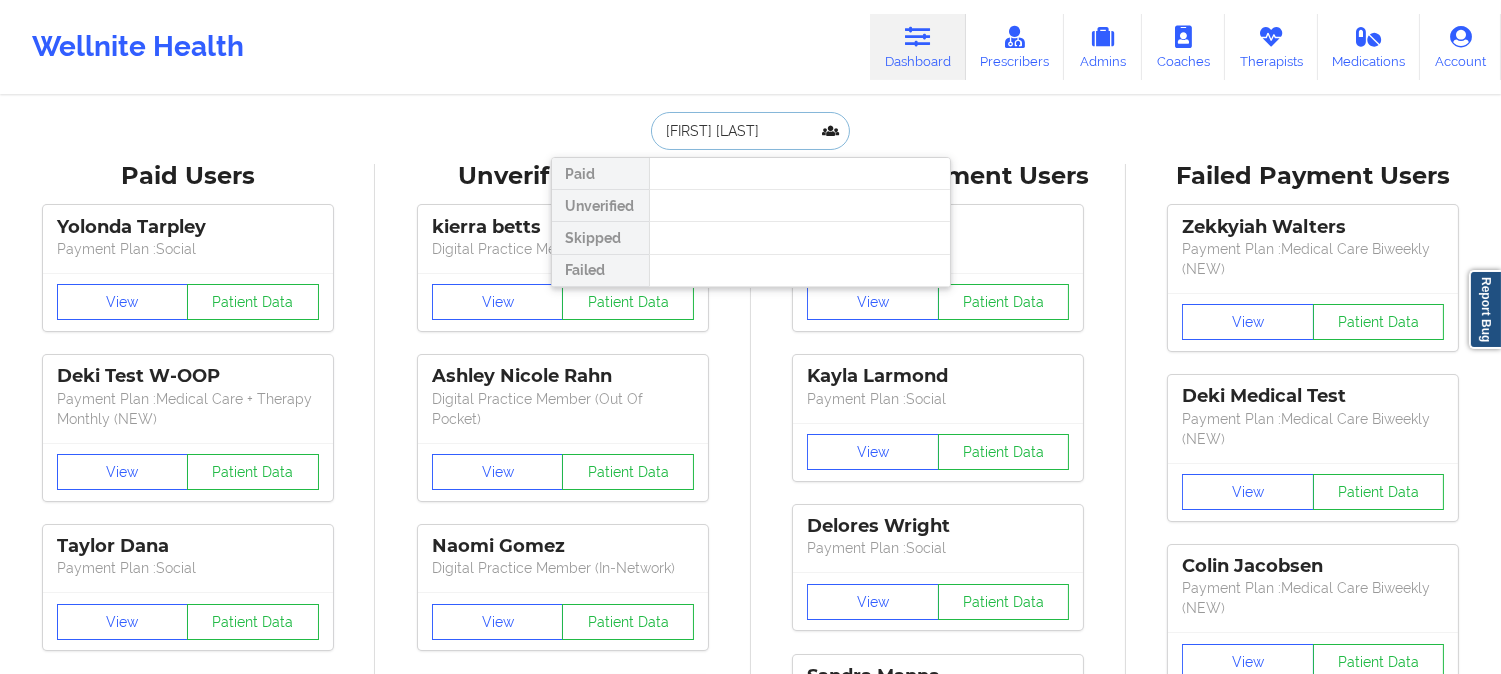 paste on "[EMAIL]" 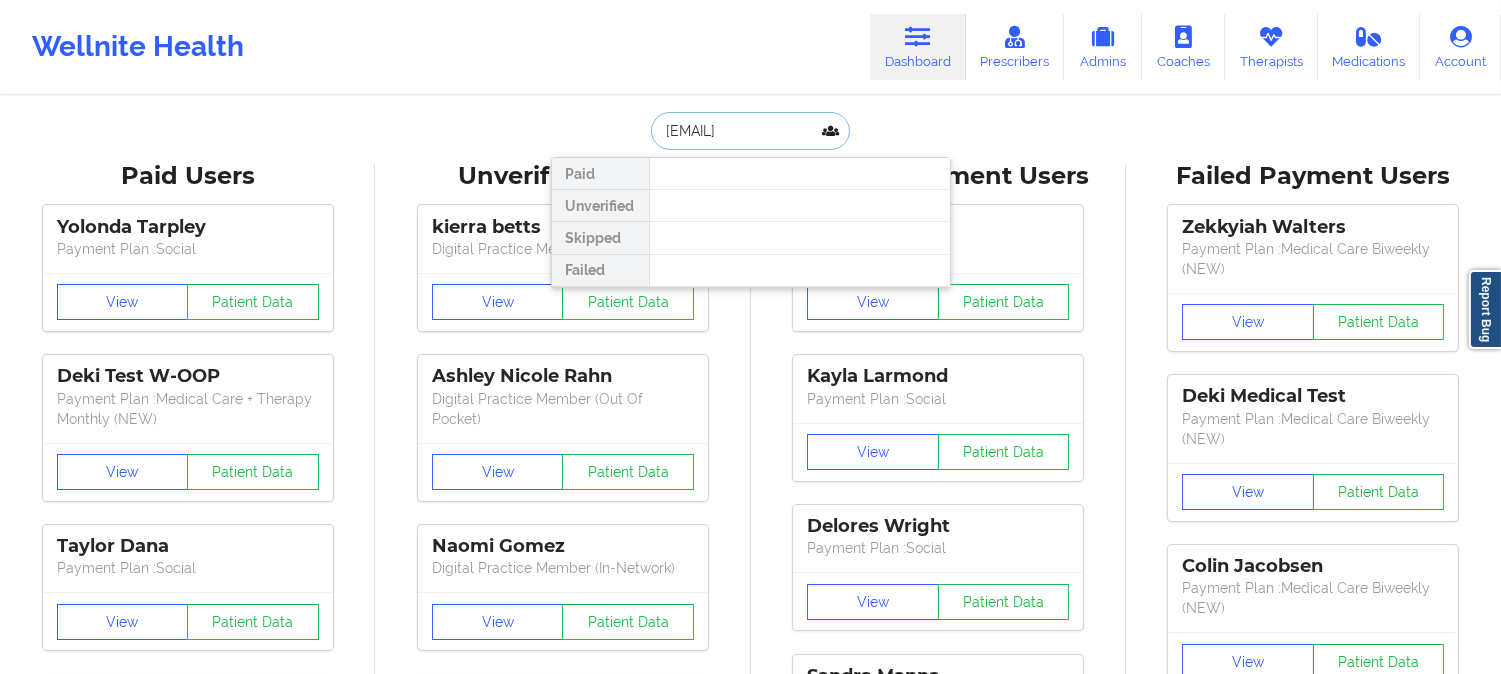 scroll, scrollTop: 0, scrollLeft: 26, axis: horizontal 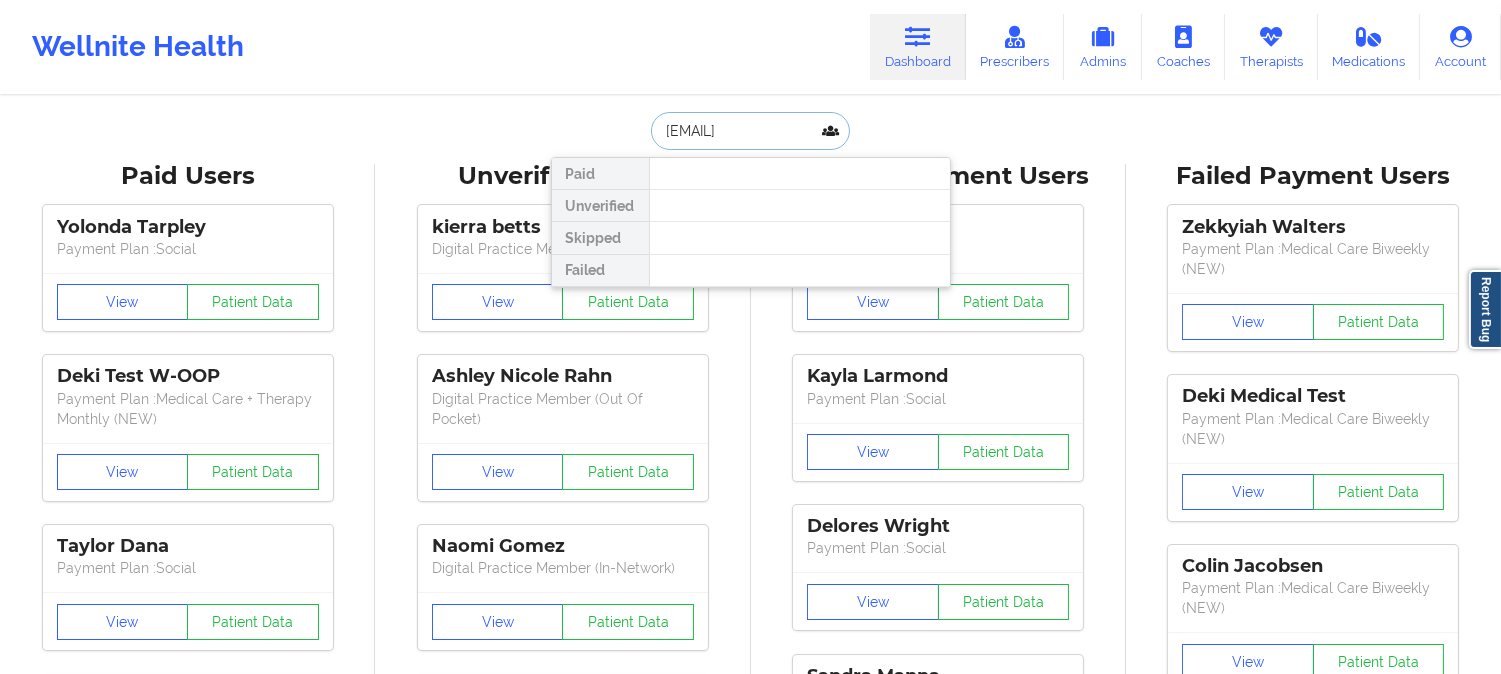 click on "[EMAIL]" at bounding box center [750, 131] 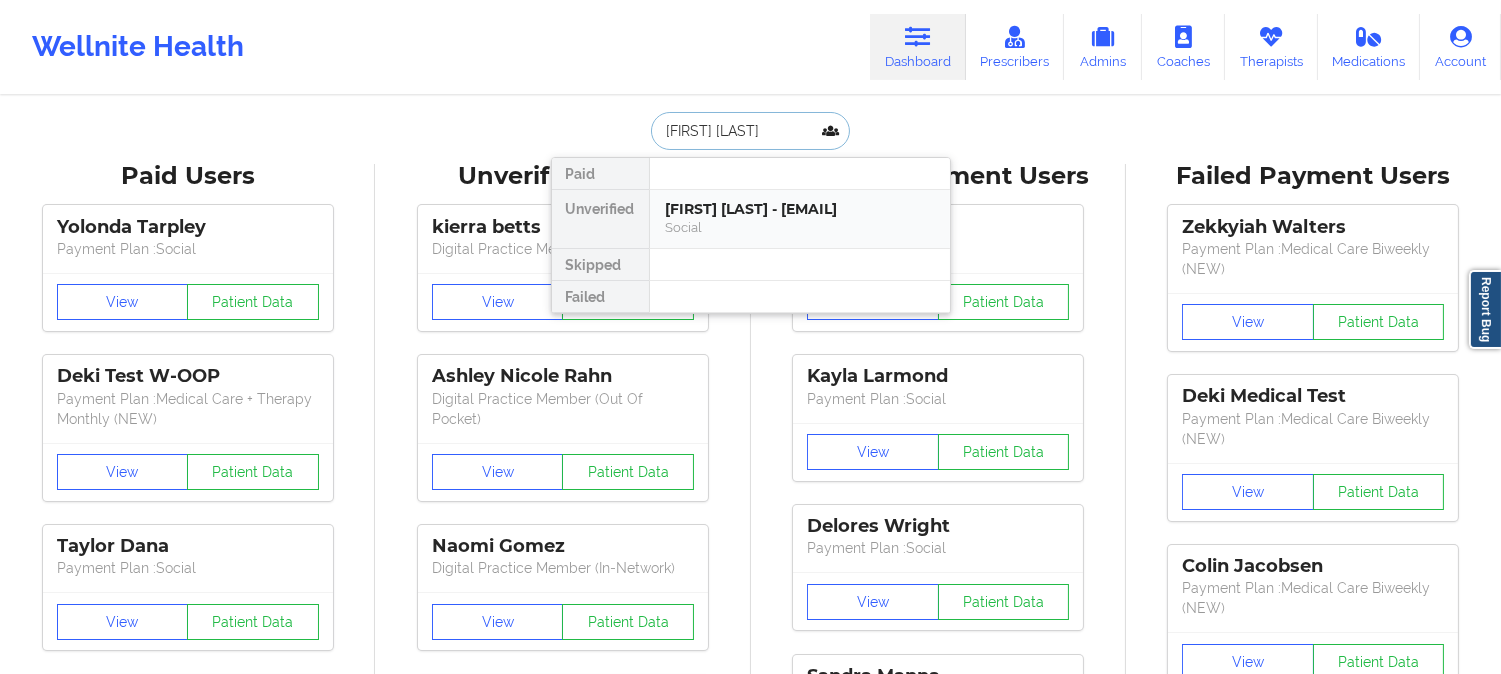 click on "[FIRST] [LAST] - [EMAIL]" at bounding box center [800, 209] 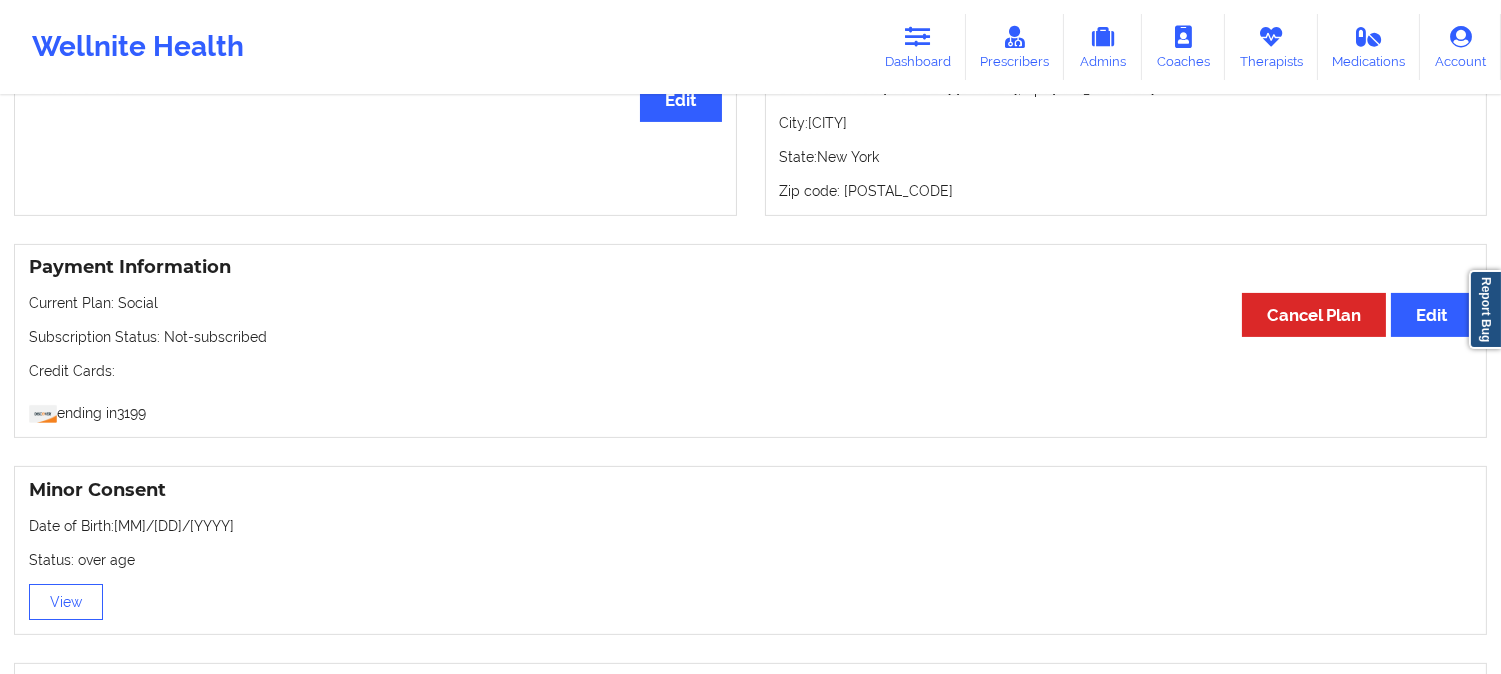 scroll, scrollTop: 777, scrollLeft: 0, axis: vertical 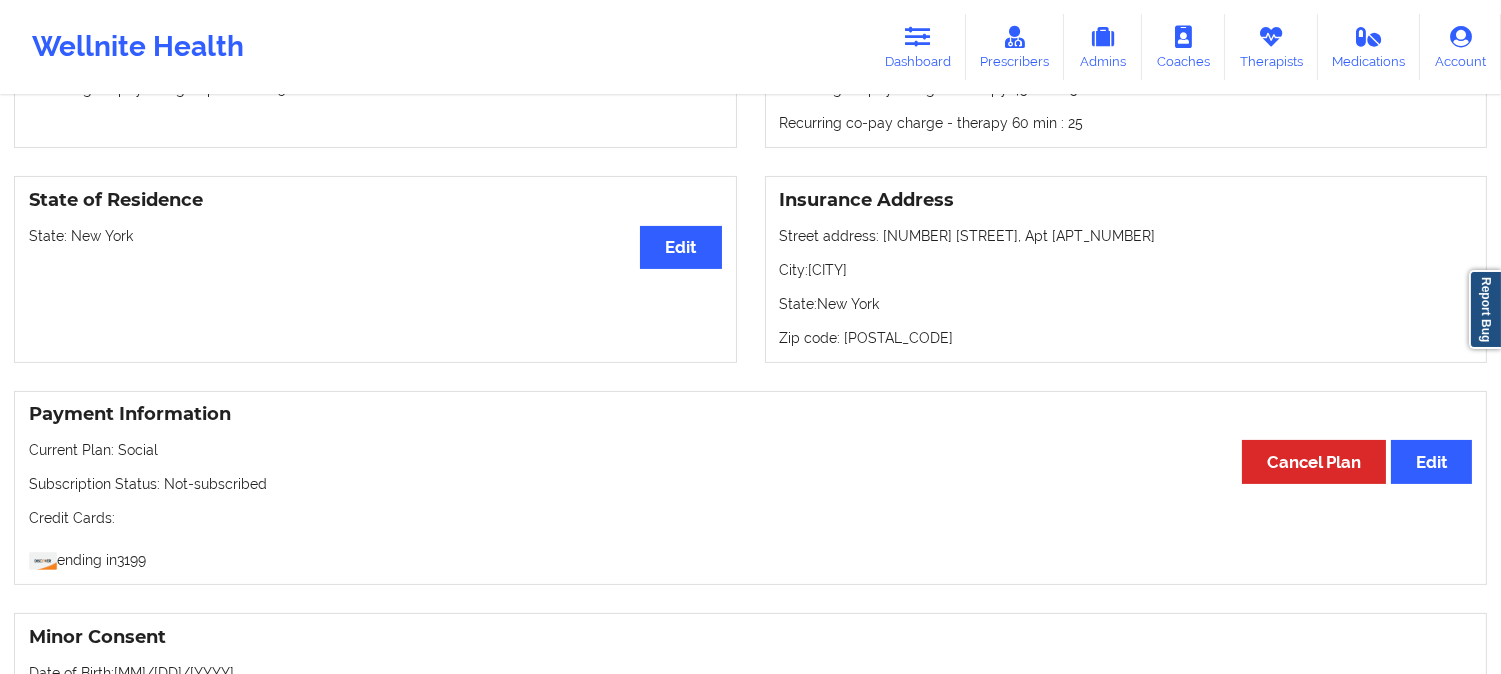 drag, startPoint x: 504, startPoint y: 518, endPoint x: 481, endPoint y: 440, distance: 81.32035 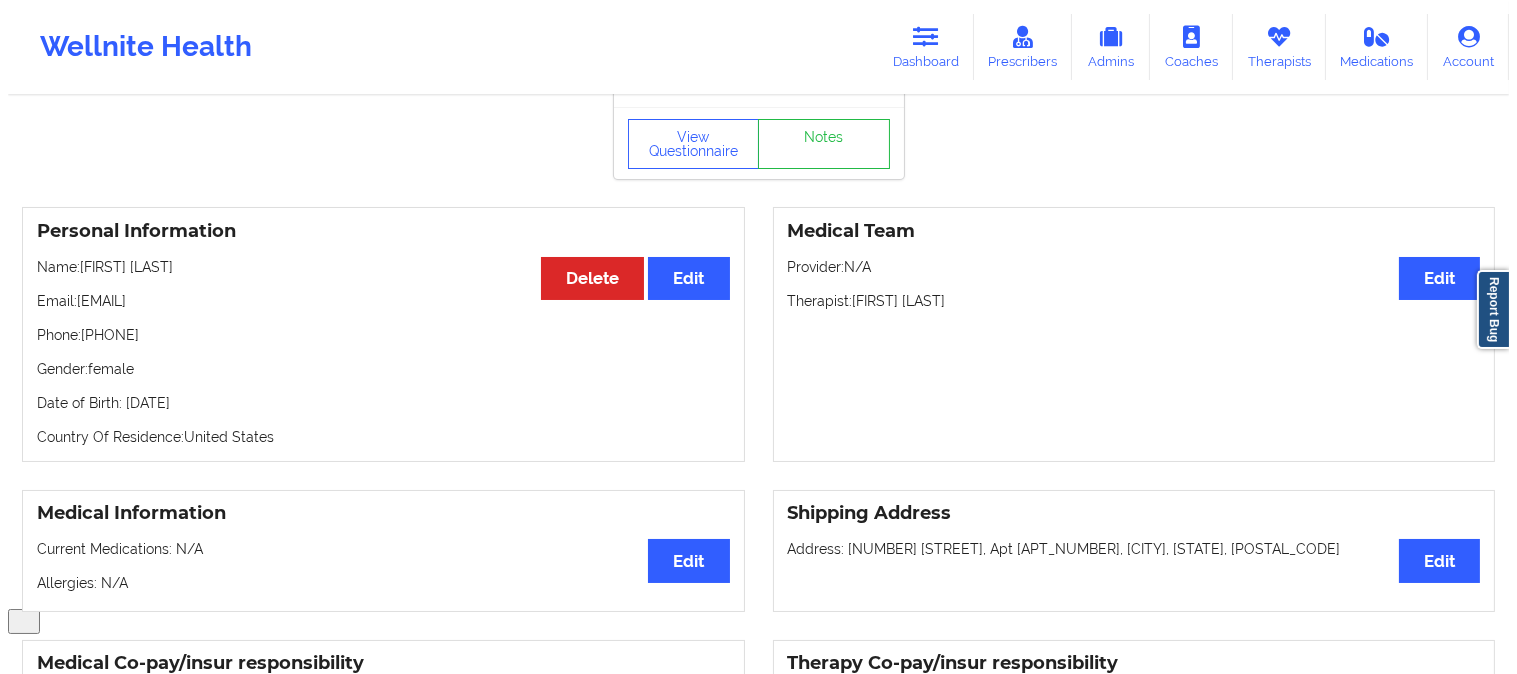 scroll, scrollTop: 0, scrollLeft: 0, axis: both 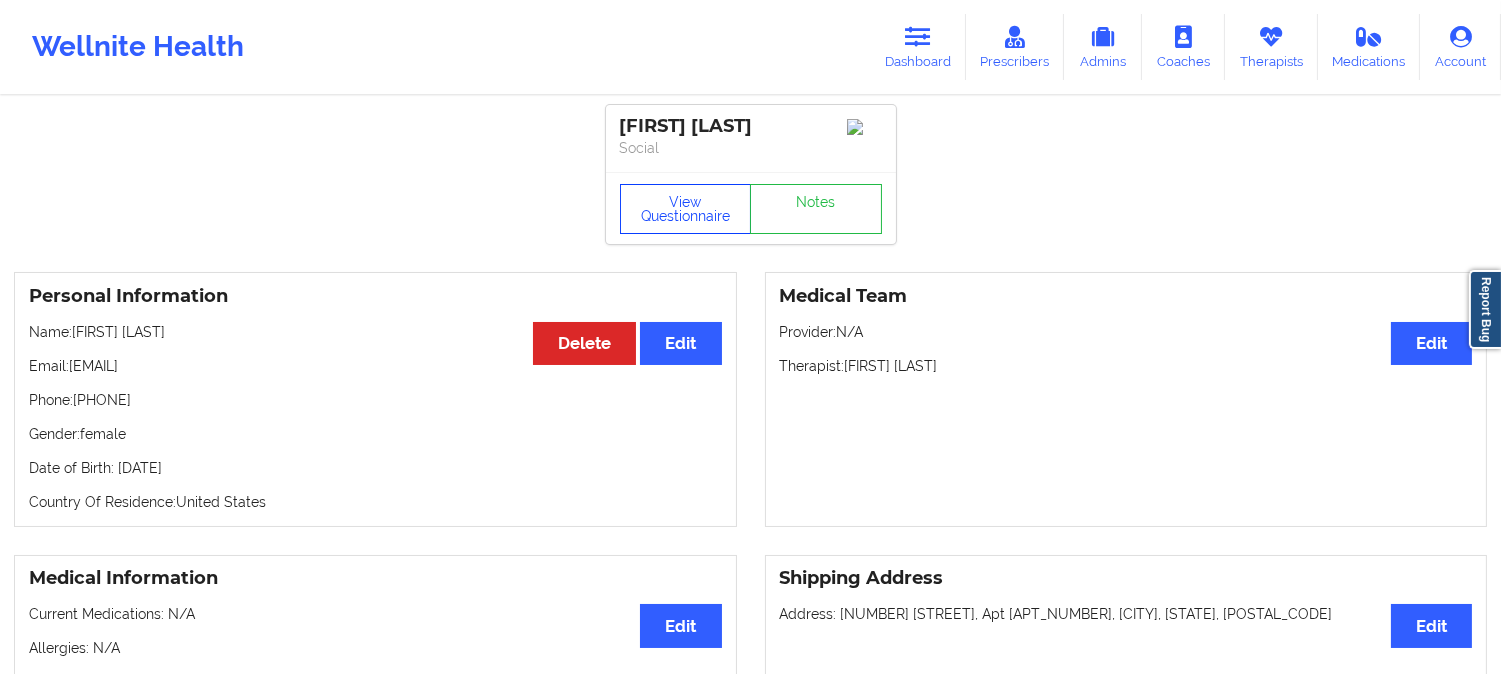 click on "View Questionnaire" at bounding box center (686, 209) 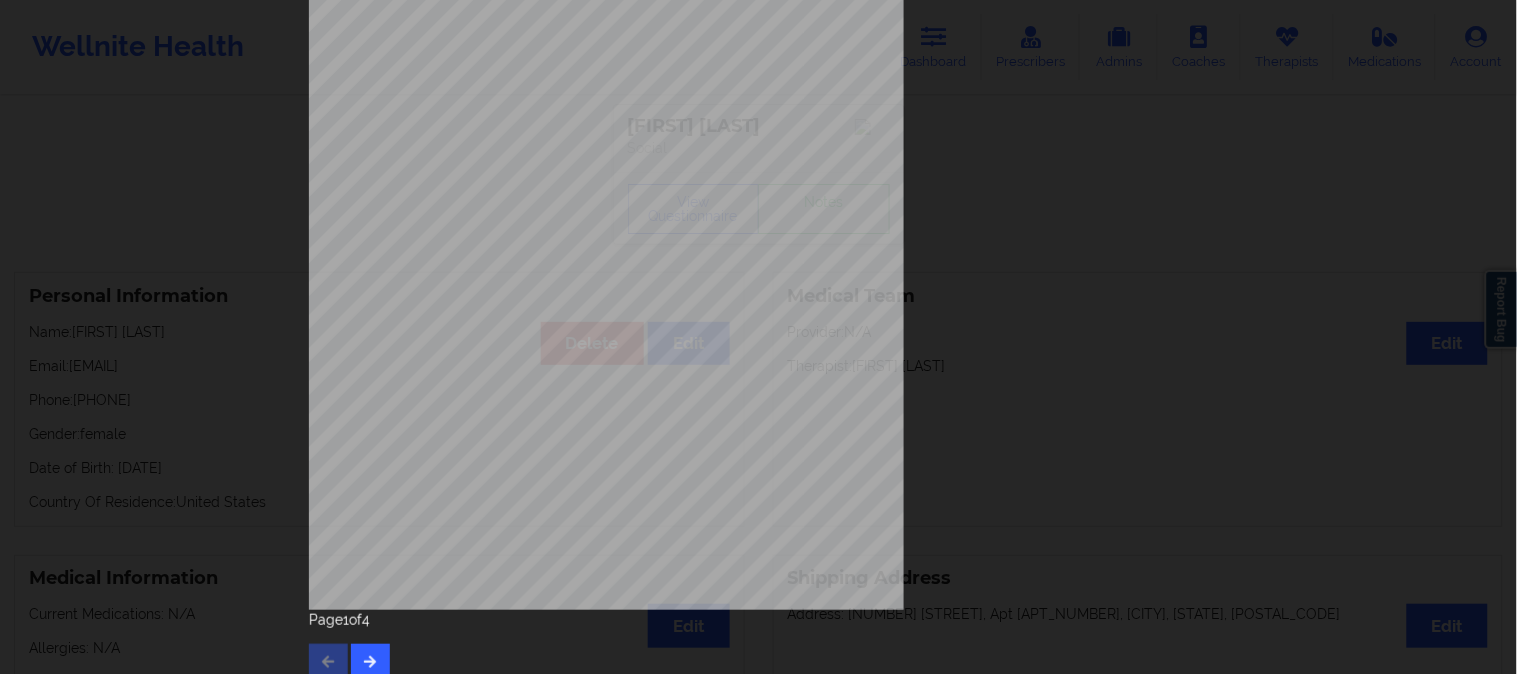 scroll, scrollTop: 280, scrollLeft: 0, axis: vertical 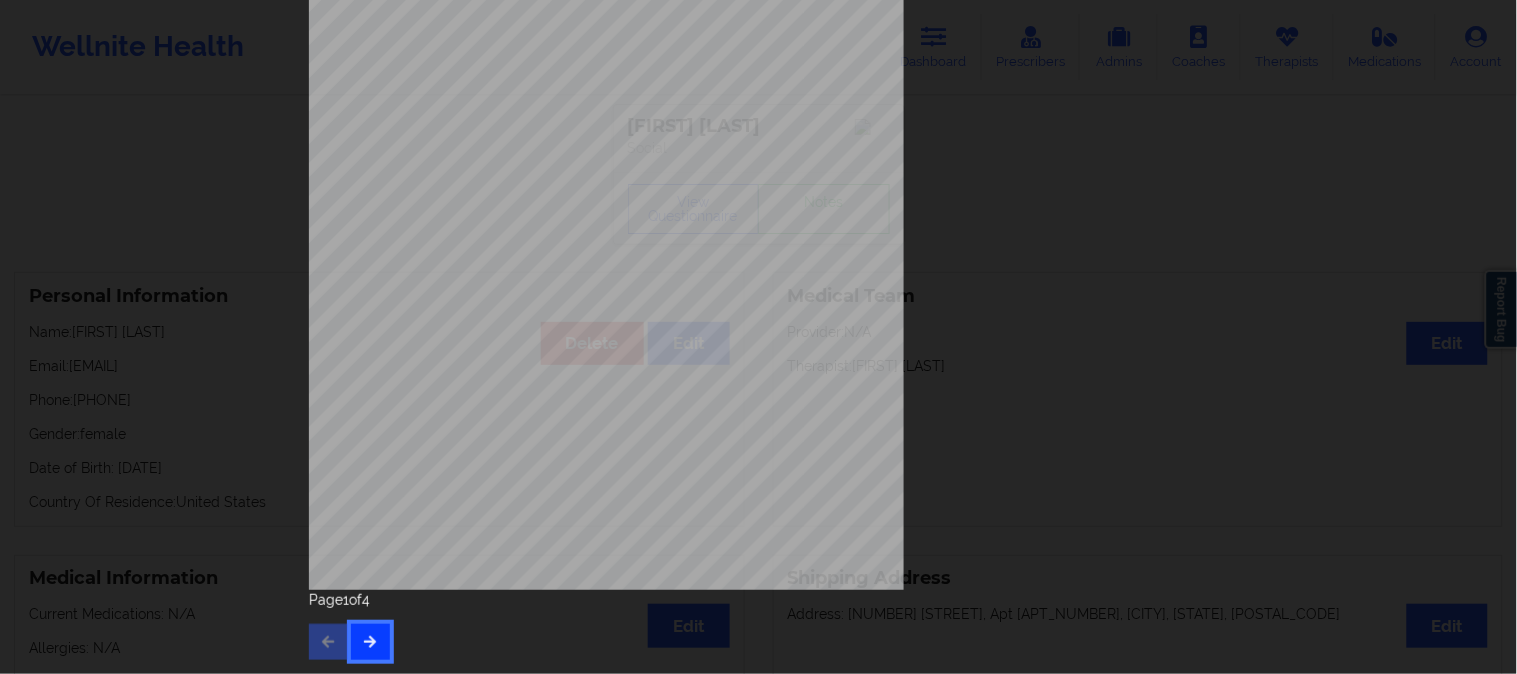 click at bounding box center (370, 642) 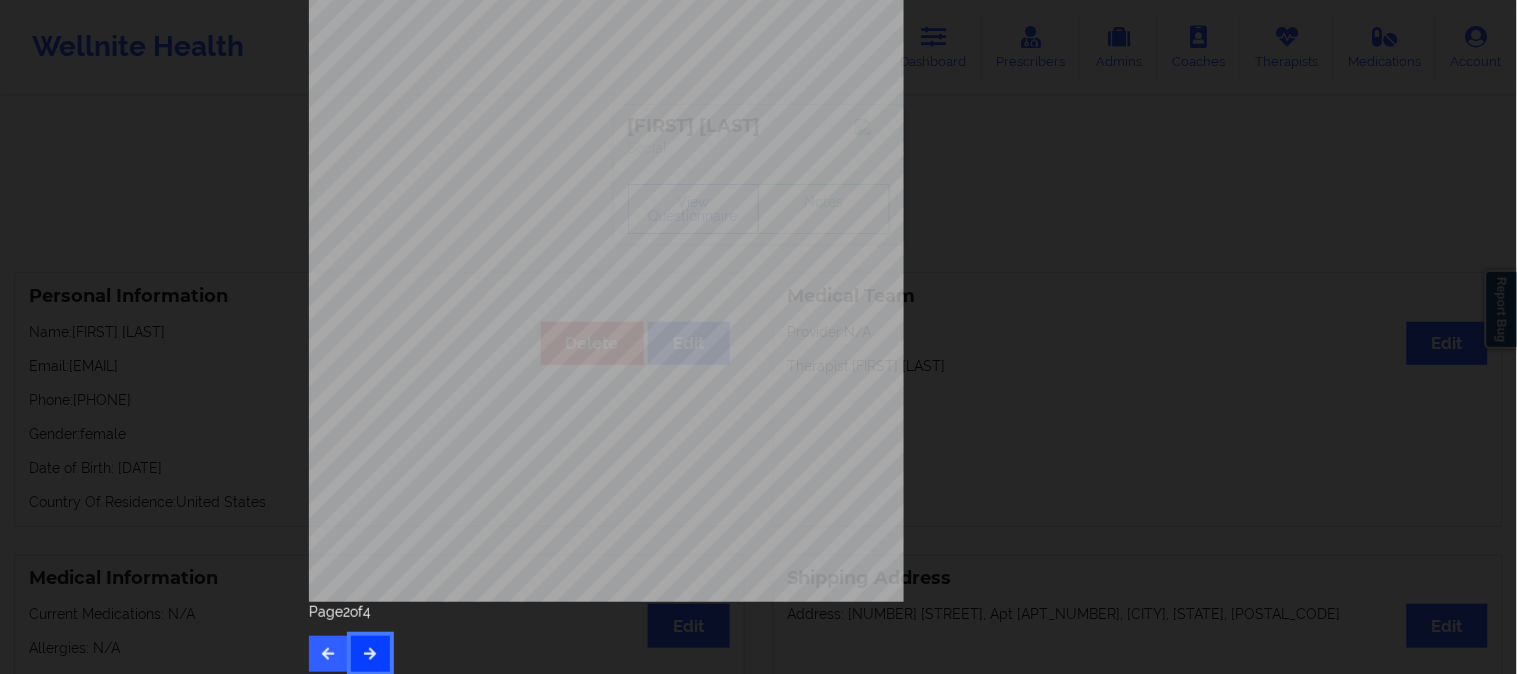 scroll, scrollTop: 280, scrollLeft: 0, axis: vertical 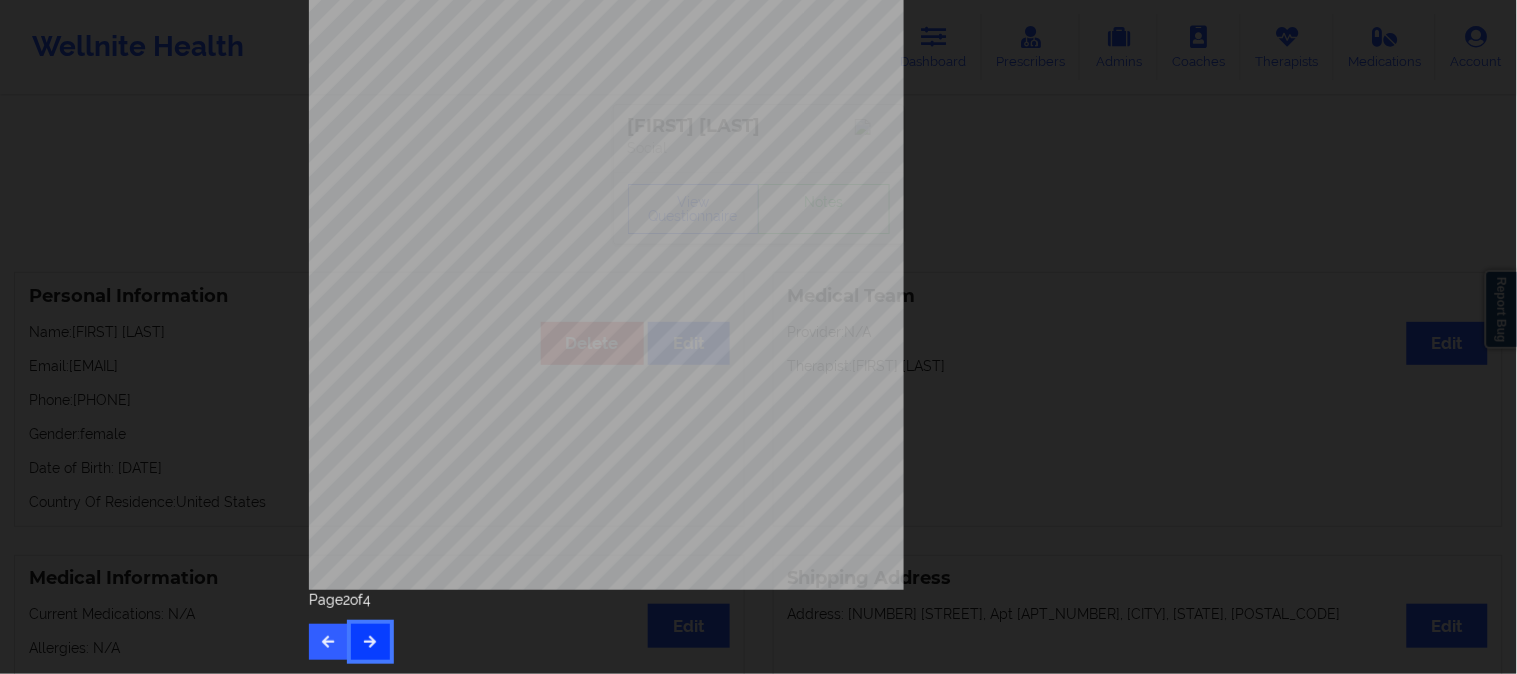 click at bounding box center [370, 641] 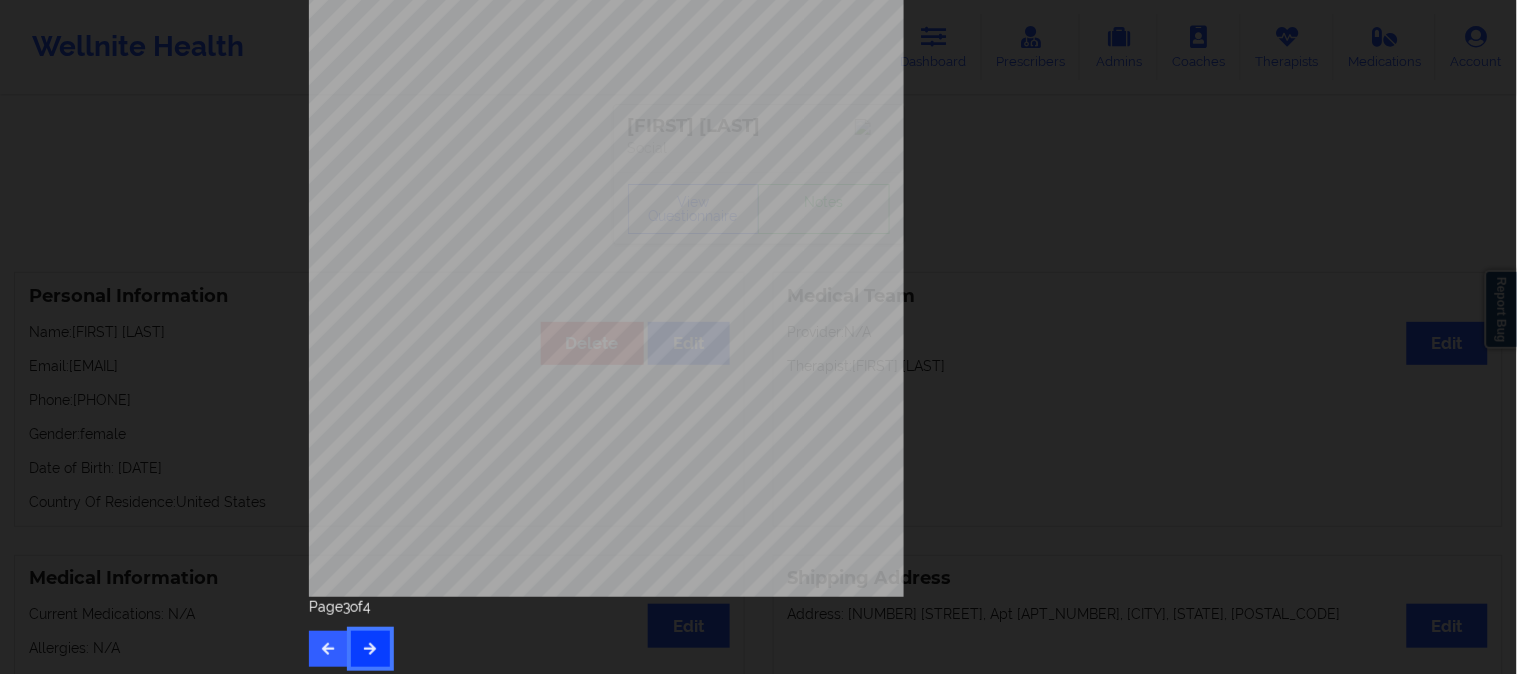 scroll, scrollTop: 280, scrollLeft: 0, axis: vertical 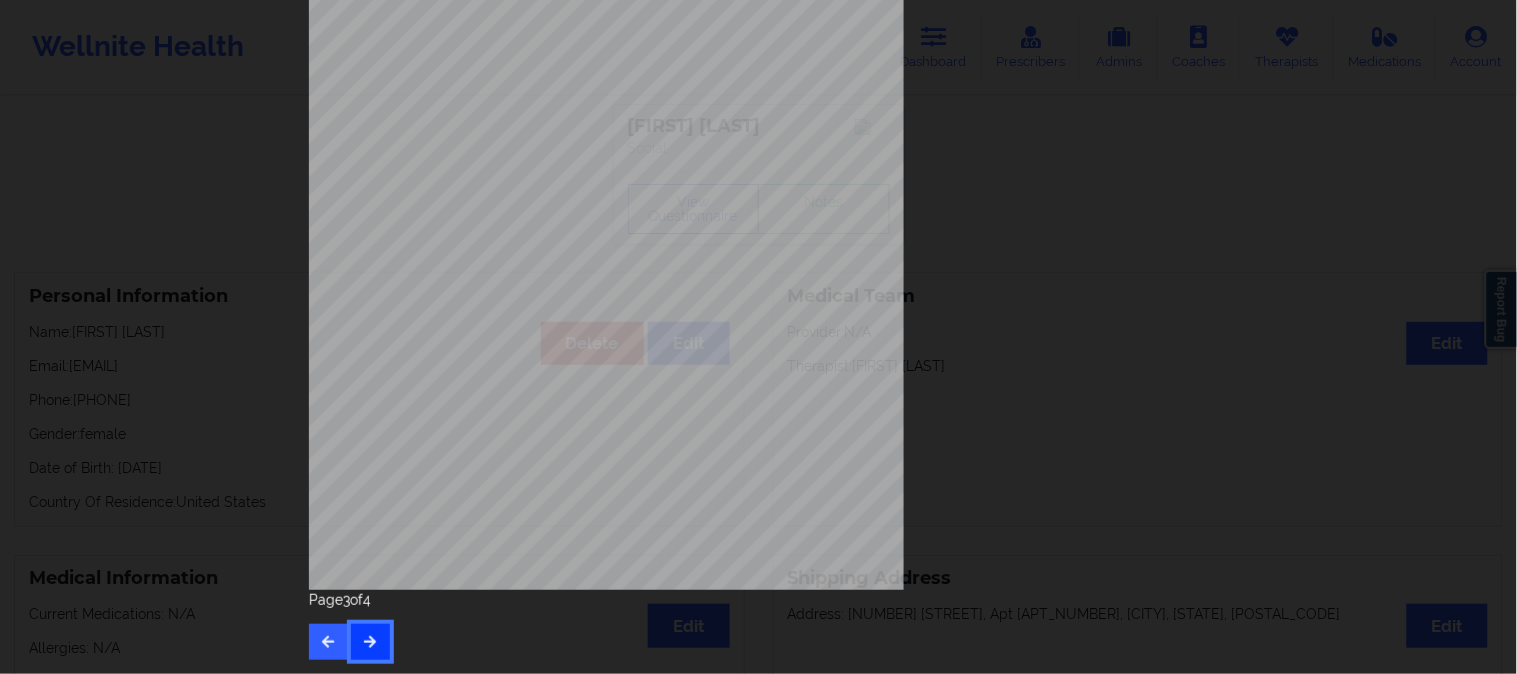 click at bounding box center (370, 642) 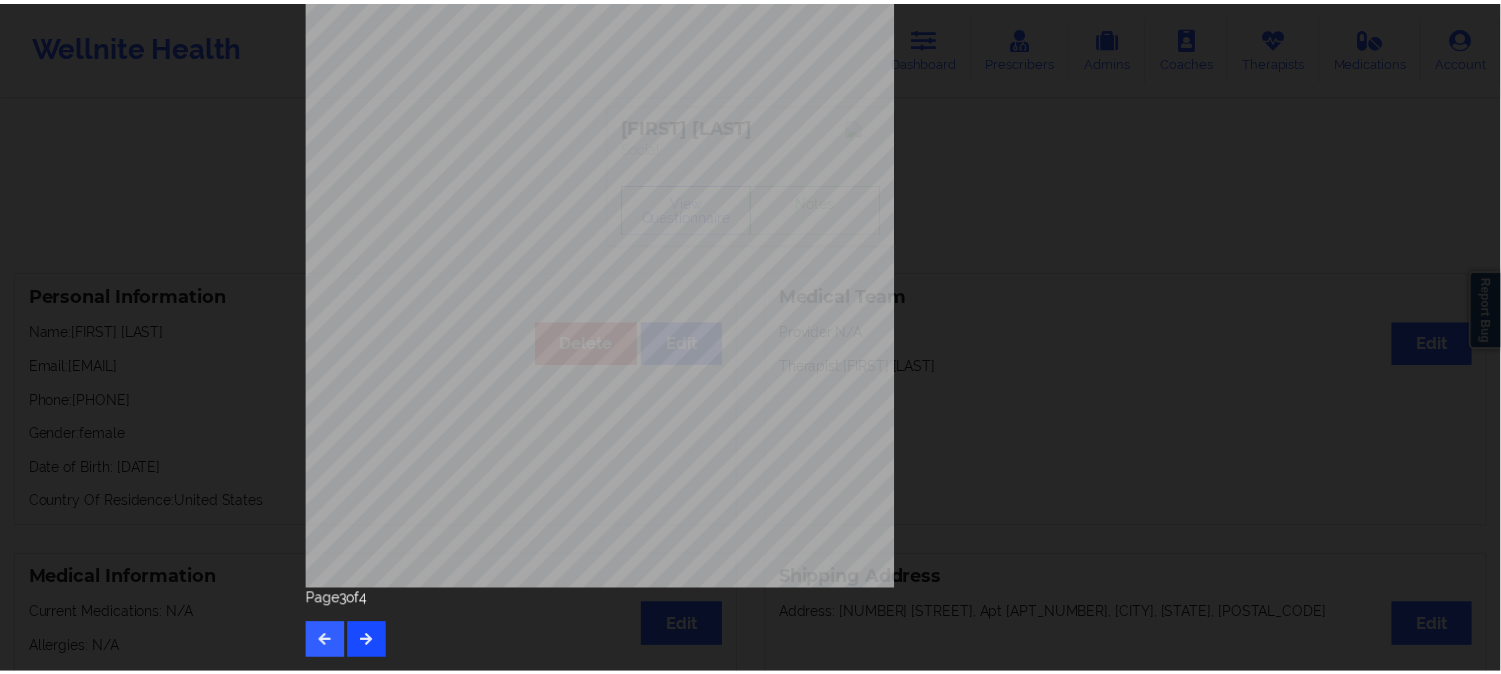 scroll, scrollTop: 0, scrollLeft: 0, axis: both 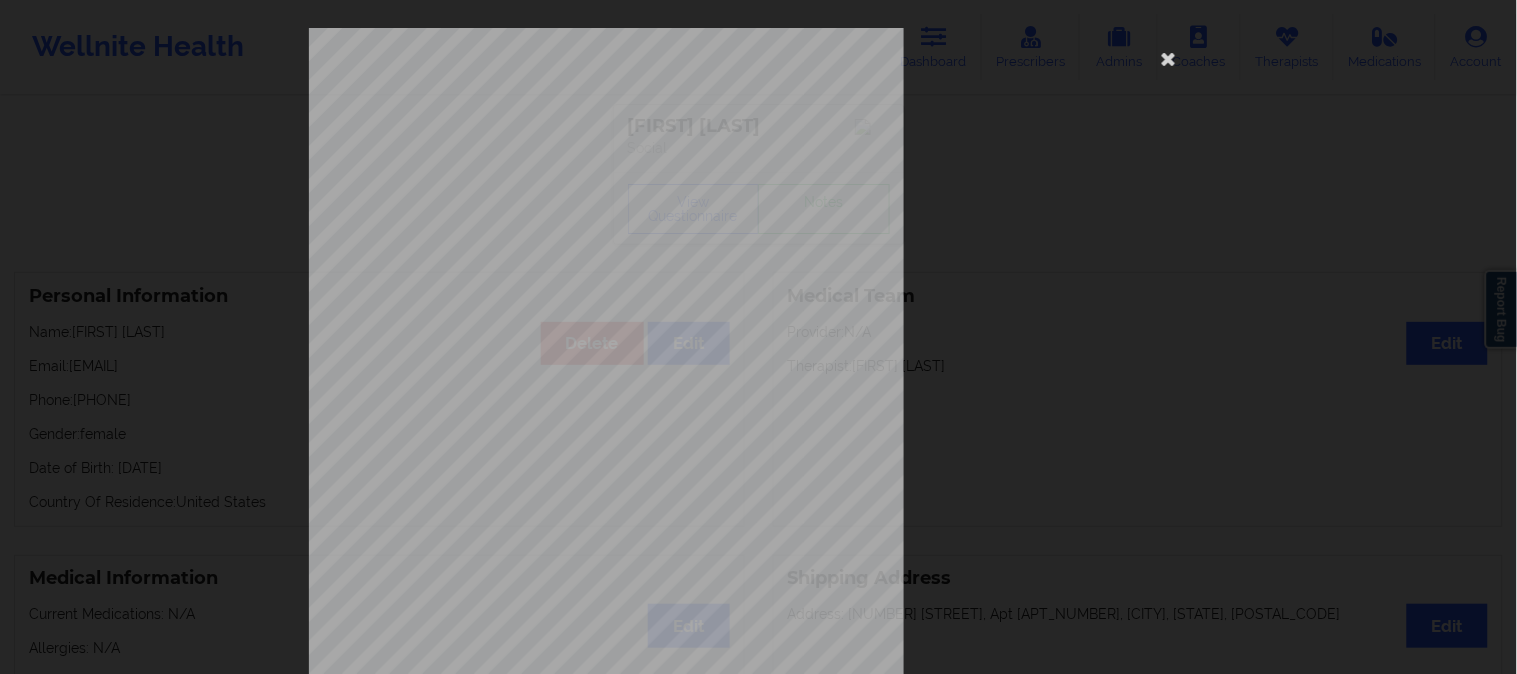 click on "Please feel free to provide us with any other additional details that have led you to cancel your membership with us. Wellnite, Inc 2025 {{page}}/{{pages}} Need Help? Email us: hello@example.com Page  4  of  4" at bounding box center [758, 337] 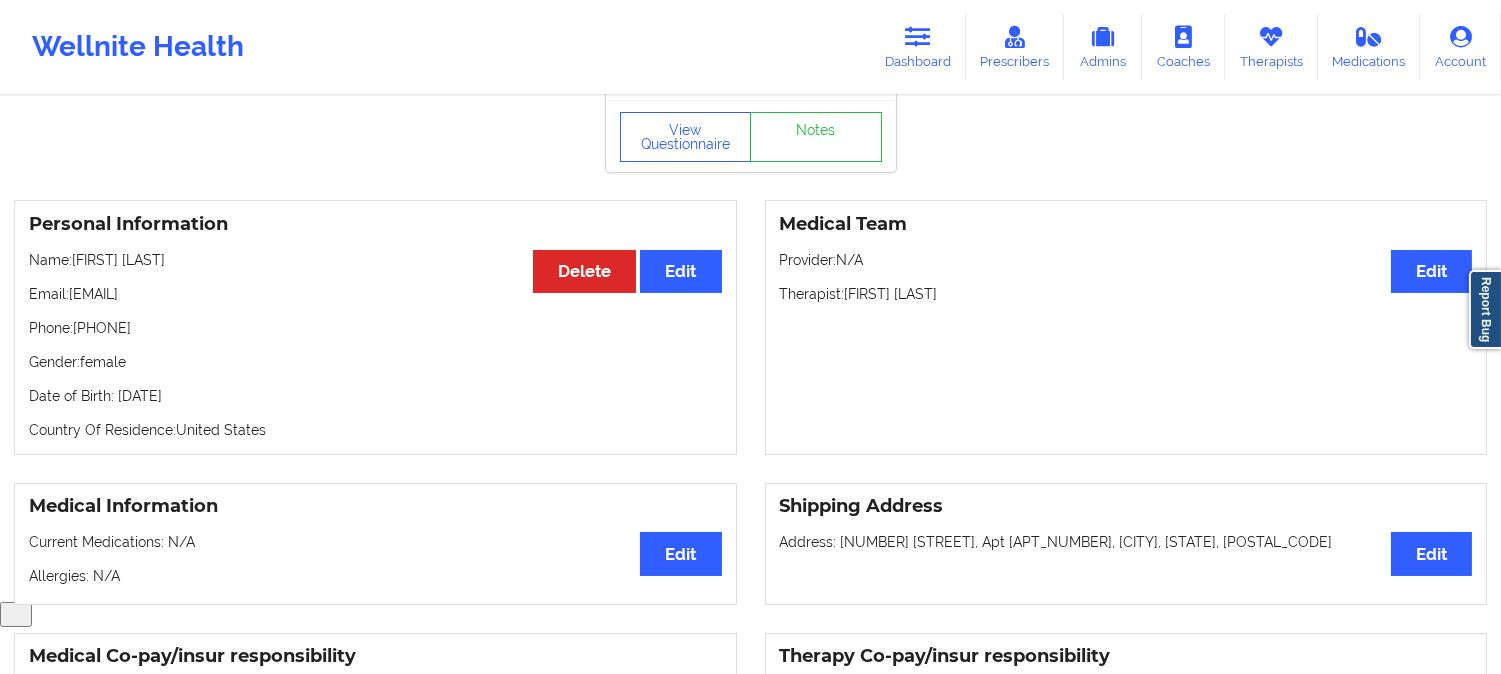 scroll, scrollTop: 111, scrollLeft: 0, axis: vertical 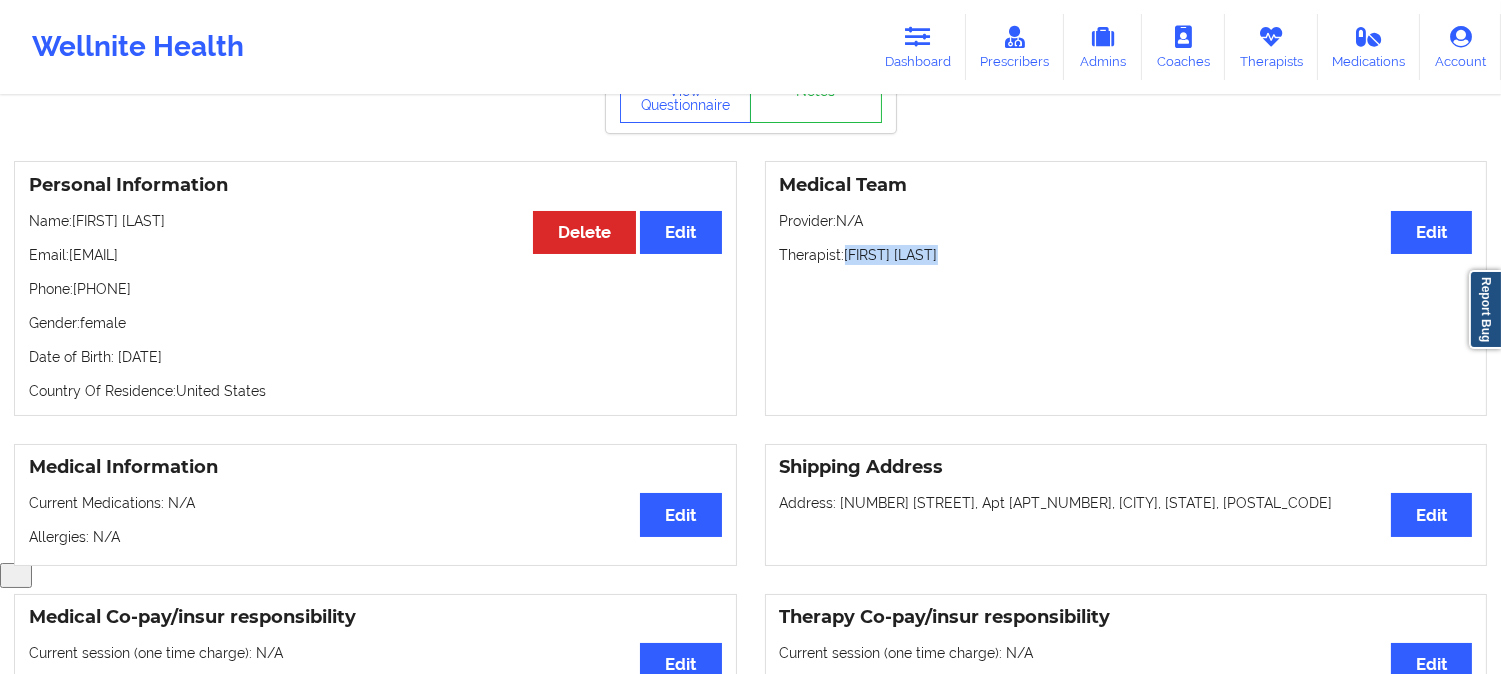 drag, startPoint x: 946, startPoint y: 258, endPoint x: 845, endPoint y: 258, distance: 101 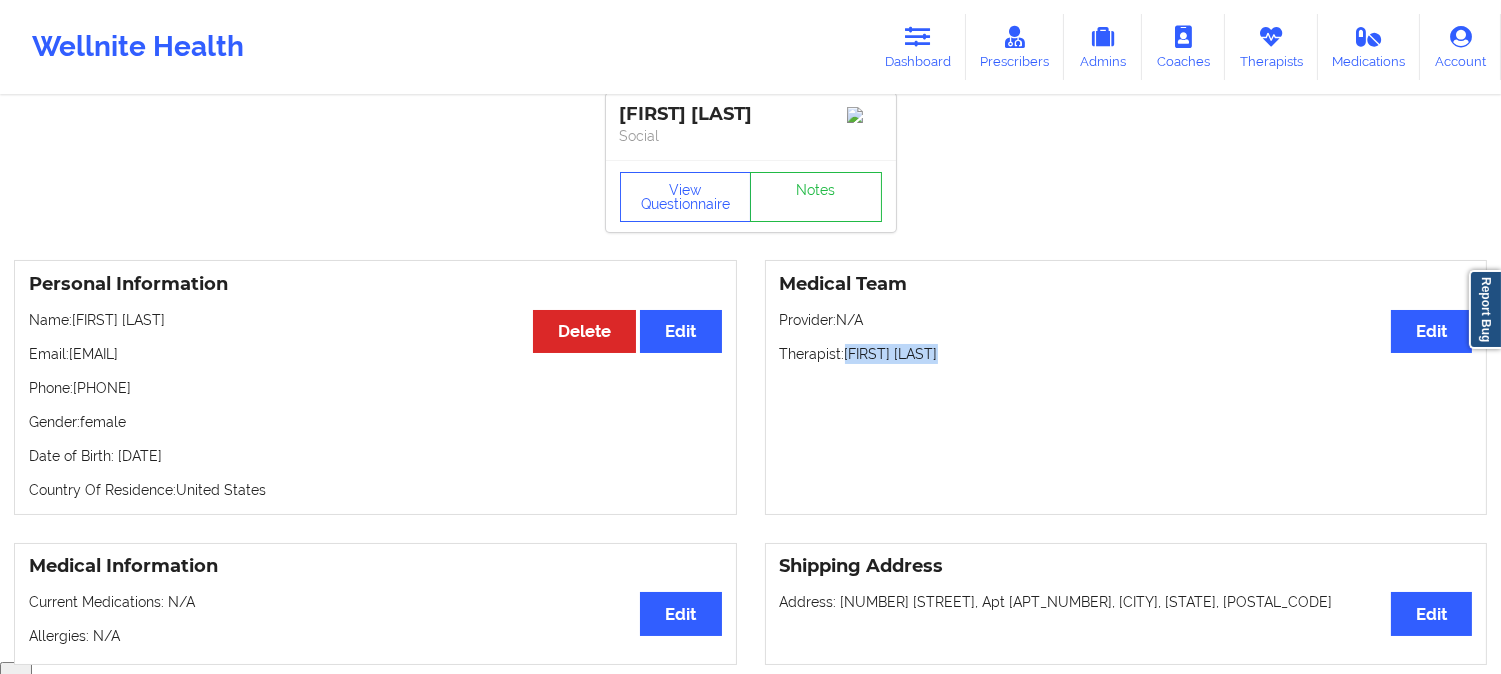 scroll, scrollTop: 0, scrollLeft: 0, axis: both 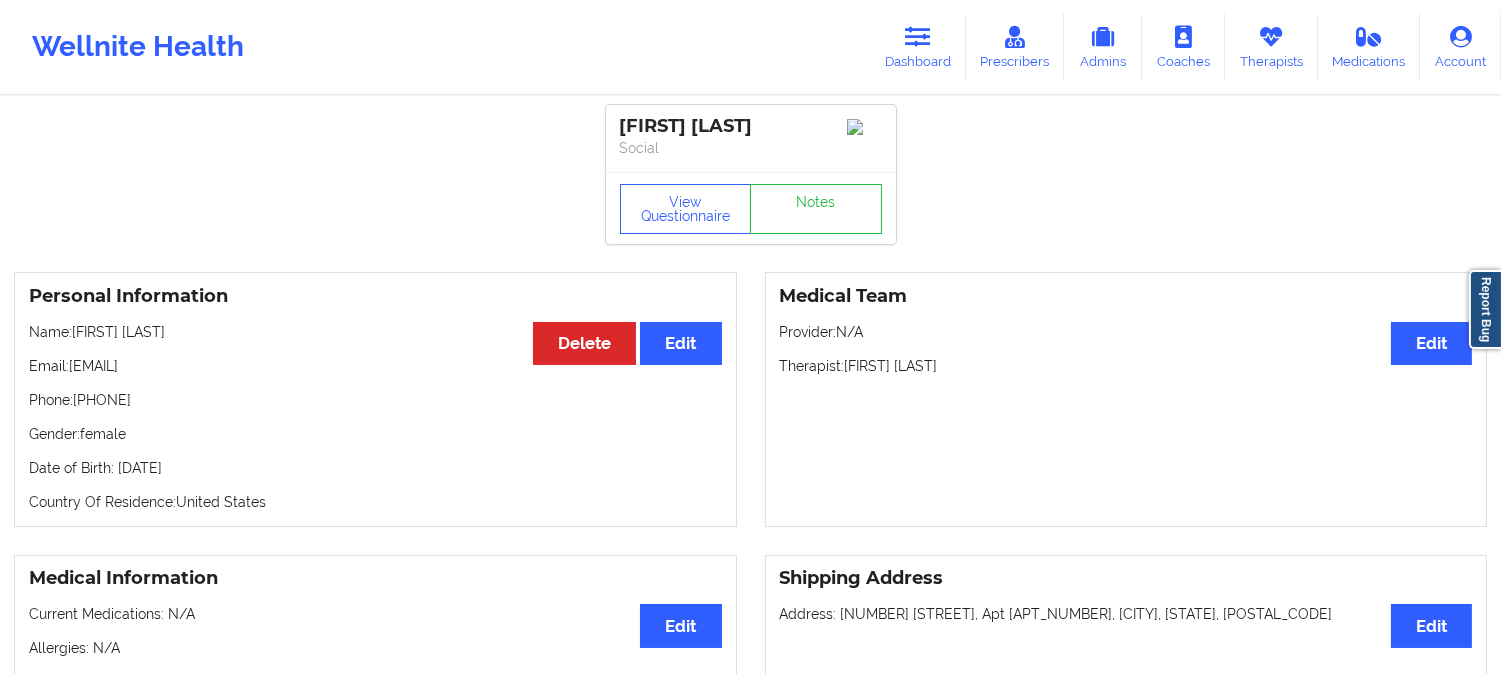 click on "Name: [FIRST] [LAST] Email: [EMAIL] Phone: [PHONE] Gender: [GENDER] Date of Birth: [DAY] of [MONTH] [YEAR] Country Of Residence: [COUNTRY] Medical Team Edit Provider: N/A Therapist: [FIRST] [LAST] Medical Information Edit Current Medications: N/A Allergies: N/A Shipping Address Edit Address: [NUMBER]-[NUMBER] [STREET], Apt [NUMBER], [CITY], [STATE], [POSTAL_CODE] Medical Co-pay/insur responsibility Edit Current session (one time charge): N/A Recurring co-pay charge - all prescriber sessions : N/A Recurring co-pay charge - prescriber 10 min : N/A Recurring co-pay charge - prescriber 30 min : N/A Therapy Co-pay/insur responsibility Edit Current session (one time charge): N/A Recurring co-pay charge - all therapy sessions : 25 Recurring co-pay charge - therapy 30 min : 25 Recurring co-pay charge - therapy 45 min : 25 Recurring co-pay charge - therapy 60 min : 25 State of Residence Edit State: [STATE] City:" at bounding box center (750, 1003) 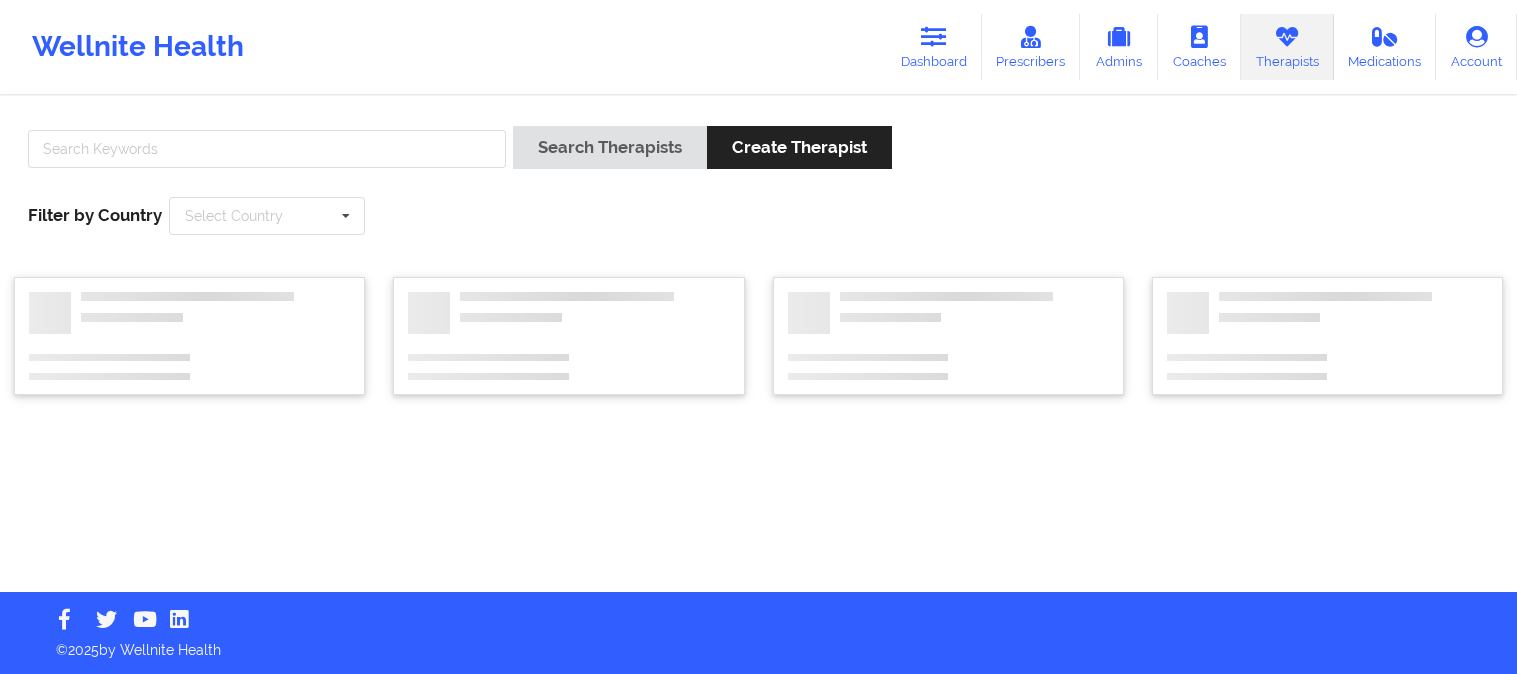 scroll, scrollTop: 0, scrollLeft: 0, axis: both 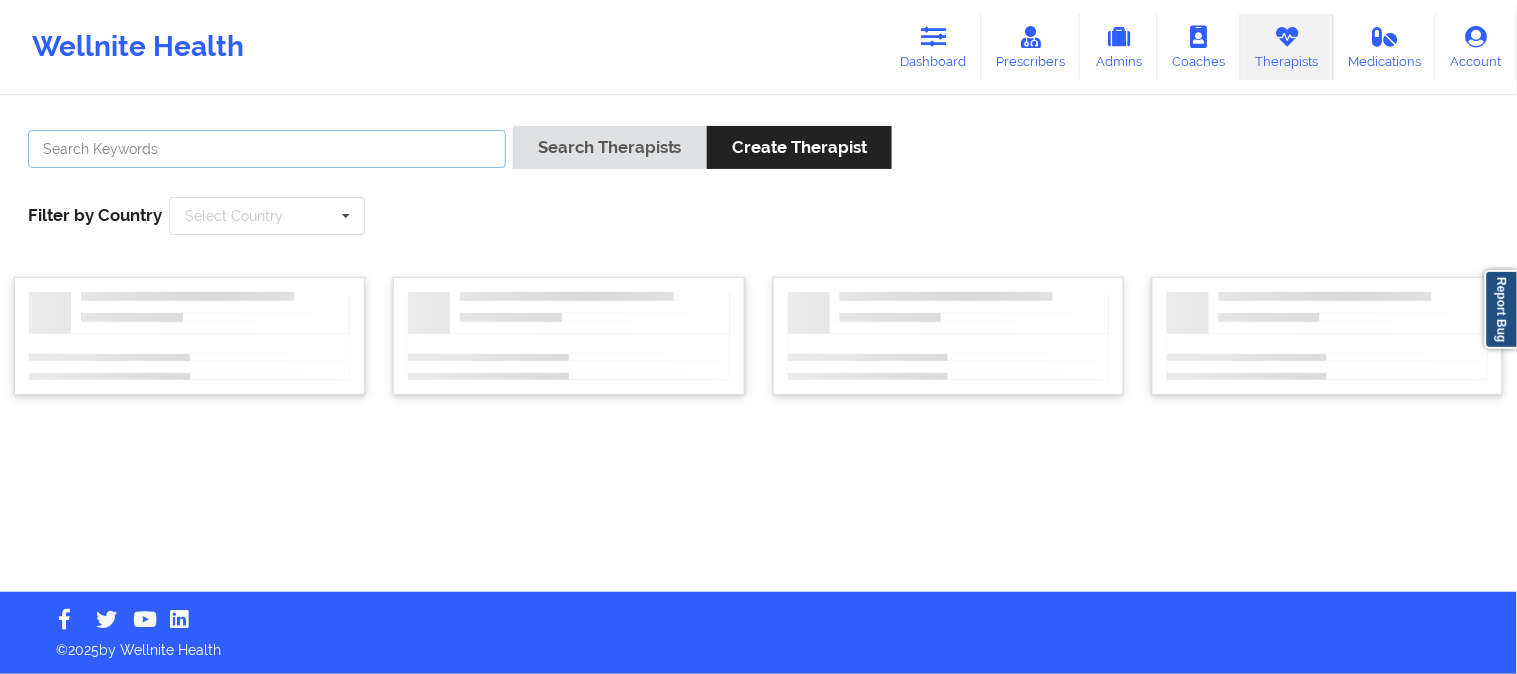click at bounding box center (267, 149) 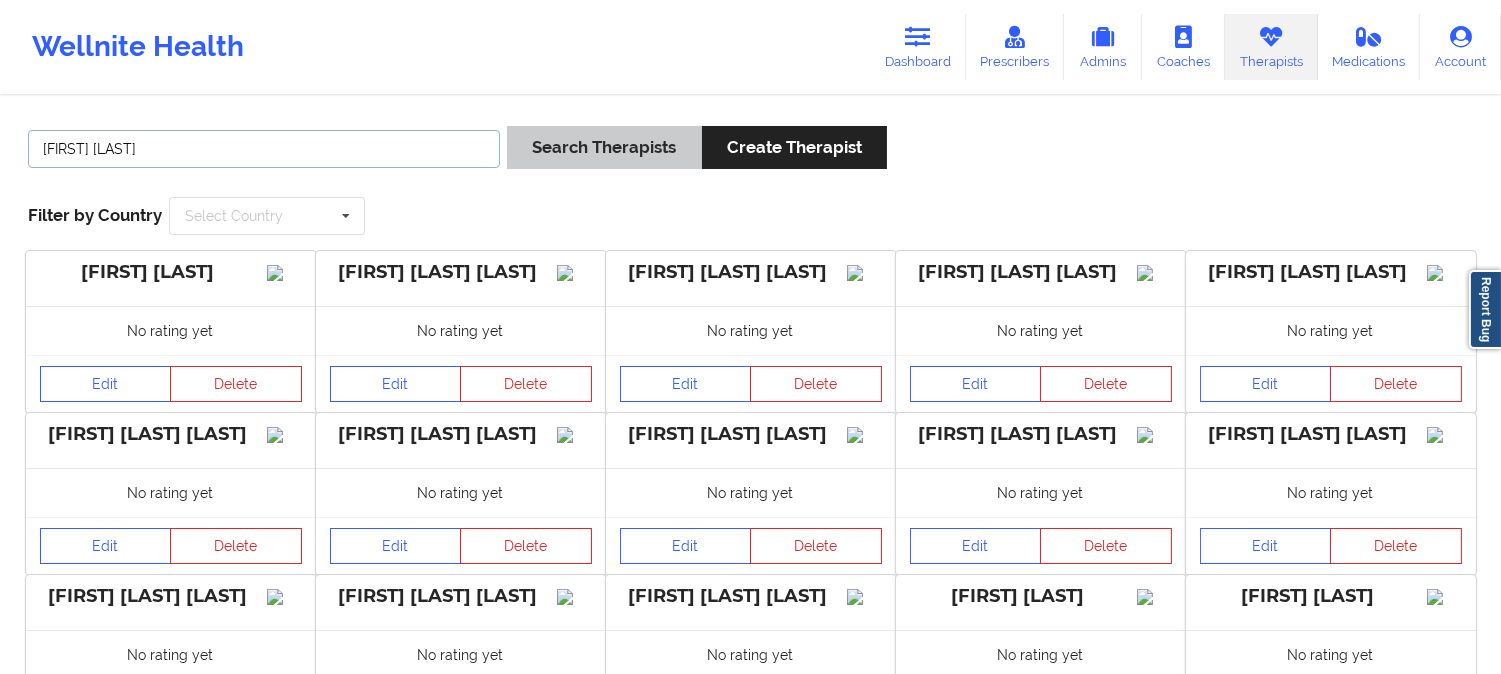 type on "[FIRST] [LAST]" 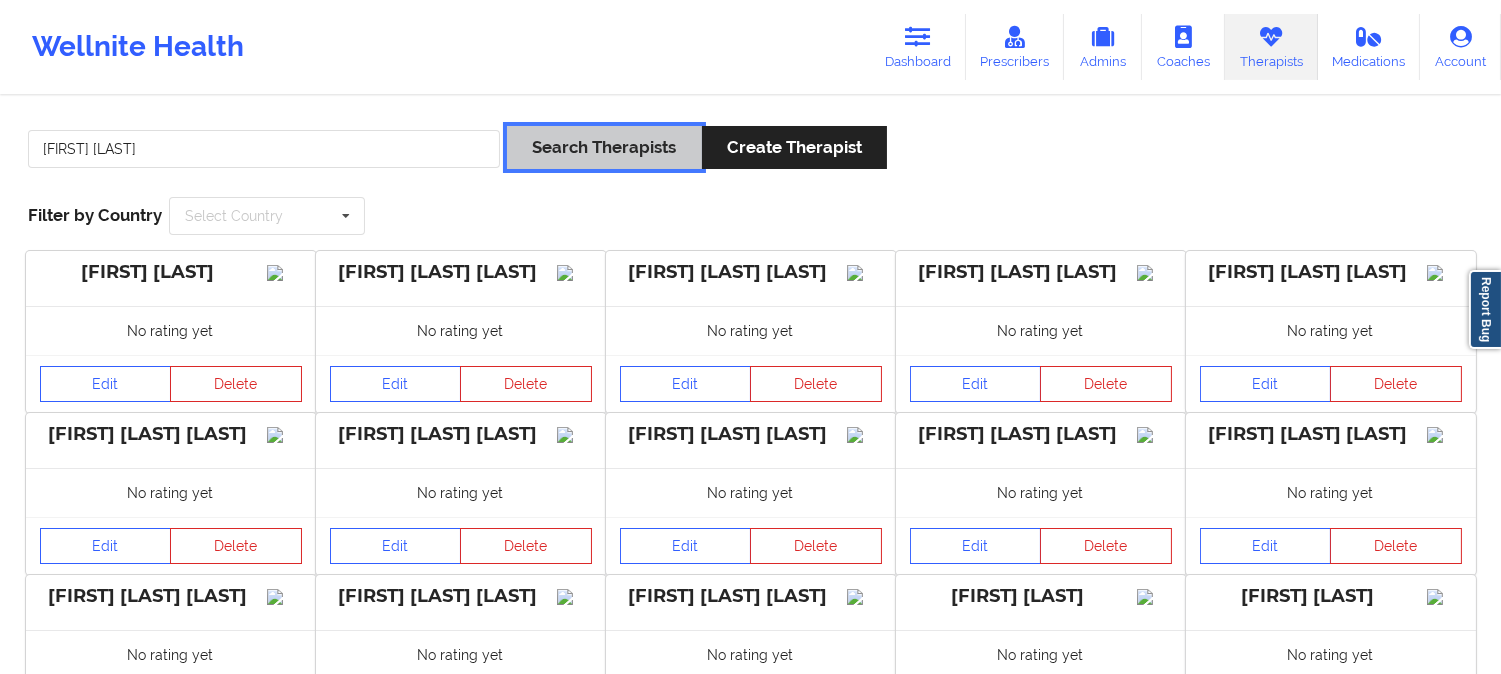click on "Search Therapists" at bounding box center (604, 147) 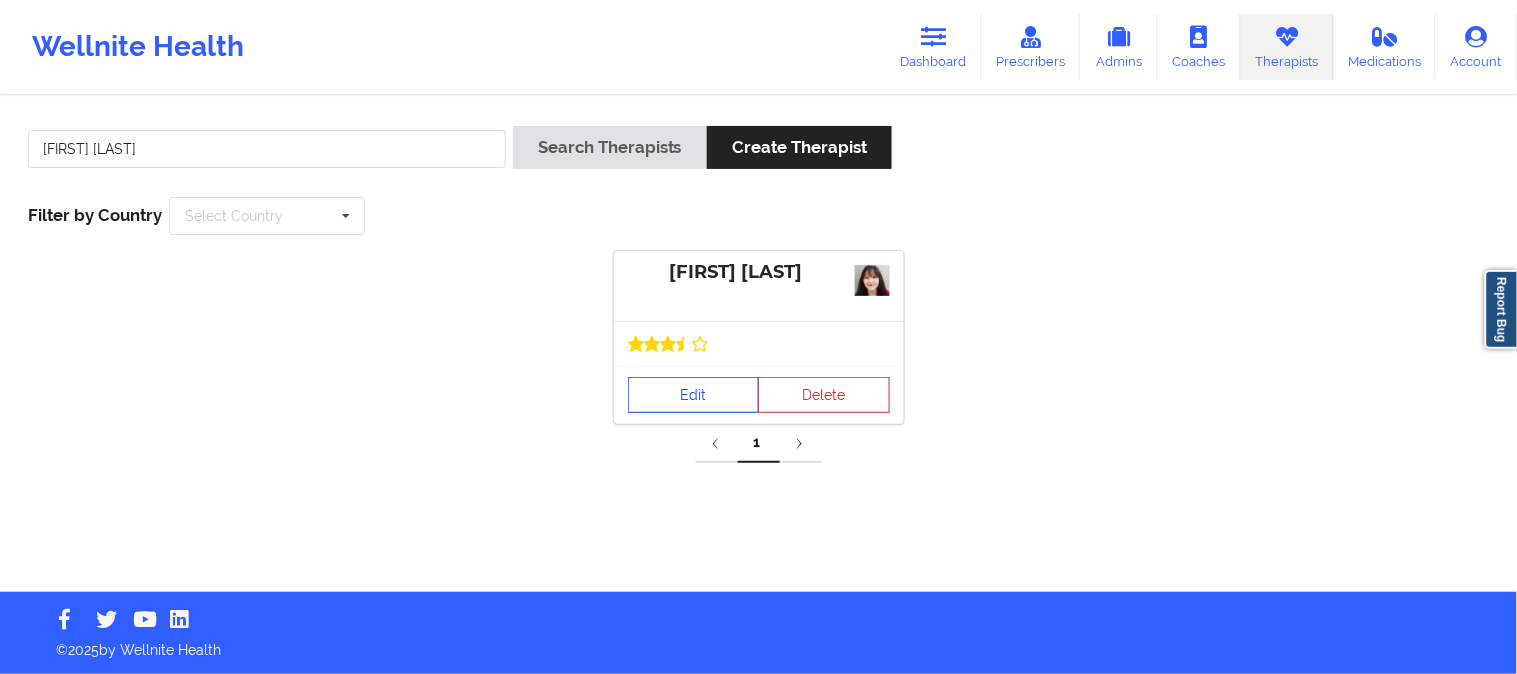 click on "Edit" at bounding box center (694, 395) 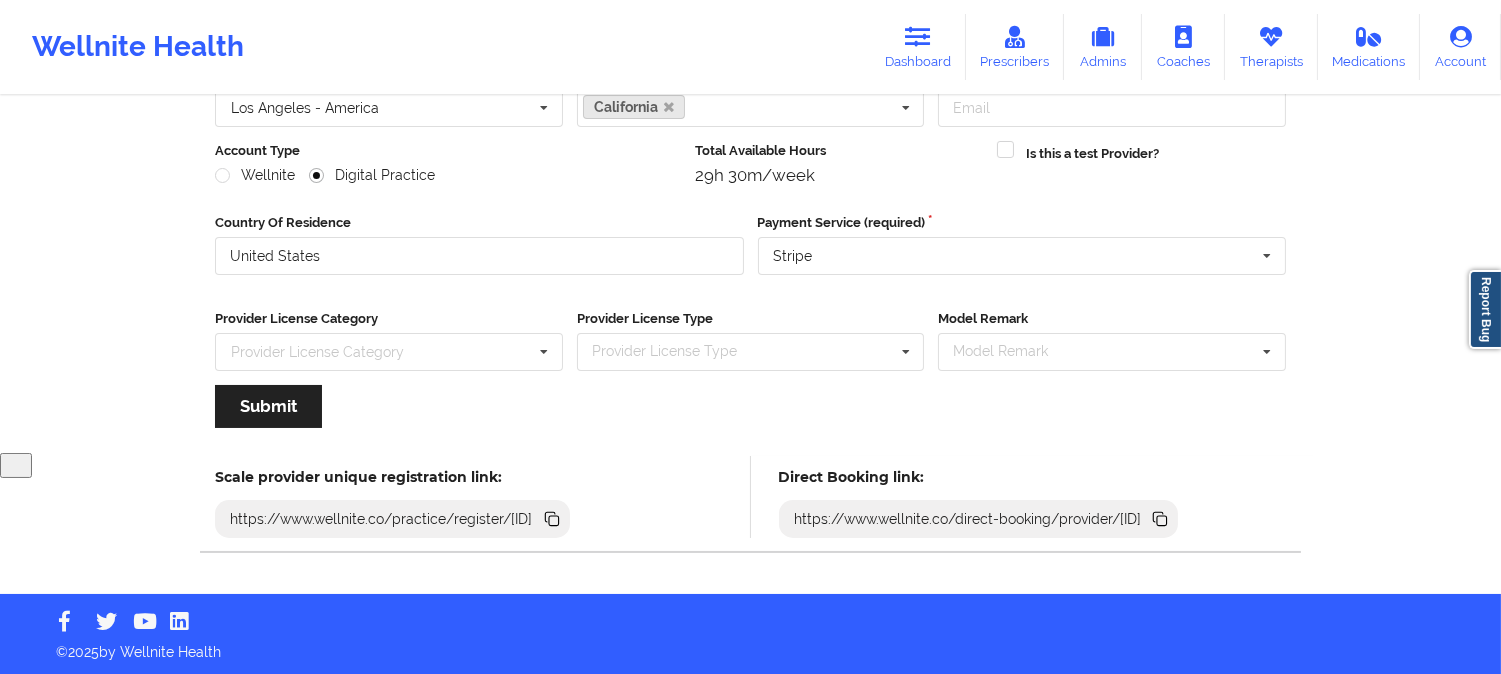 scroll, scrollTop: 223, scrollLeft: 0, axis: vertical 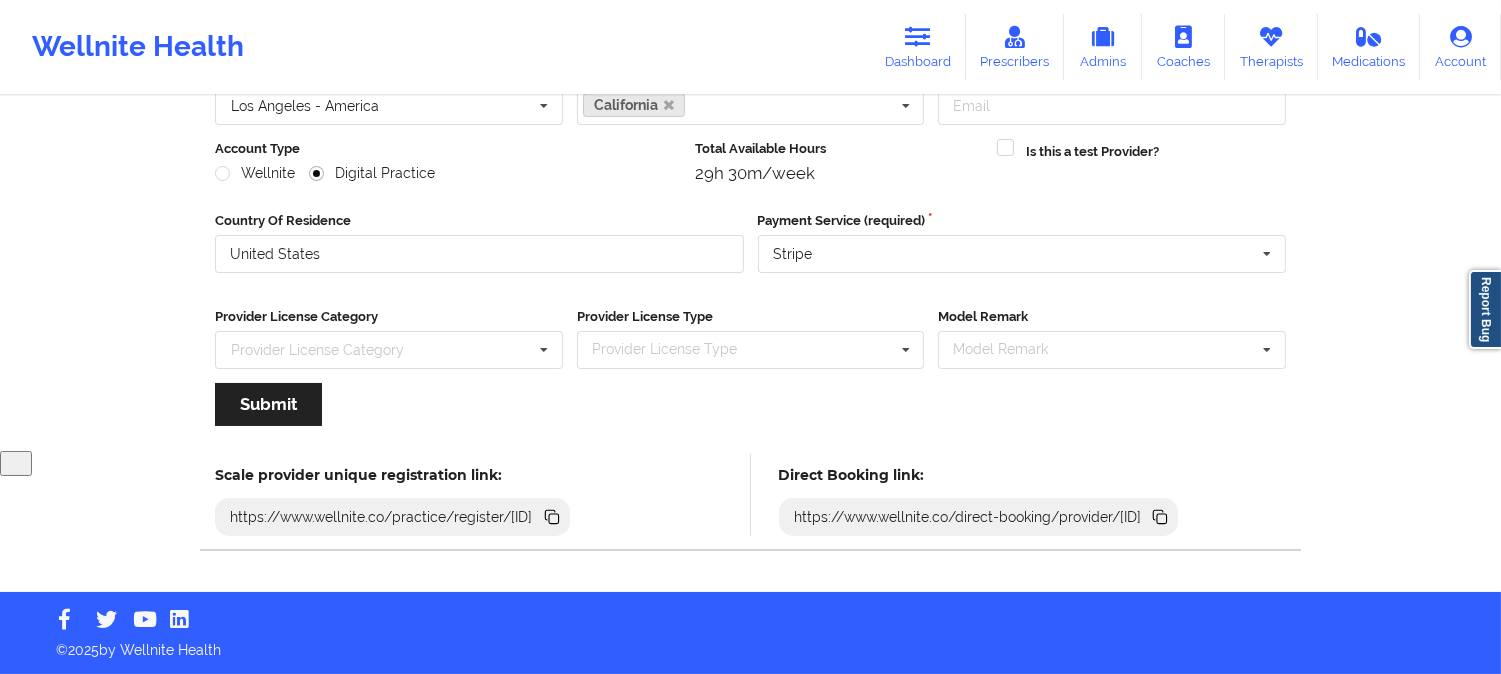 click 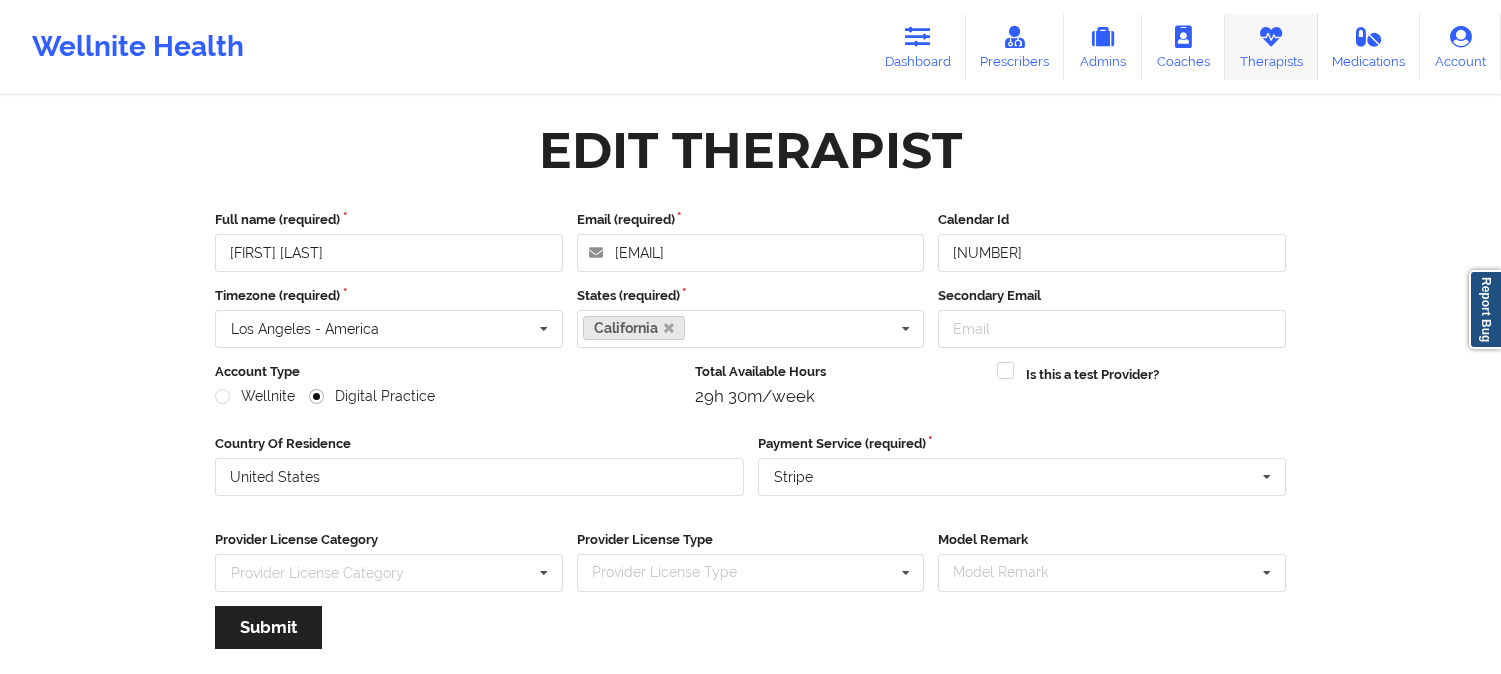 scroll, scrollTop: 223, scrollLeft: 0, axis: vertical 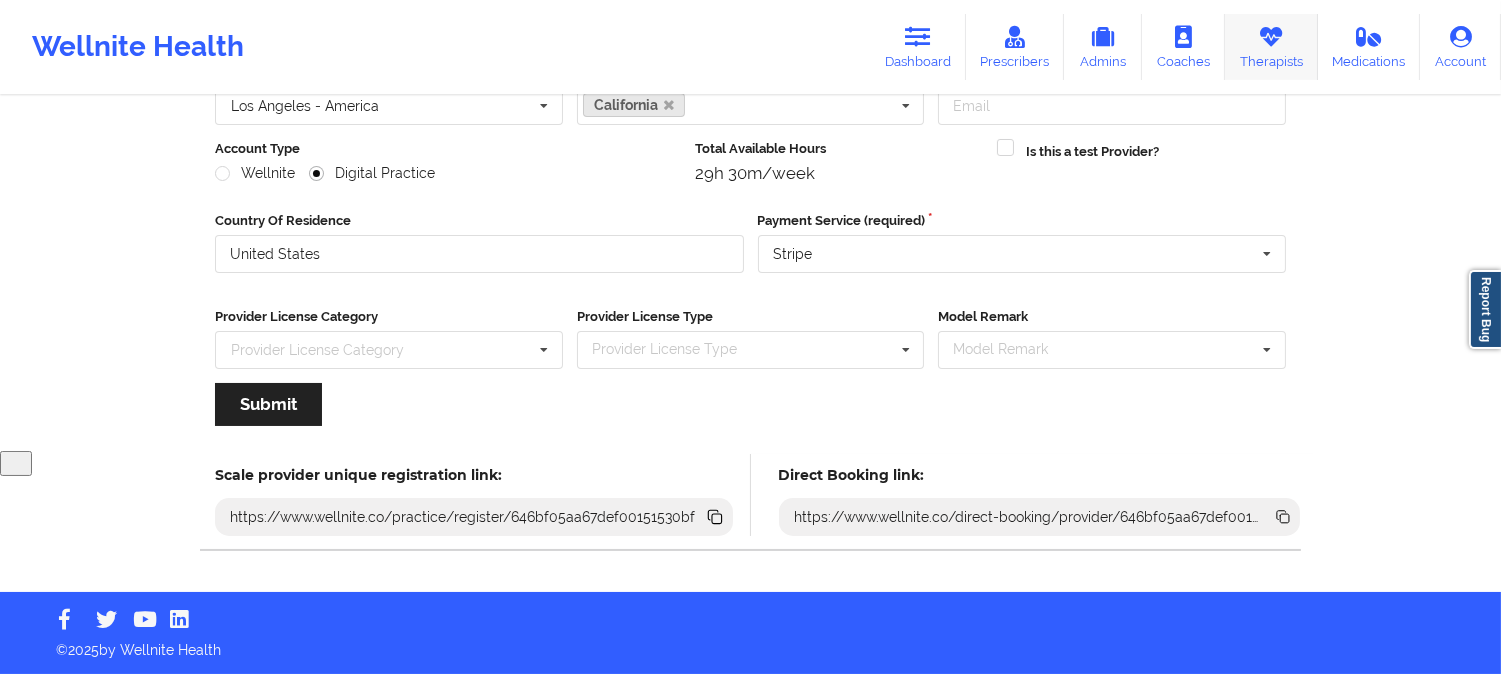click on "Therapists" at bounding box center [1271, 47] 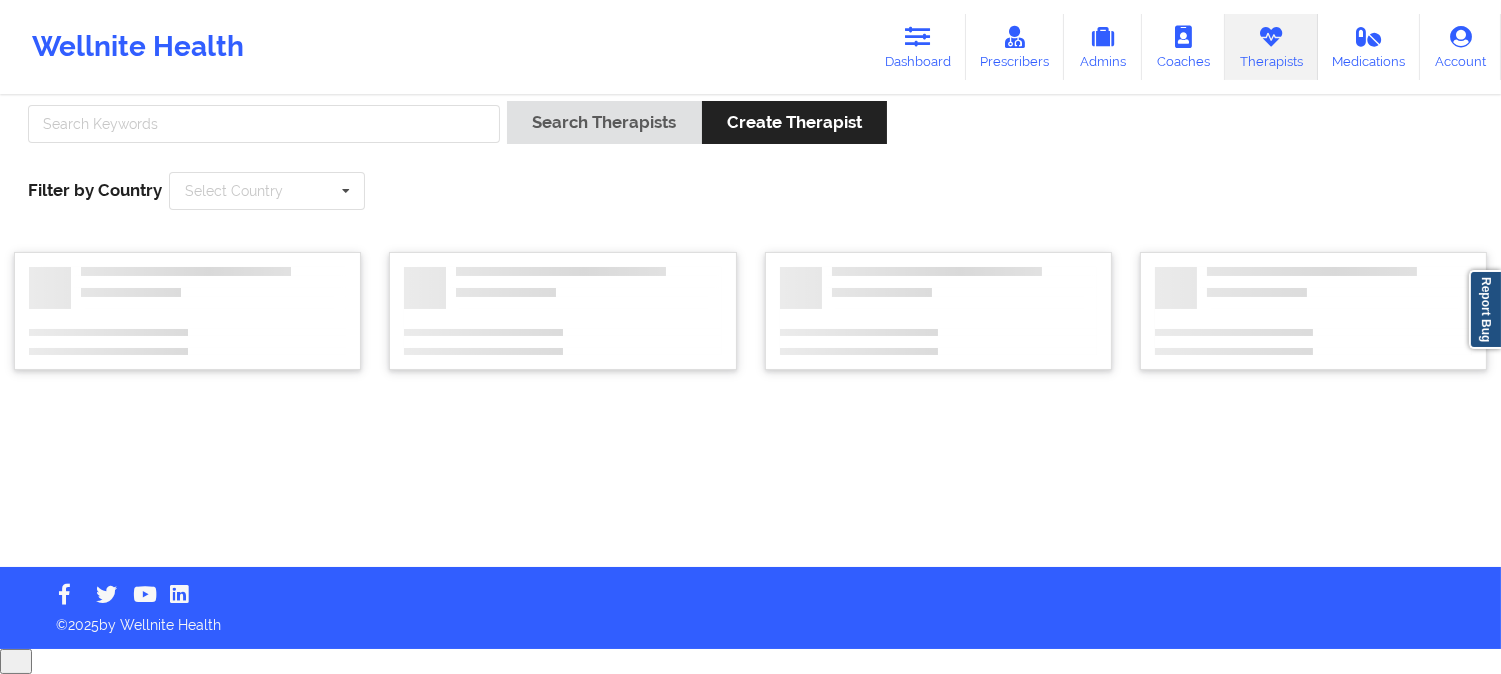 scroll, scrollTop: 0, scrollLeft: 0, axis: both 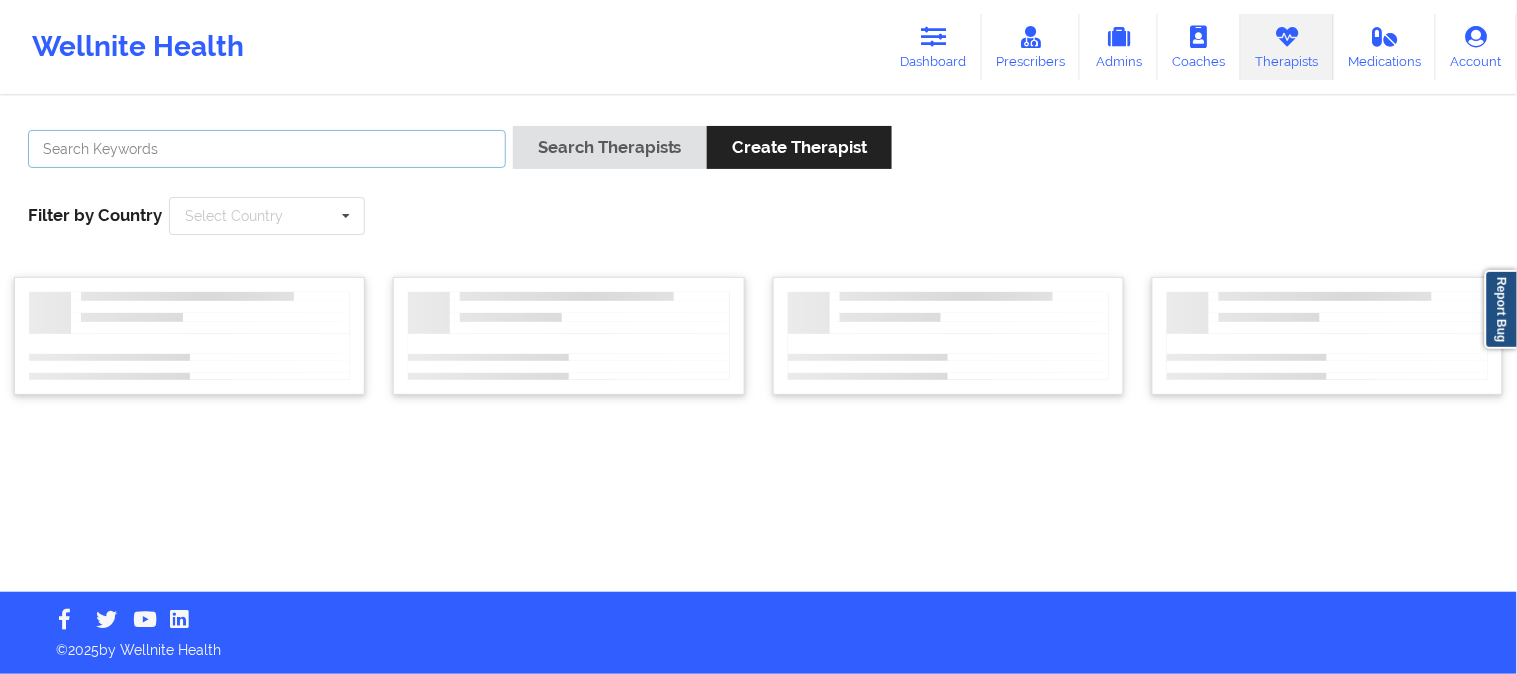 click at bounding box center (267, 149) 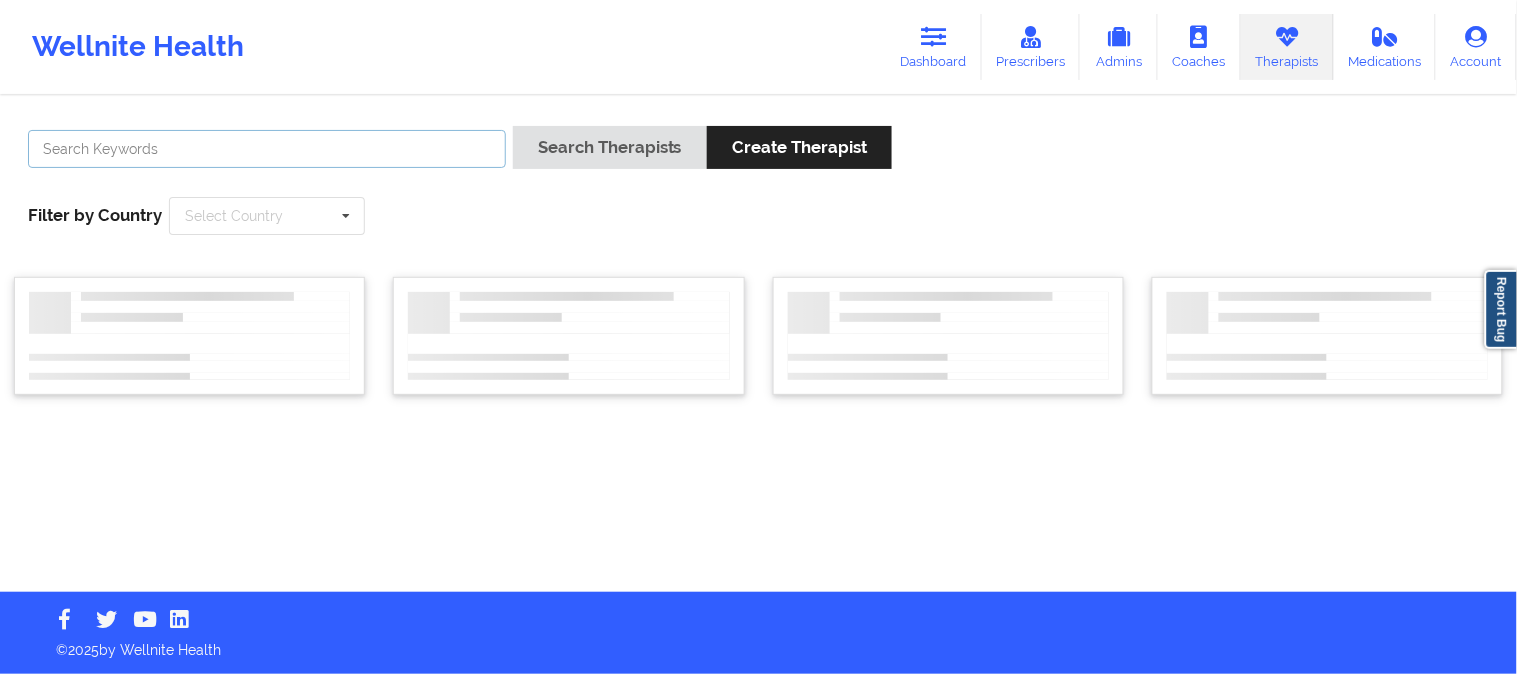 paste on "LaVerne Ware" 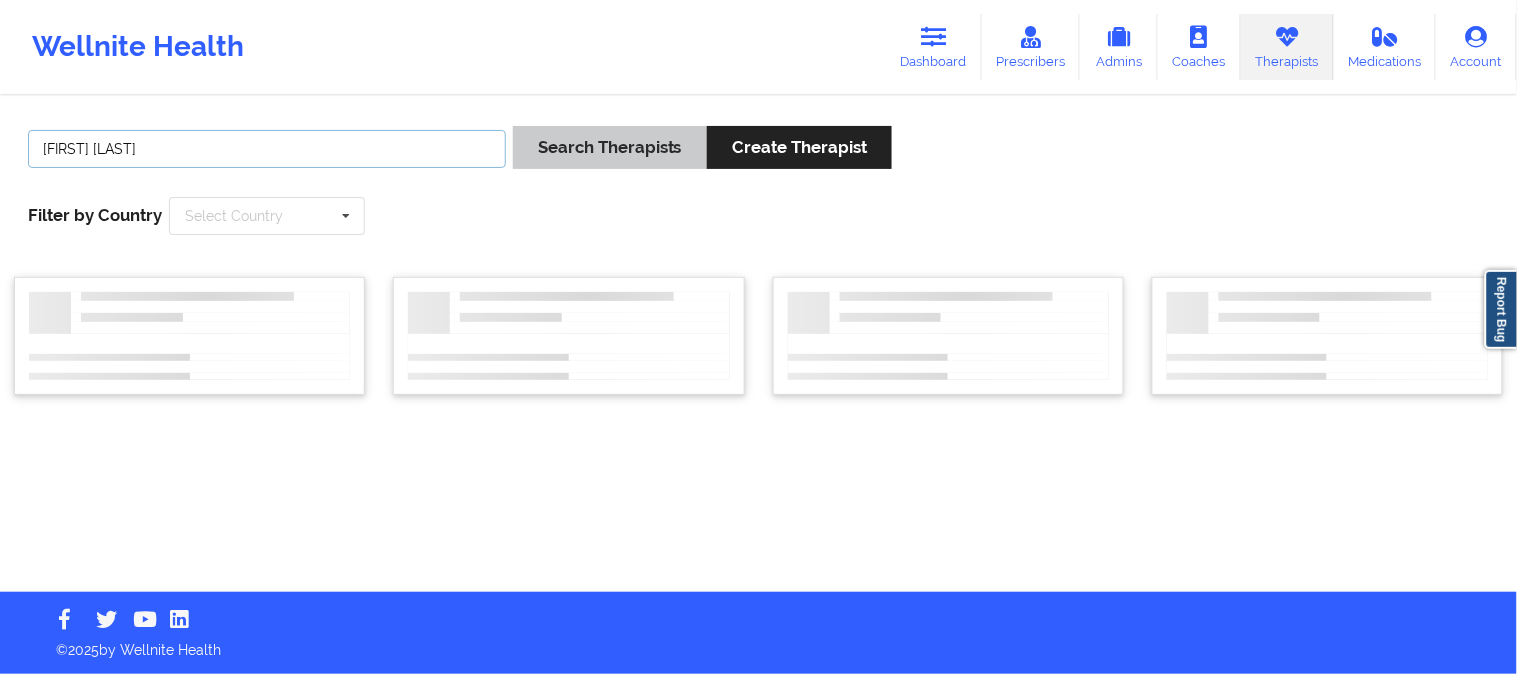 type on "LaVerne Ware" 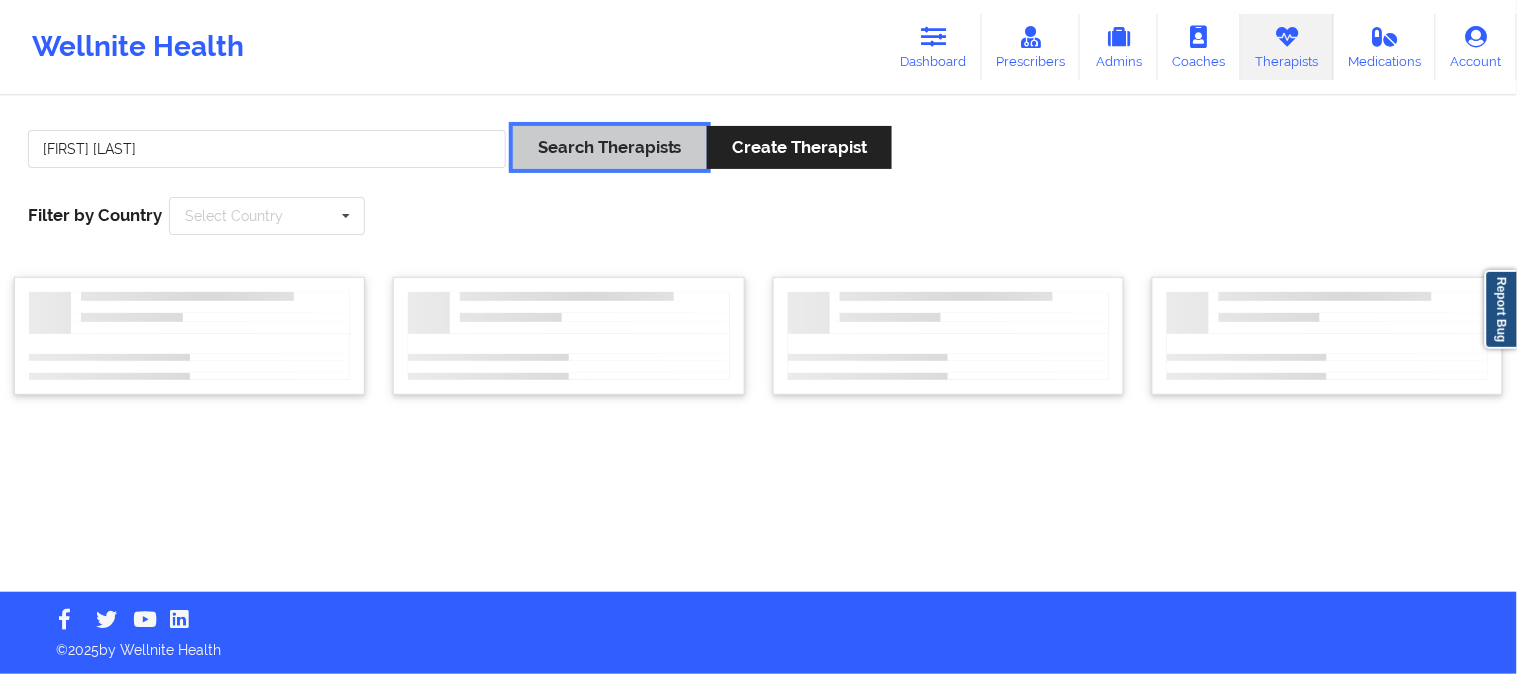 click on "Search Therapists" at bounding box center (610, 147) 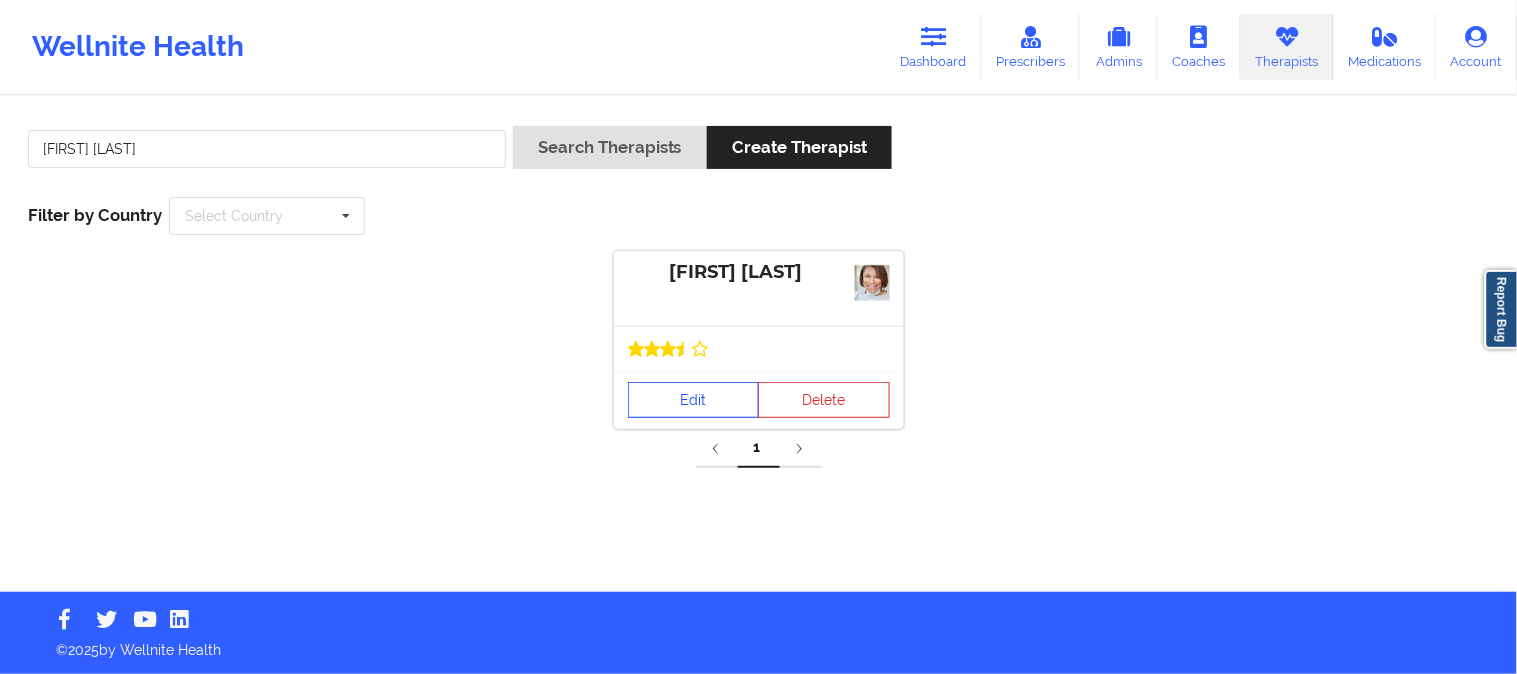 click on "Edit" at bounding box center (694, 400) 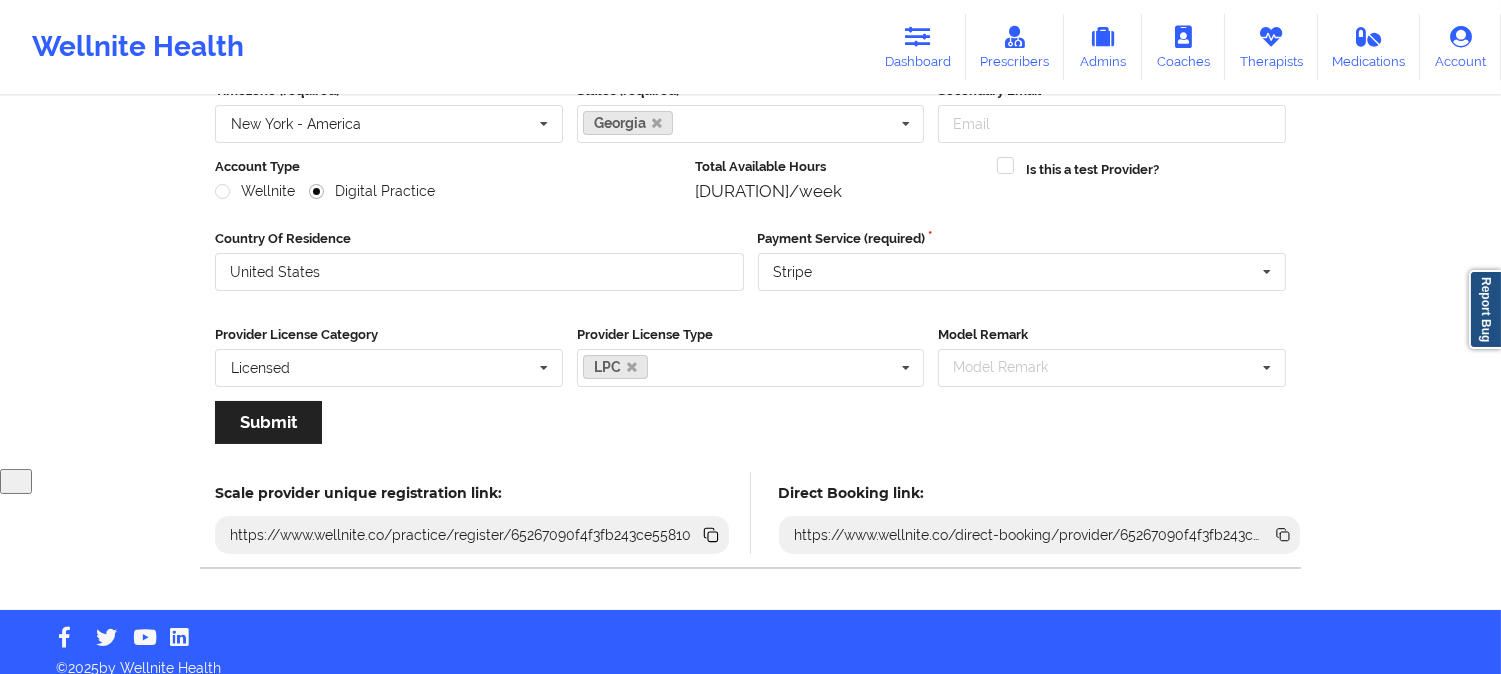 scroll, scrollTop: 223, scrollLeft: 0, axis: vertical 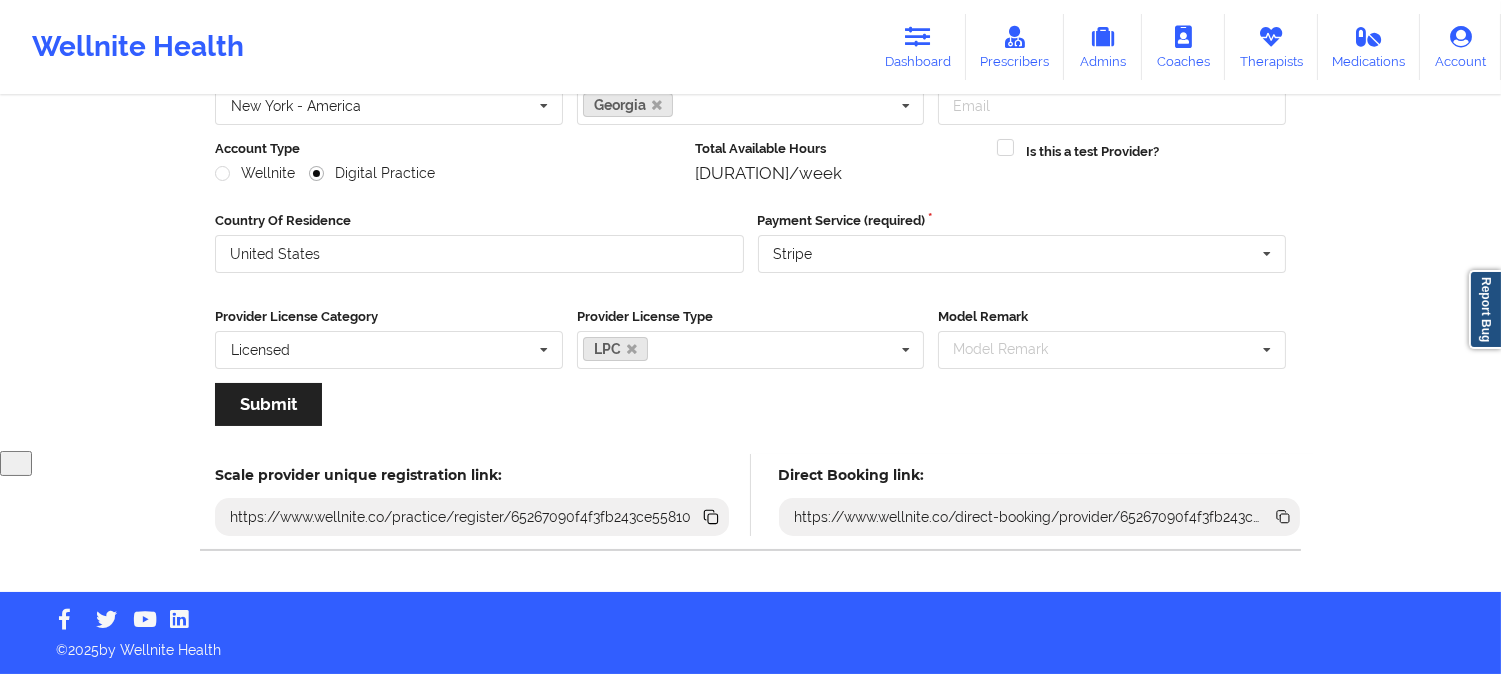 click 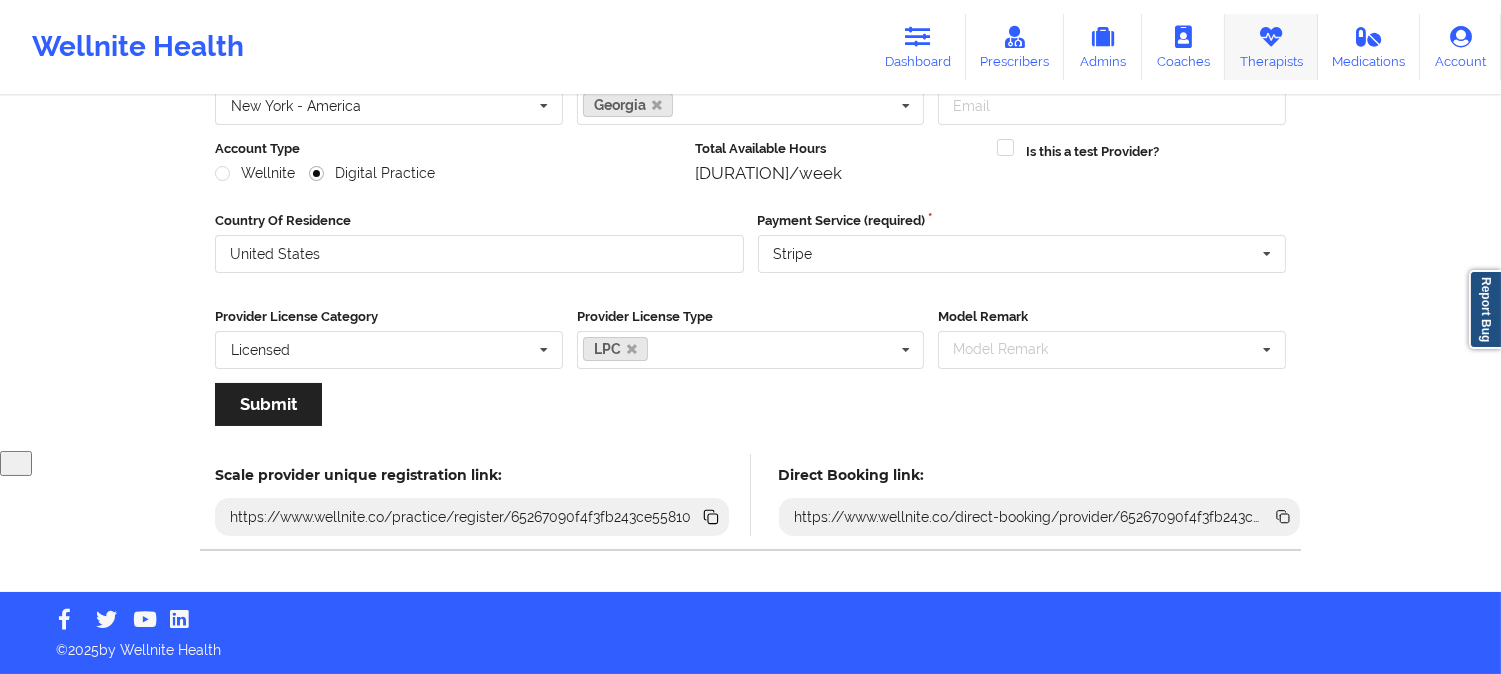 click on "Therapists" at bounding box center (1271, 47) 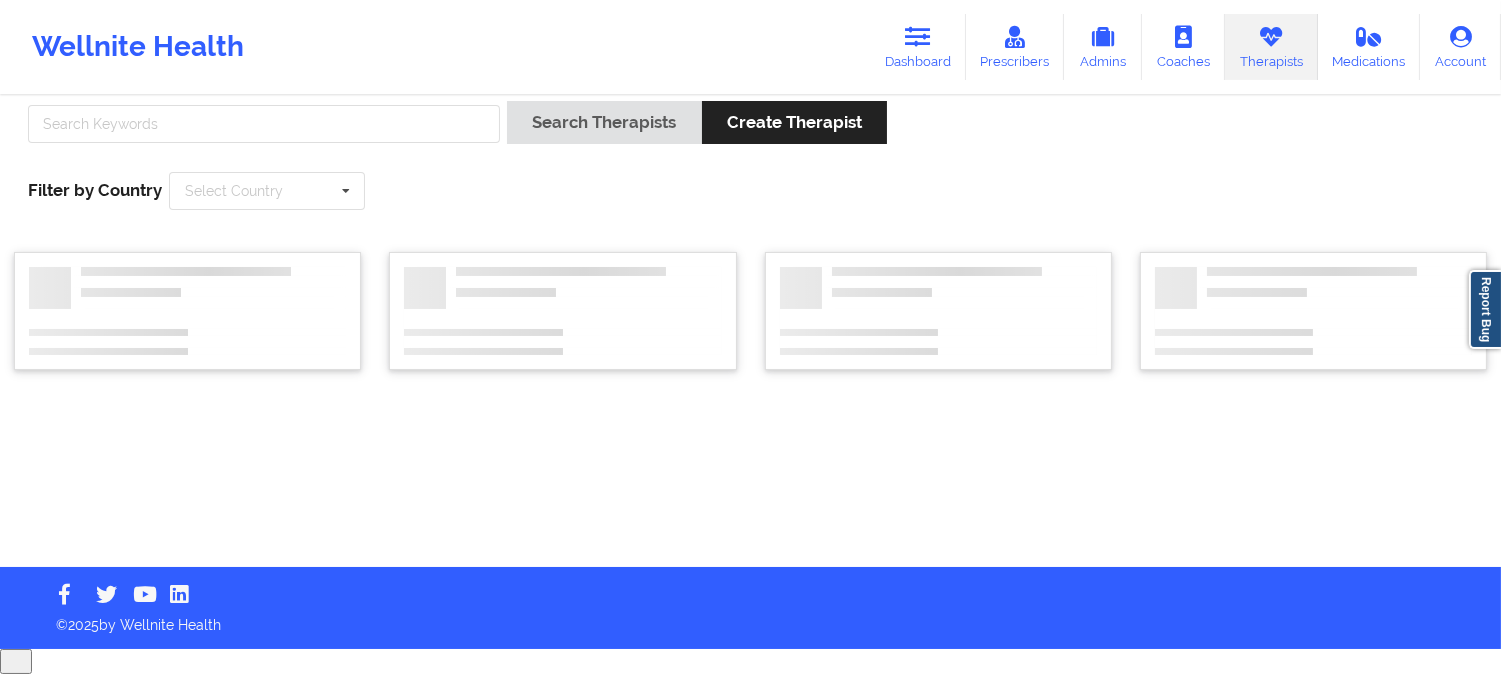 scroll, scrollTop: 0, scrollLeft: 0, axis: both 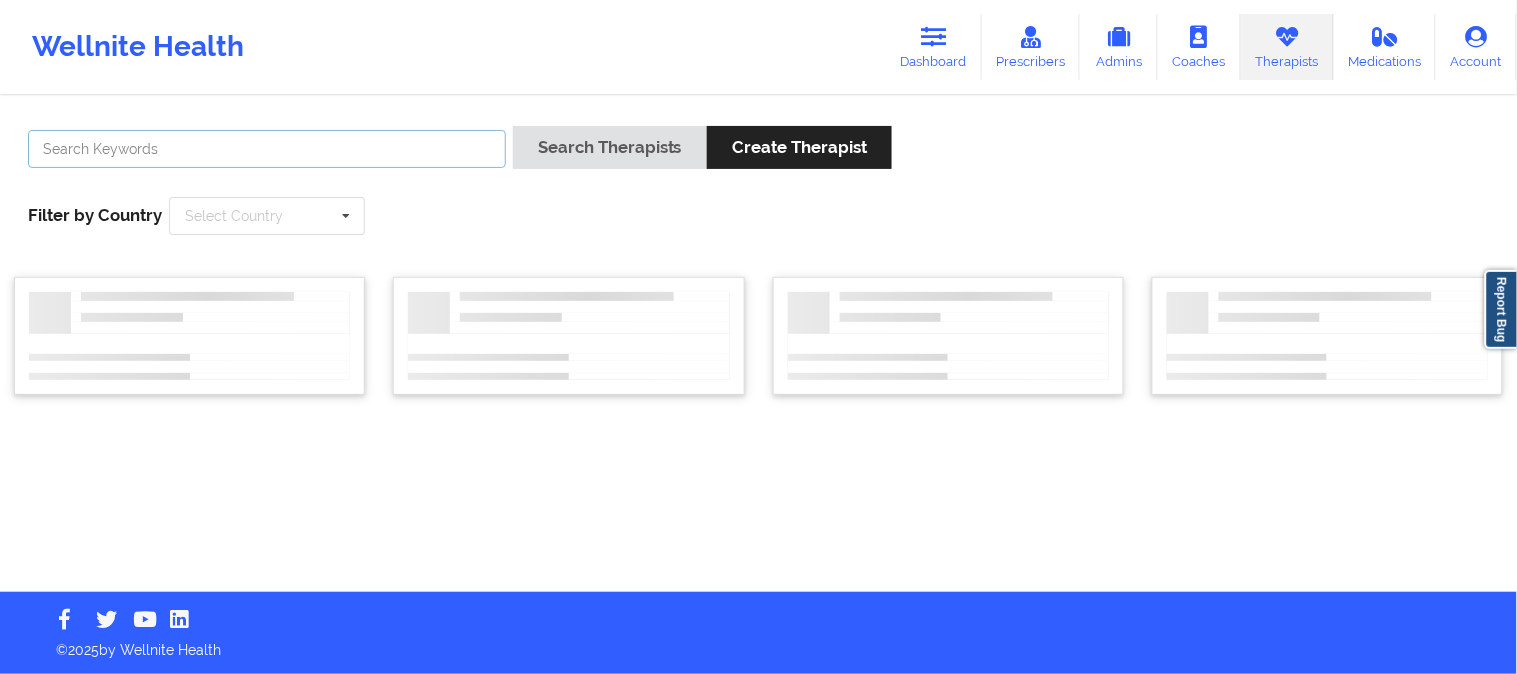 click at bounding box center [267, 149] 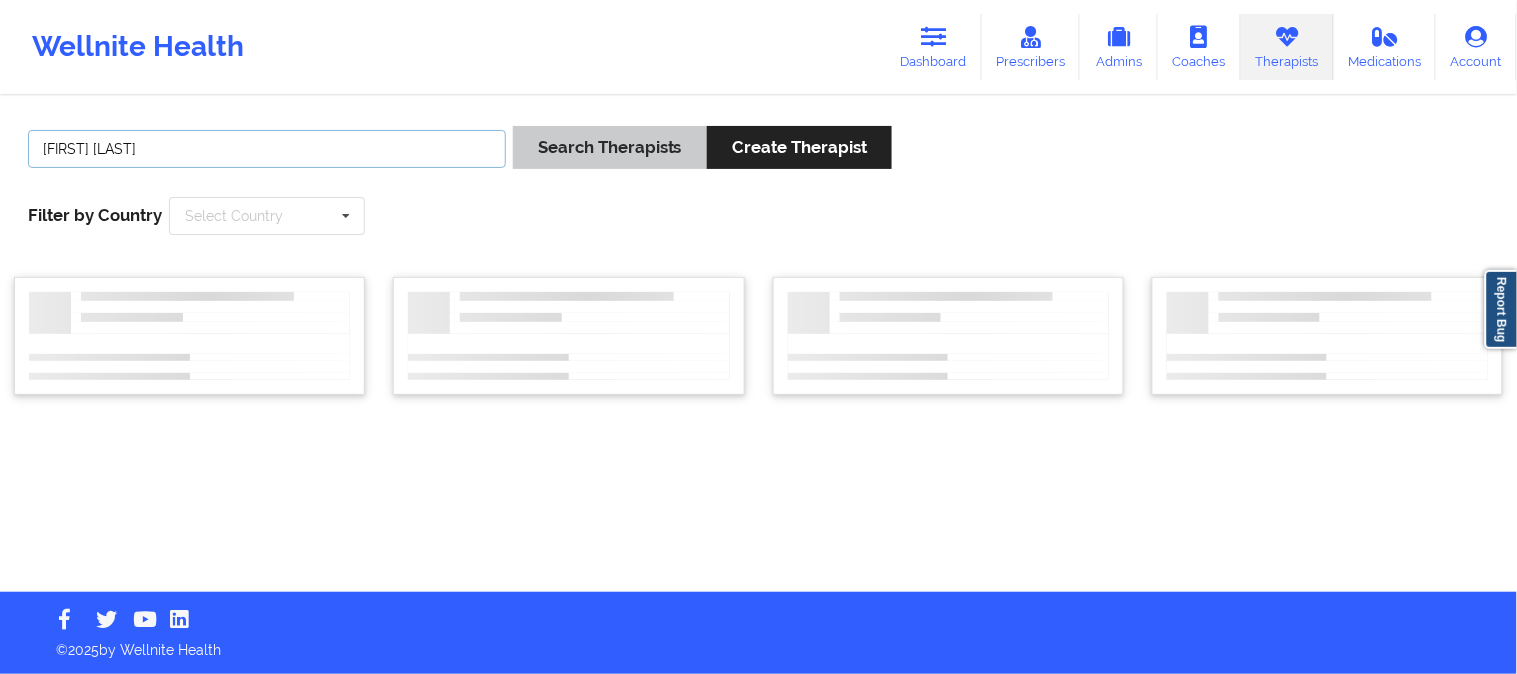 type on "Rodney Dunlap" 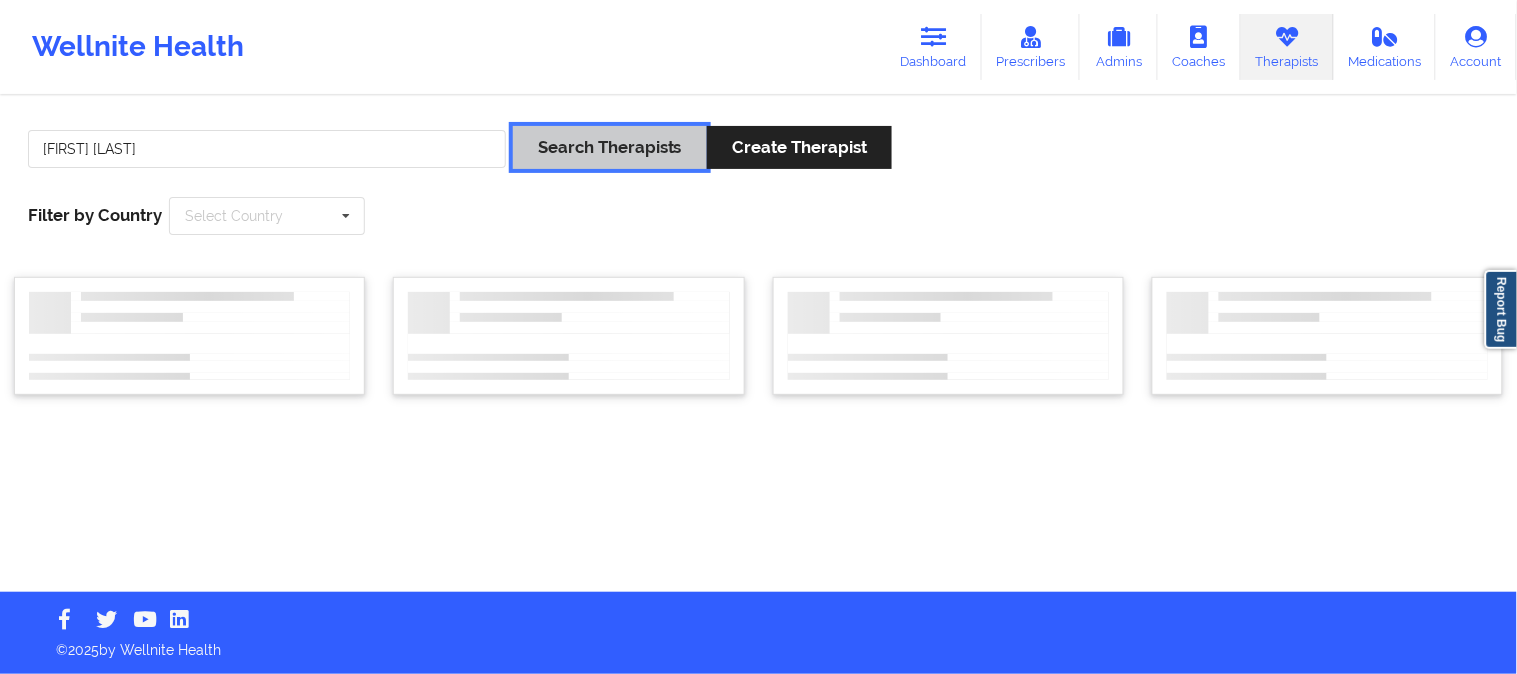 click on "Search Therapists" at bounding box center (610, 147) 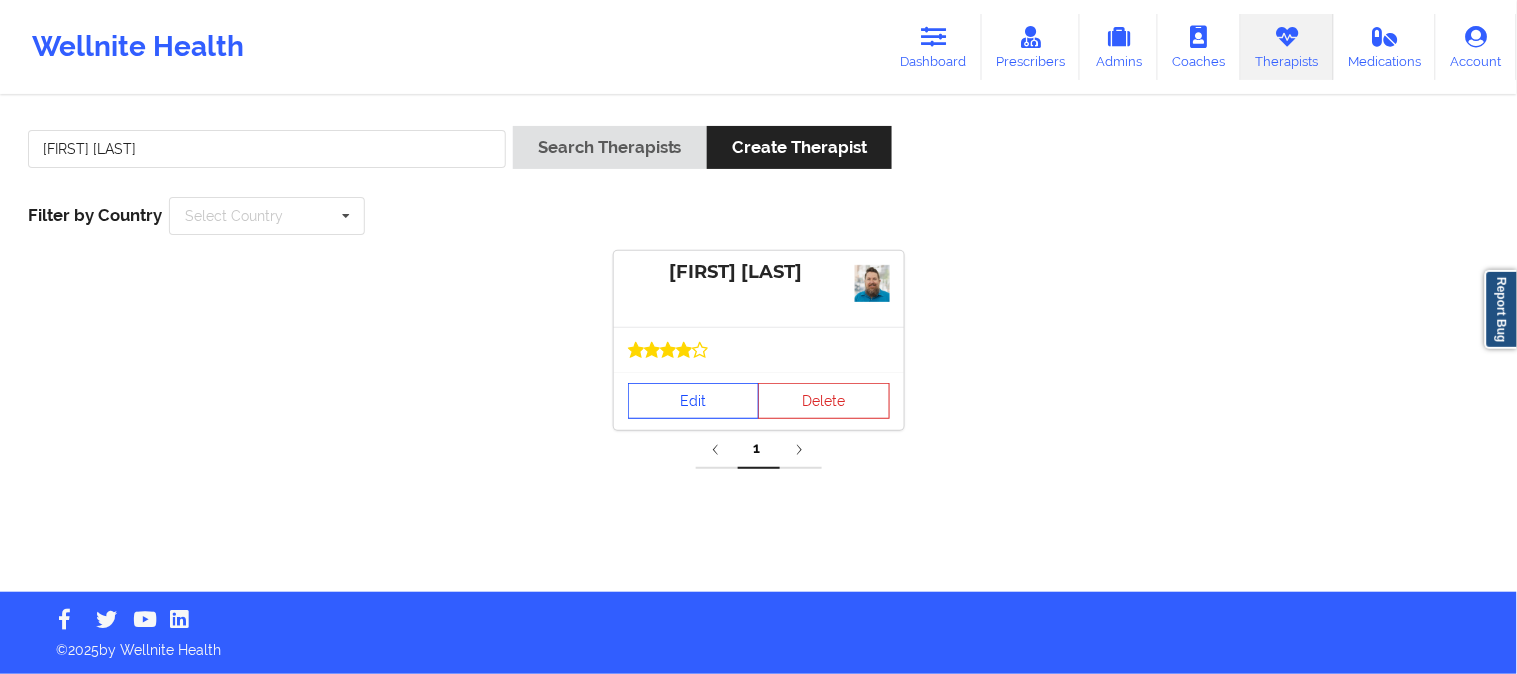 click on "Edit" at bounding box center [694, 401] 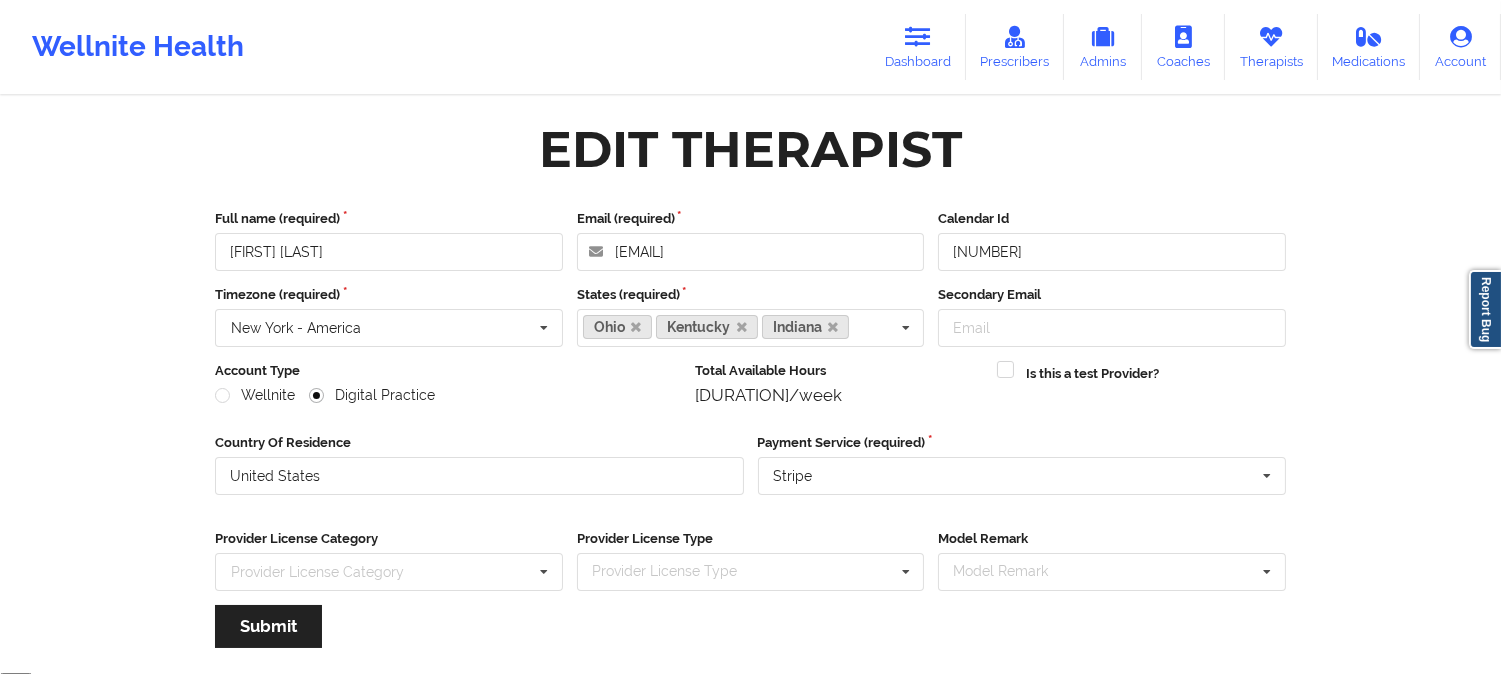 scroll, scrollTop: 0, scrollLeft: 0, axis: both 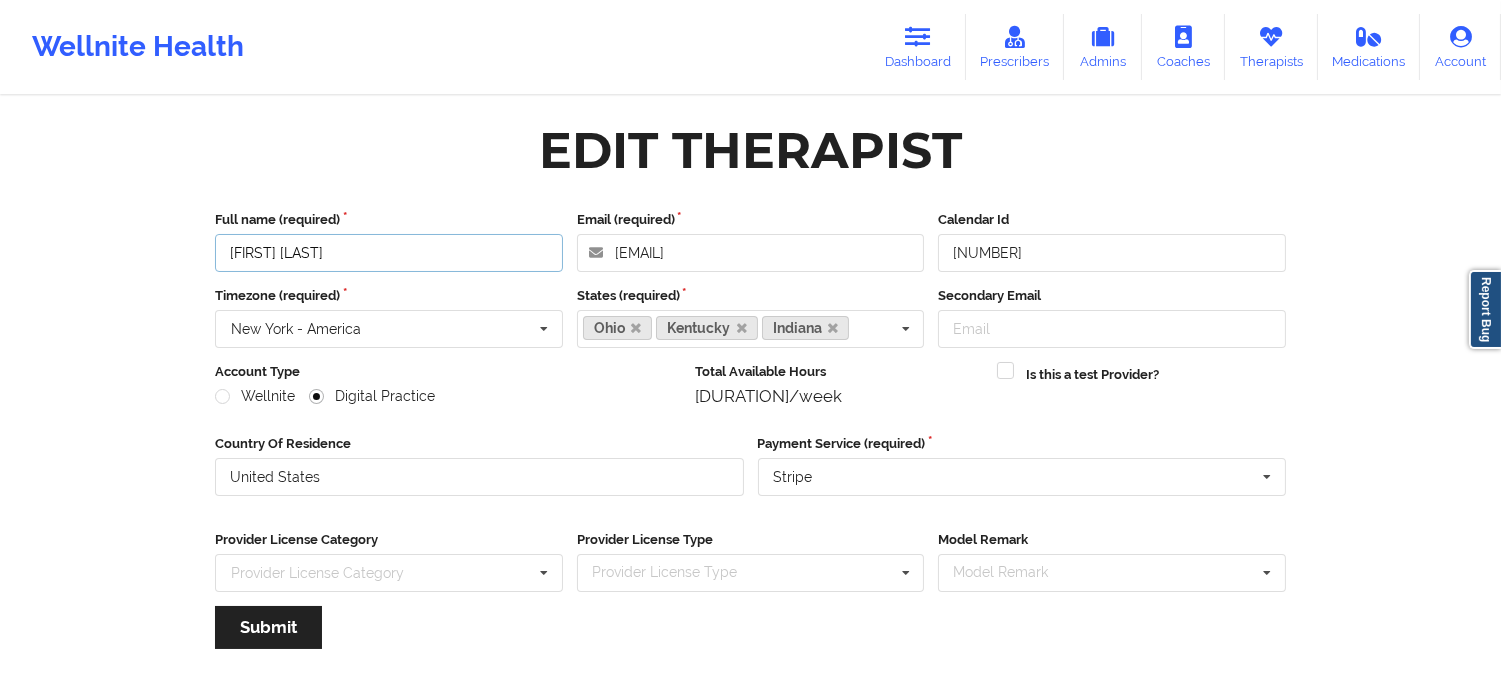 click on "Rodney Dunlap" at bounding box center (389, 253) 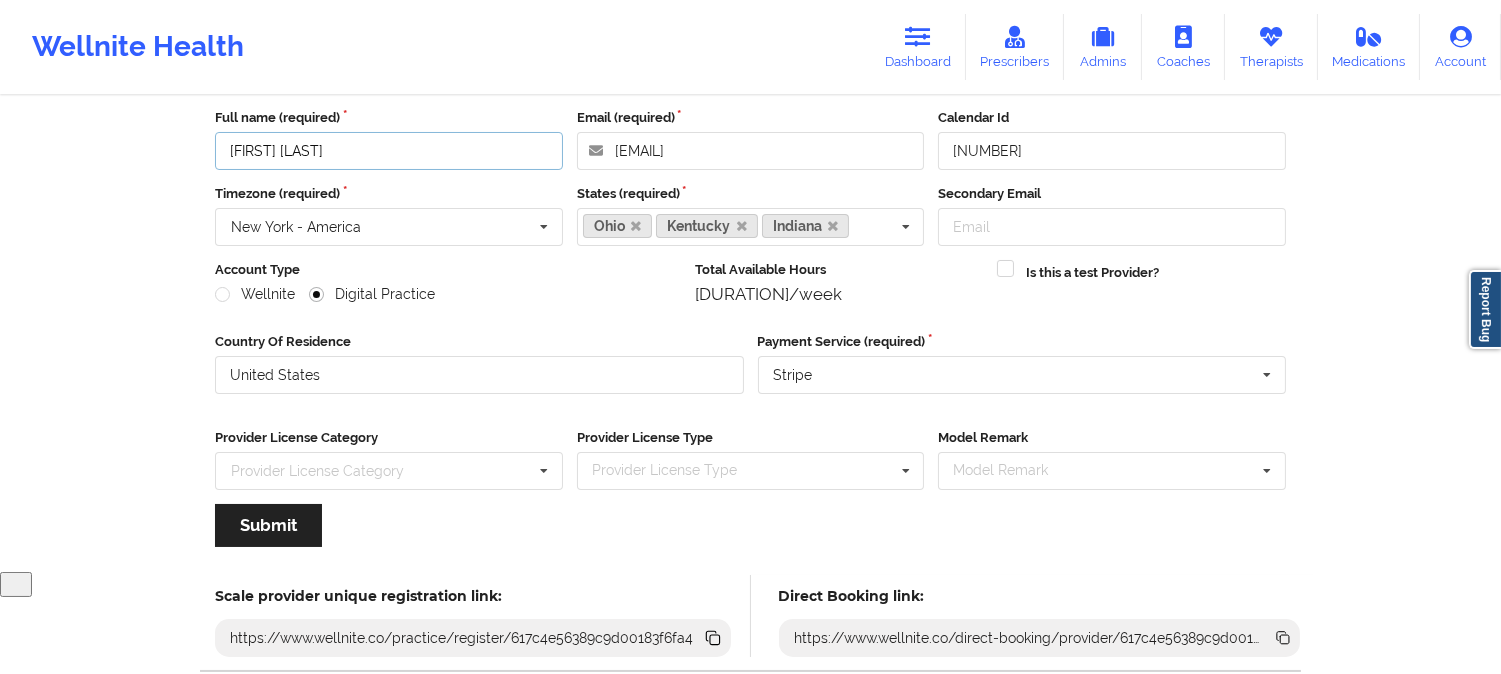 scroll, scrollTop: 222, scrollLeft: 0, axis: vertical 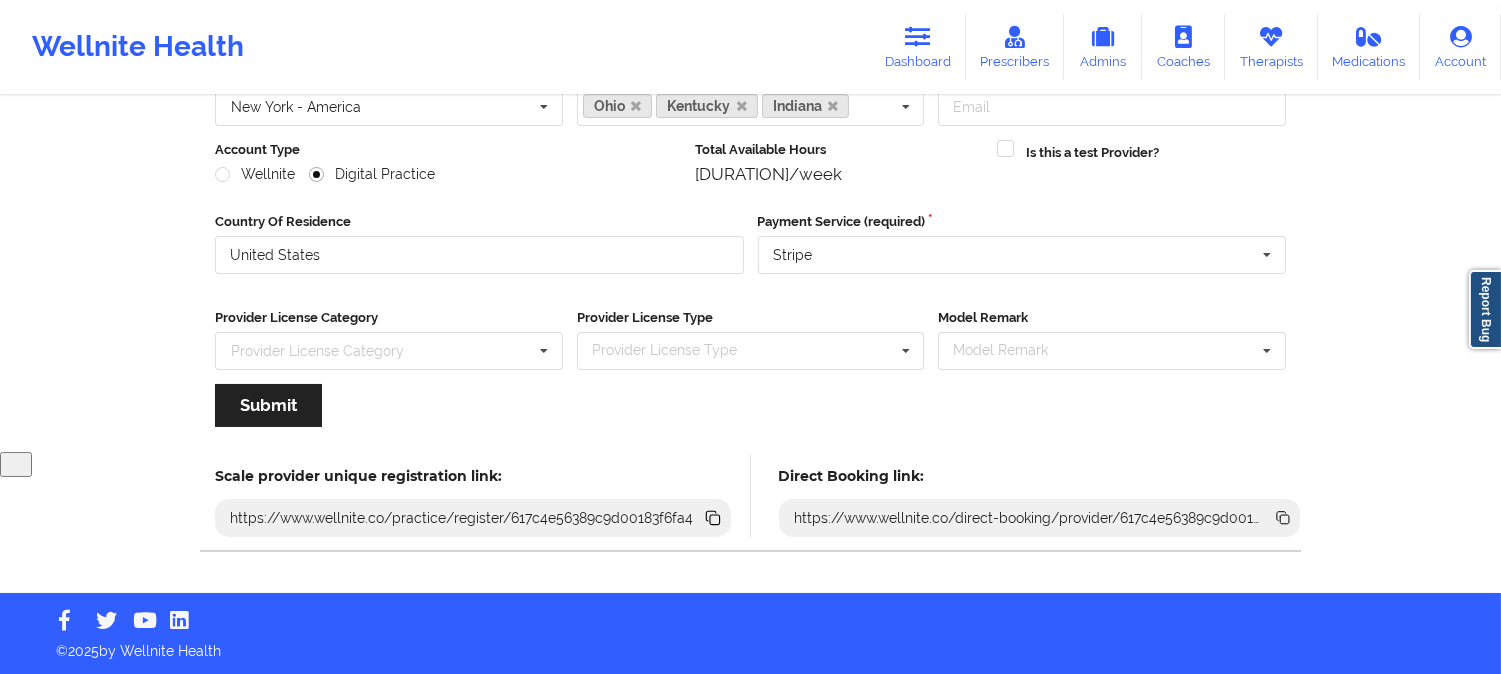 click 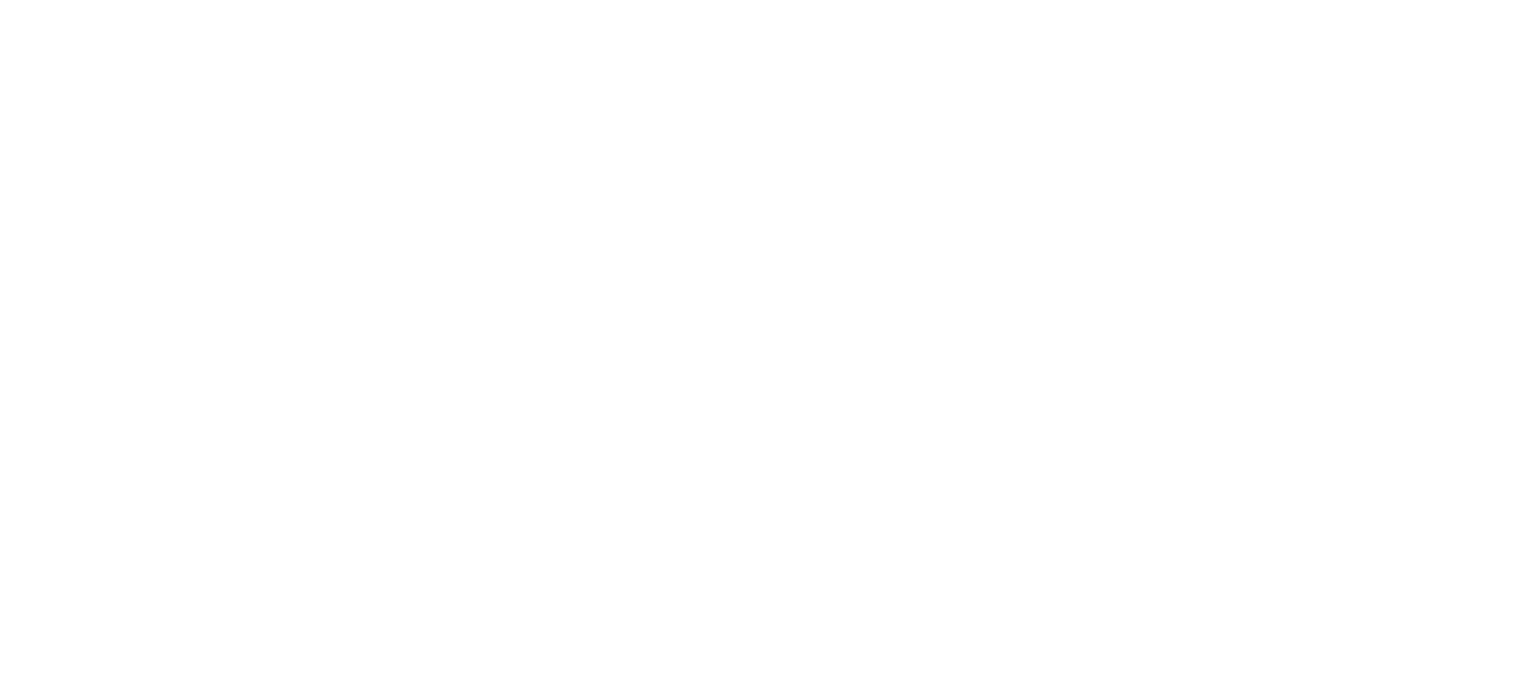 scroll, scrollTop: 0, scrollLeft: 0, axis: both 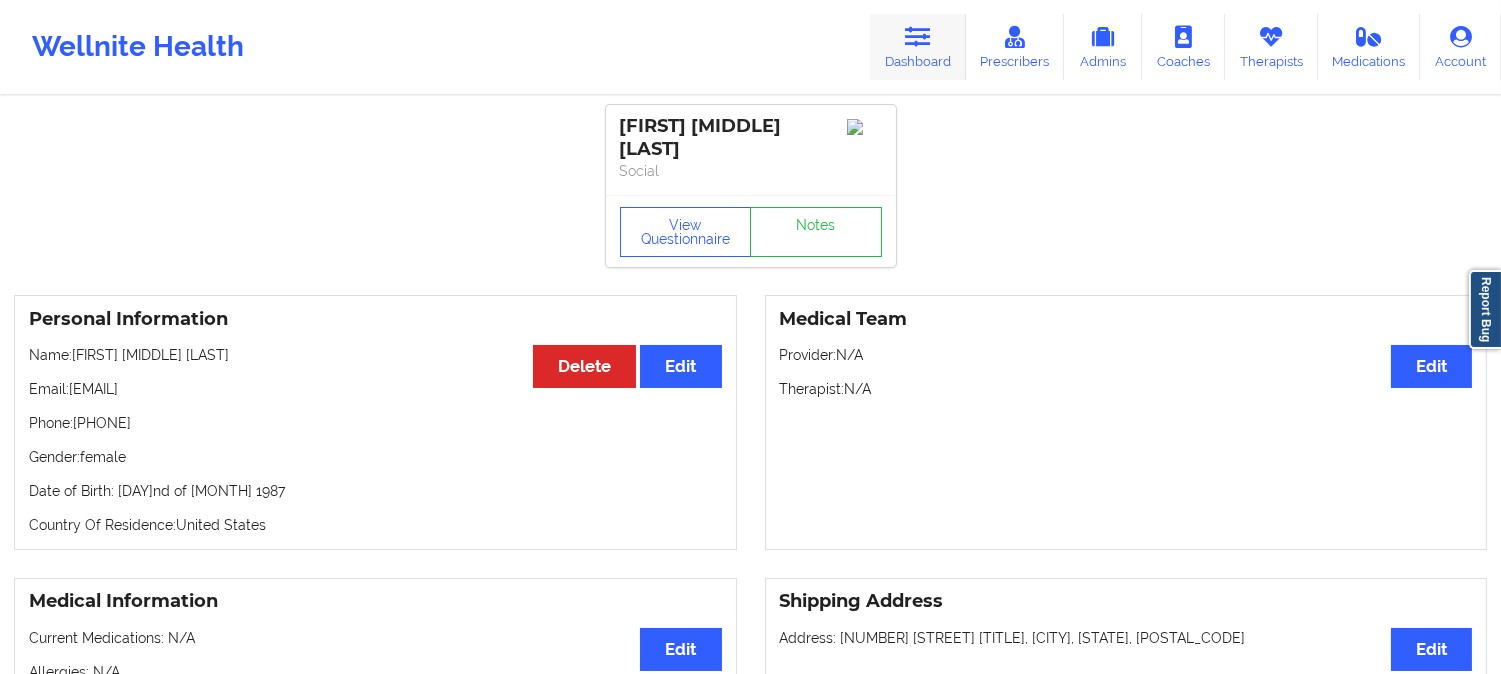click on "Dashboard" at bounding box center [918, 47] 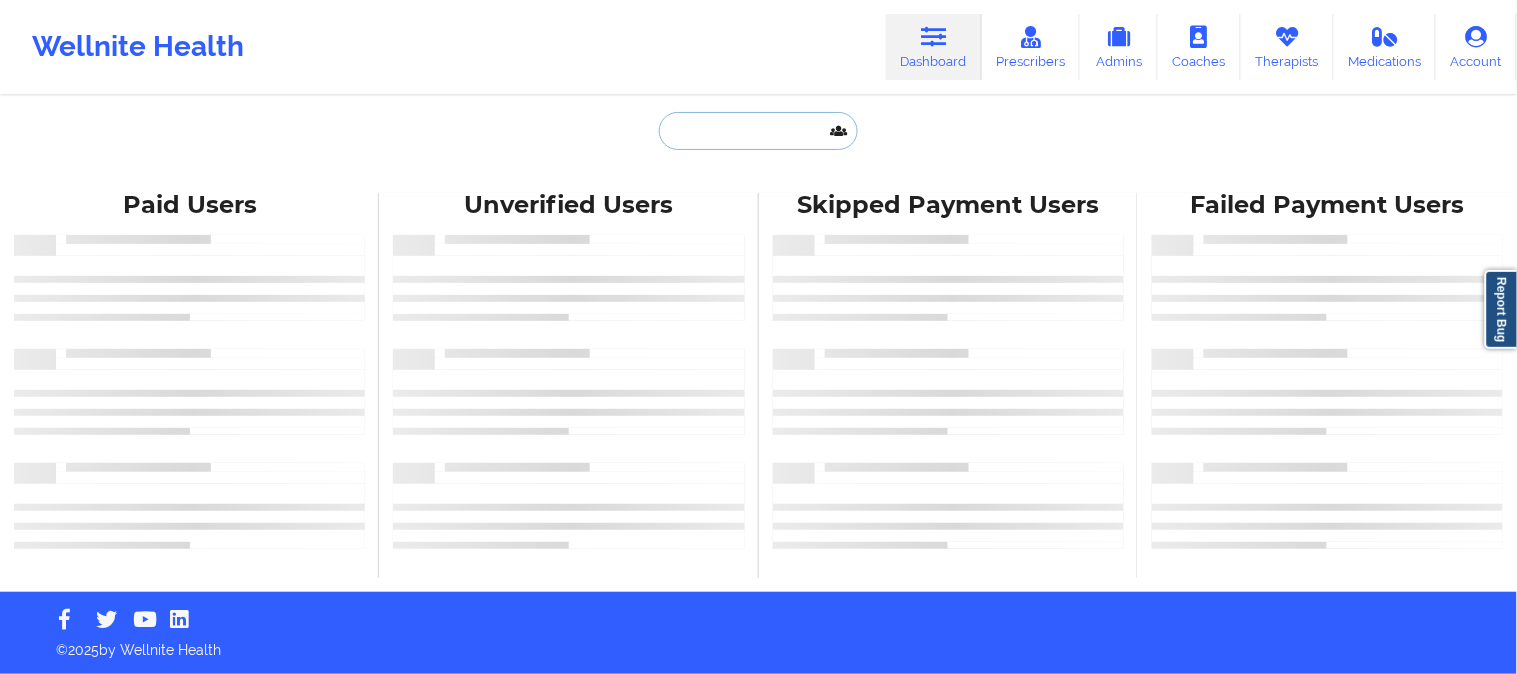 click at bounding box center (758, 131) 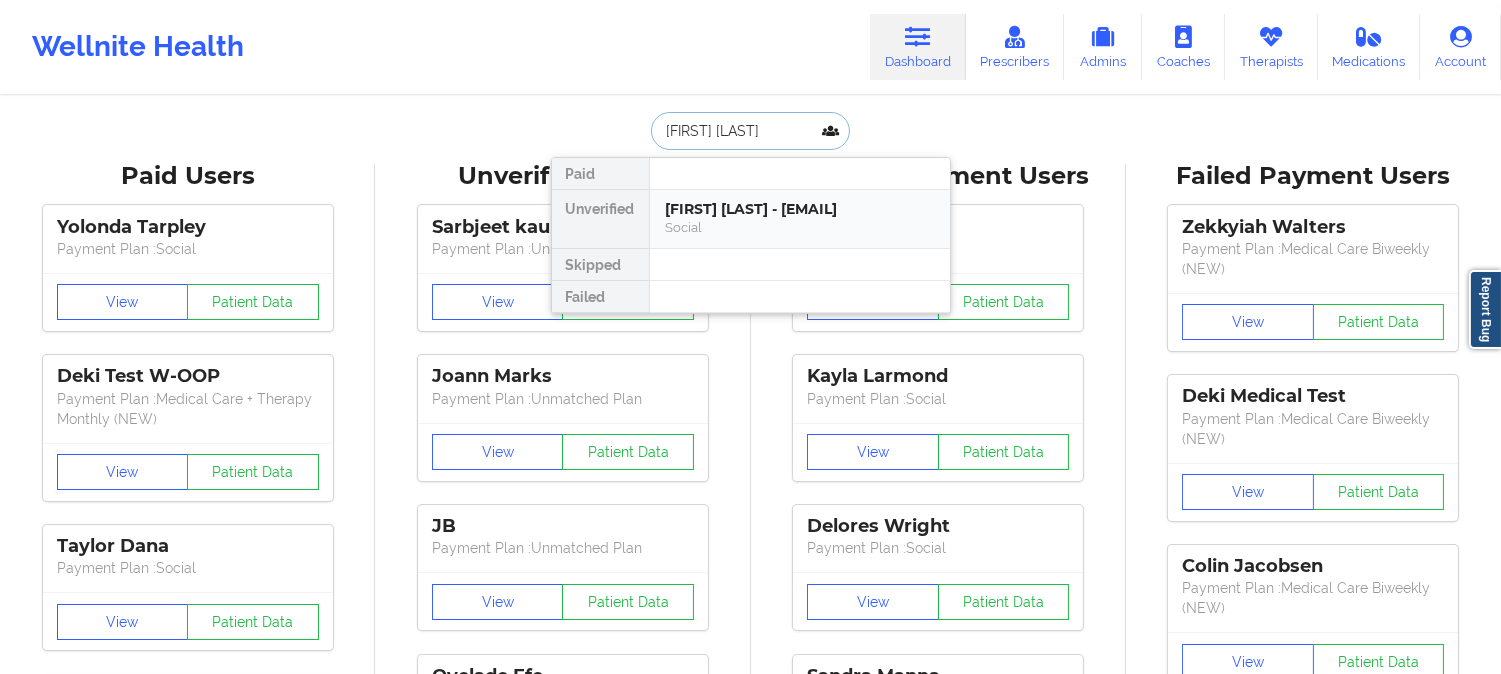 click on "[FIRST] [LAST] - [EMAIL]" at bounding box center [800, 209] 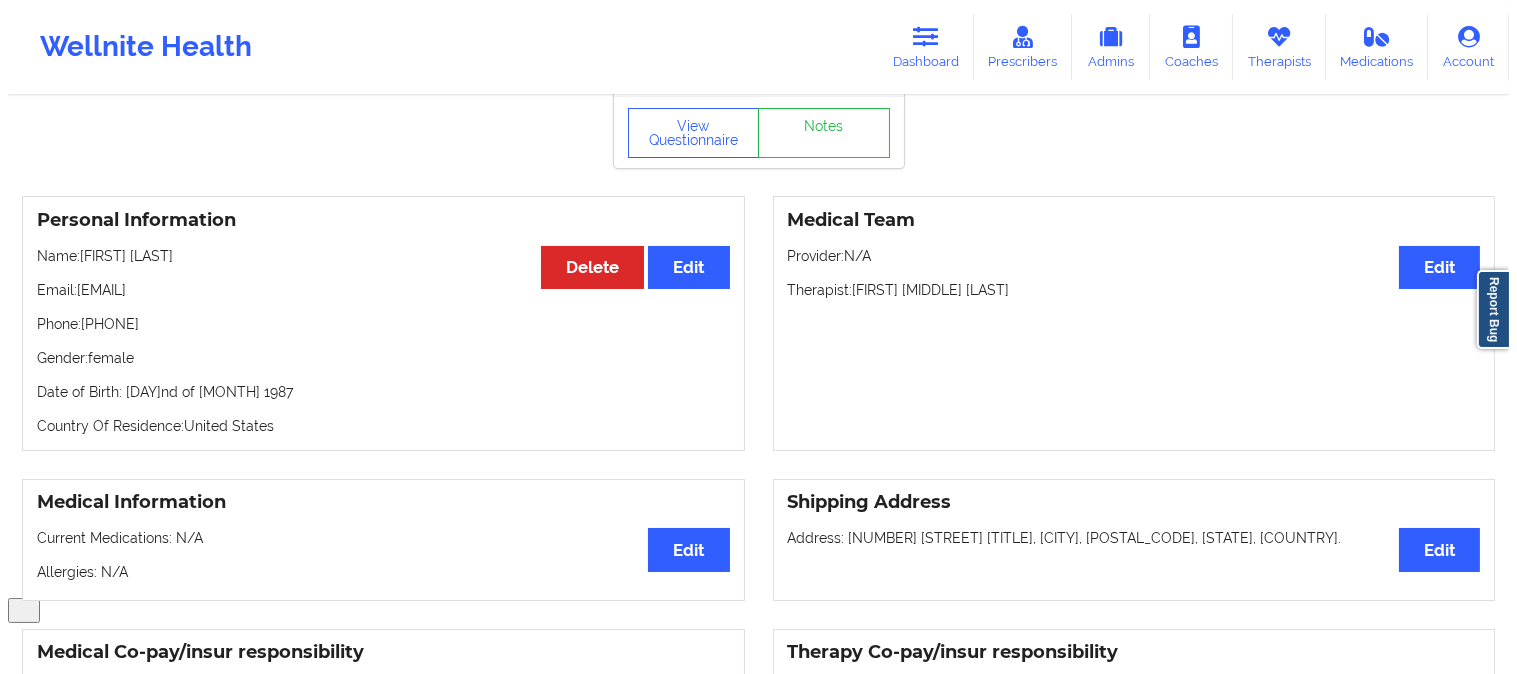 scroll, scrollTop: 0, scrollLeft: 0, axis: both 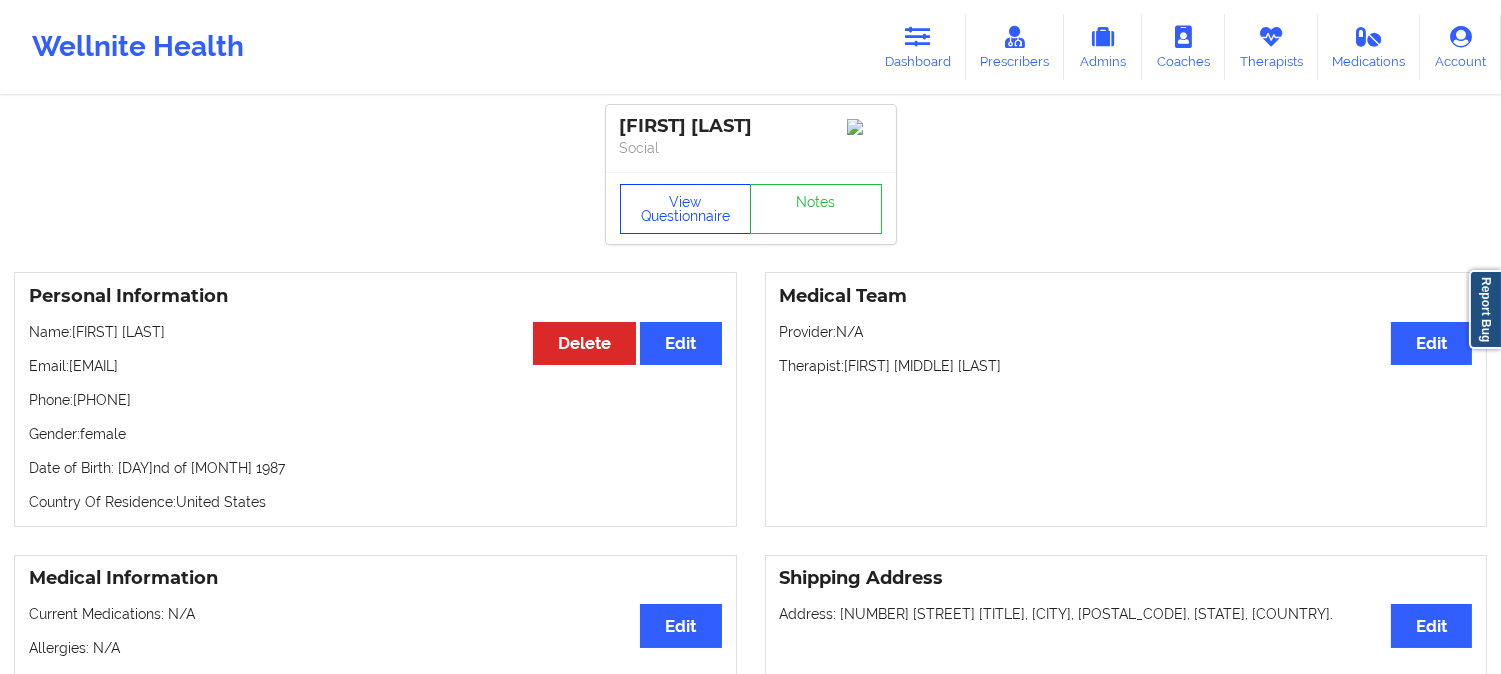 click on "View Questionnaire" at bounding box center (686, 209) 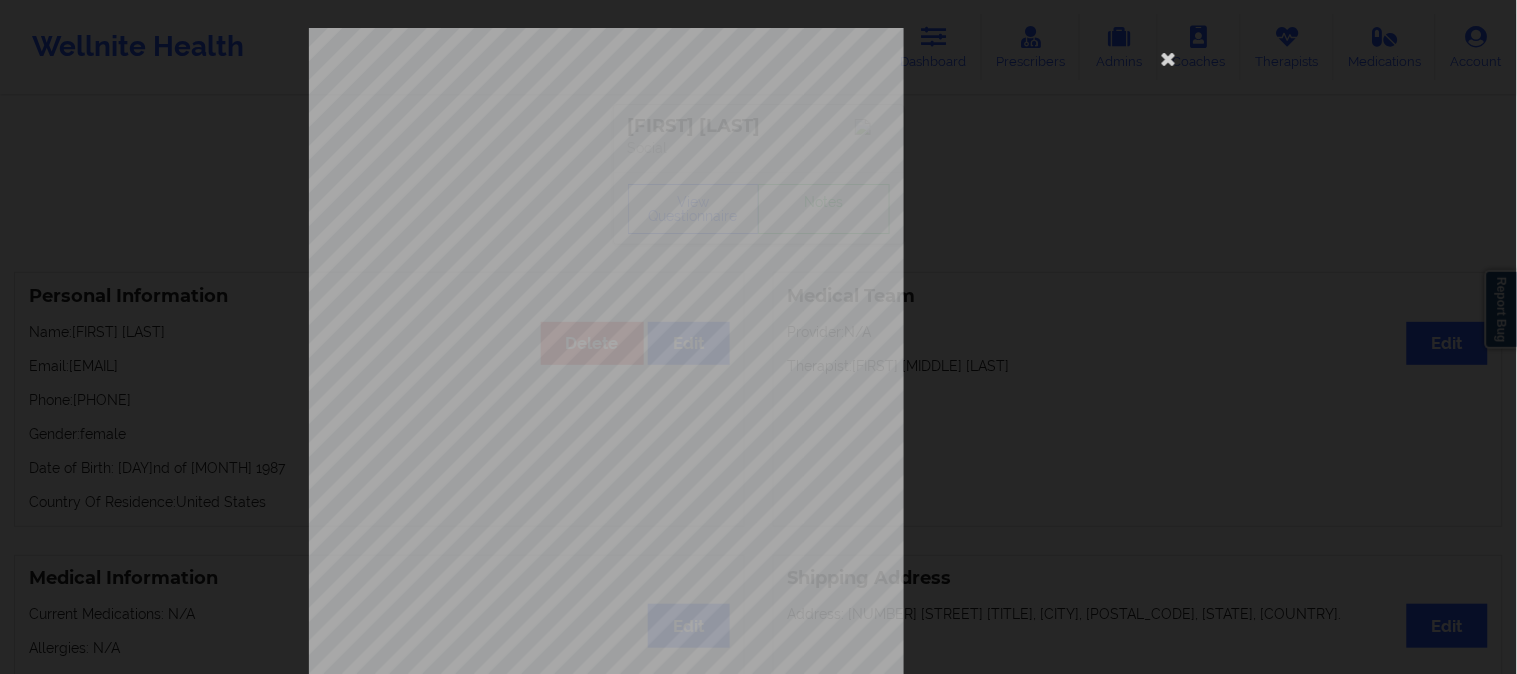 scroll, scrollTop: 280, scrollLeft: 0, axis: vertical 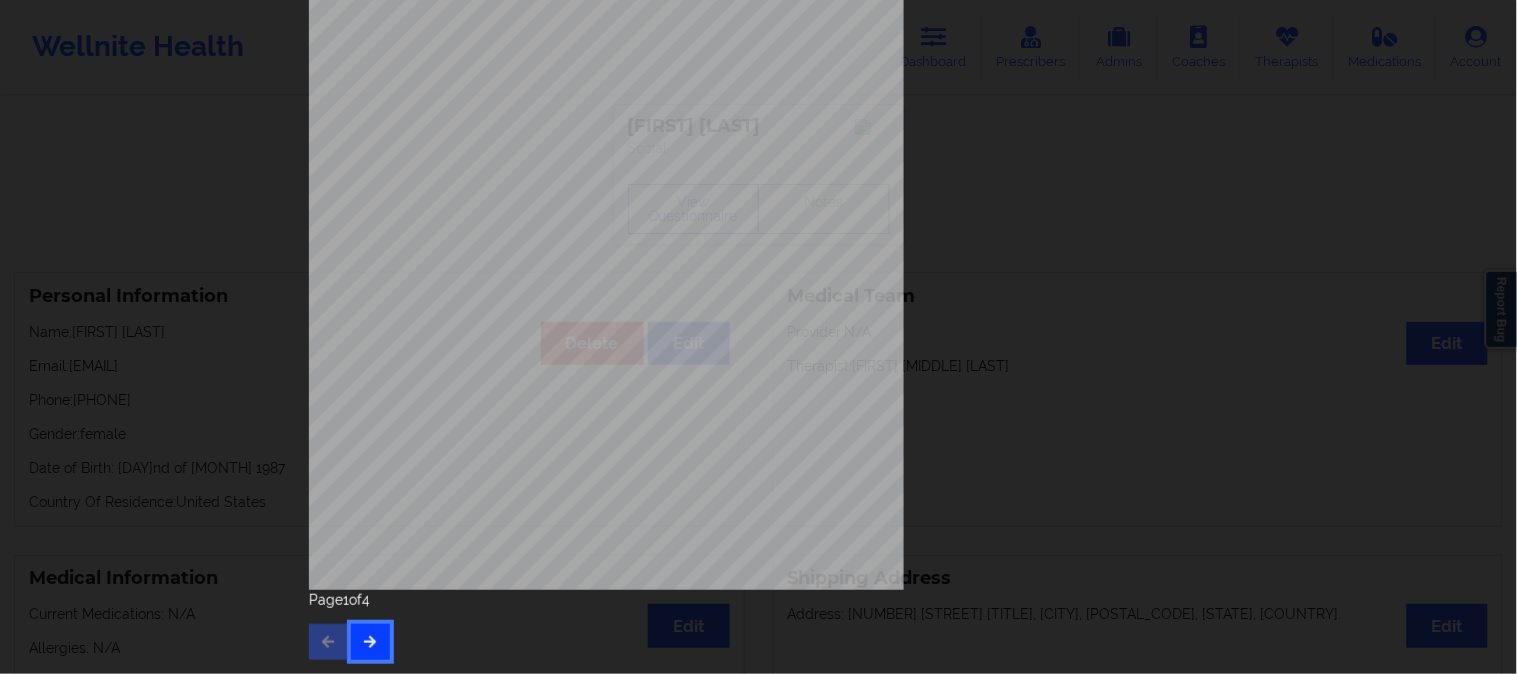 click at bounding box center (370, 642) 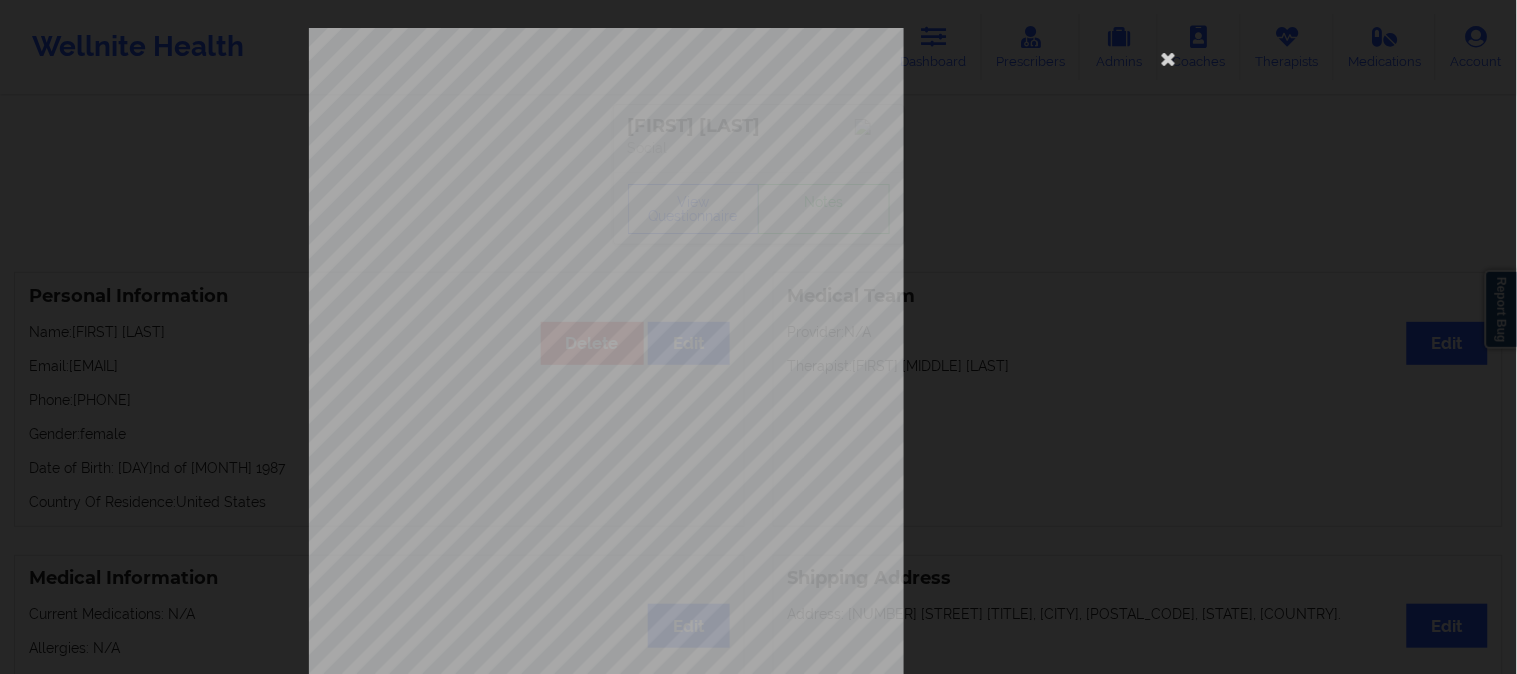 scroll, scrollTop: 280, scrollLeft: 0, axis: vertical 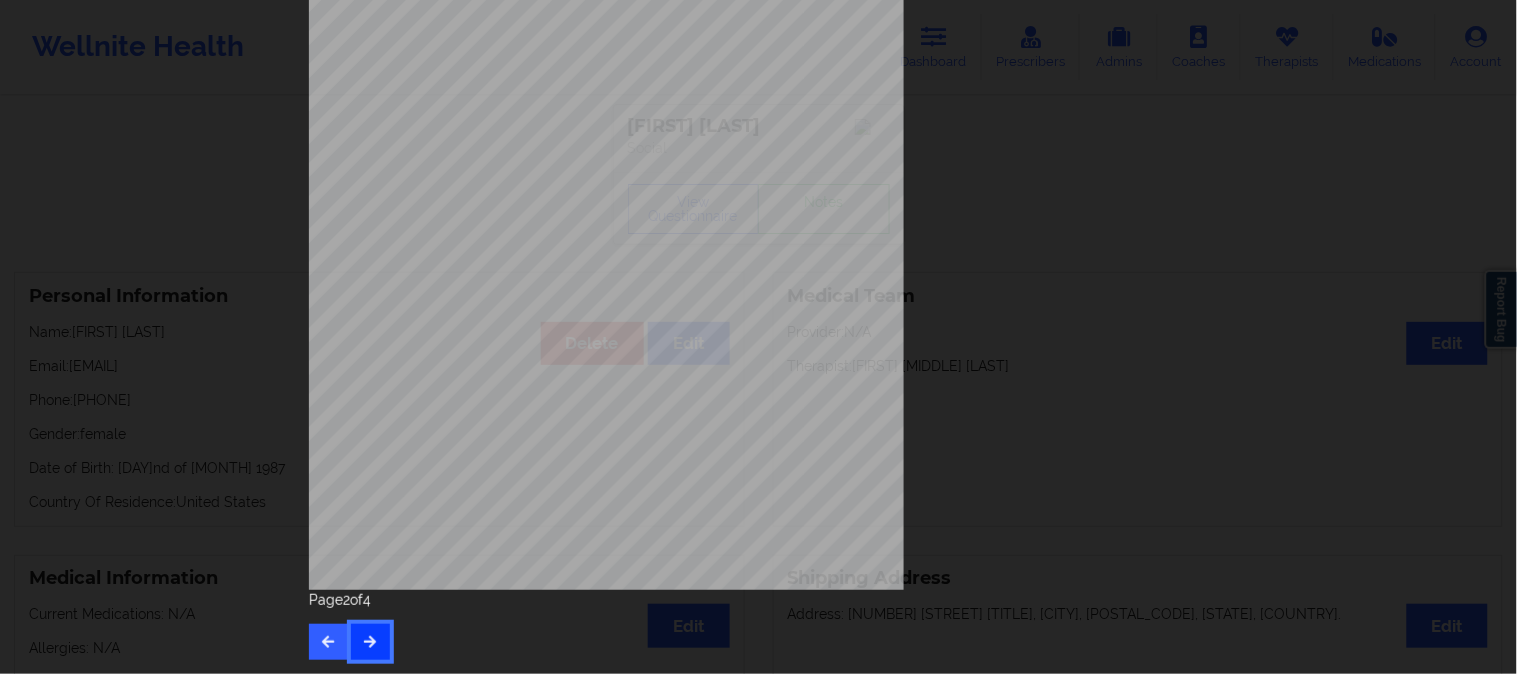 click at bounding box center (370, 642) 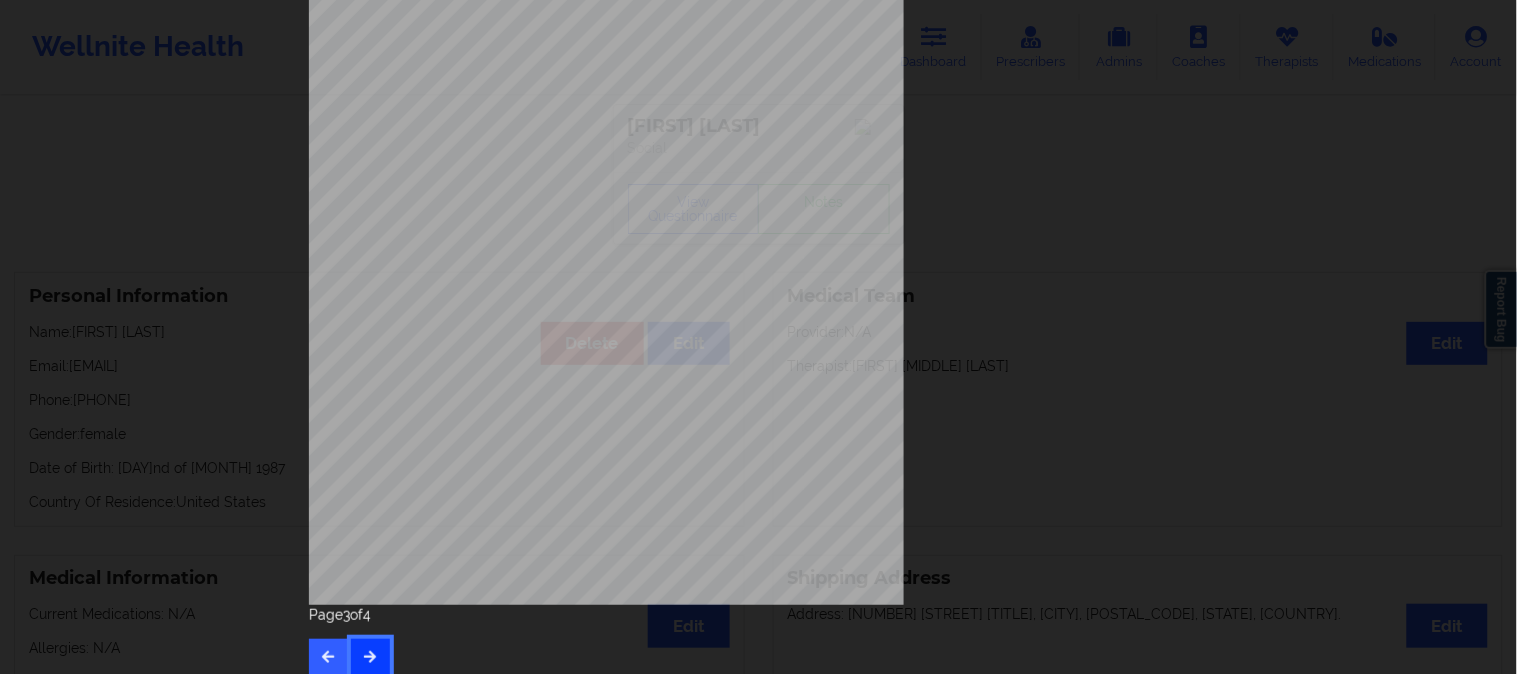 scroll, scrollTop: 280, scrollLeft: 0, axis: vertical 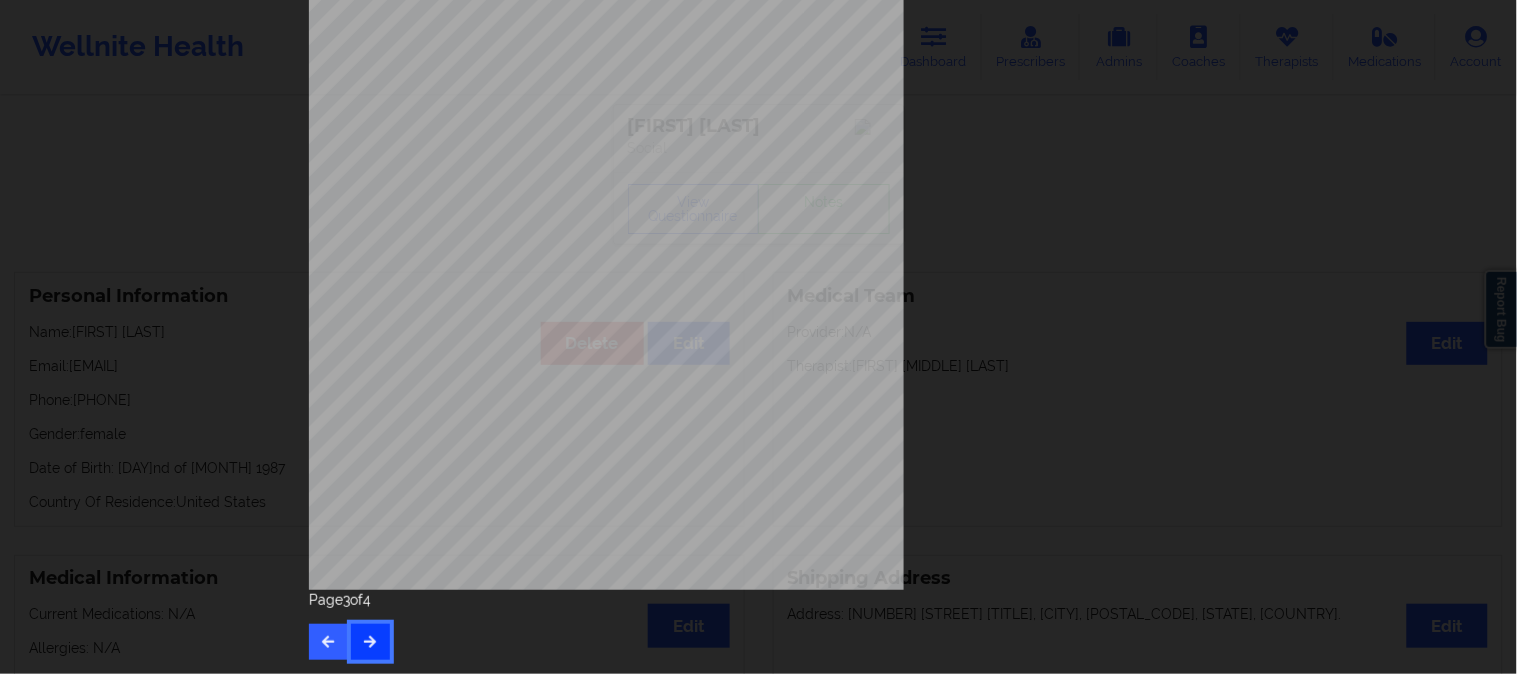 click at bounding box center [370, 641] 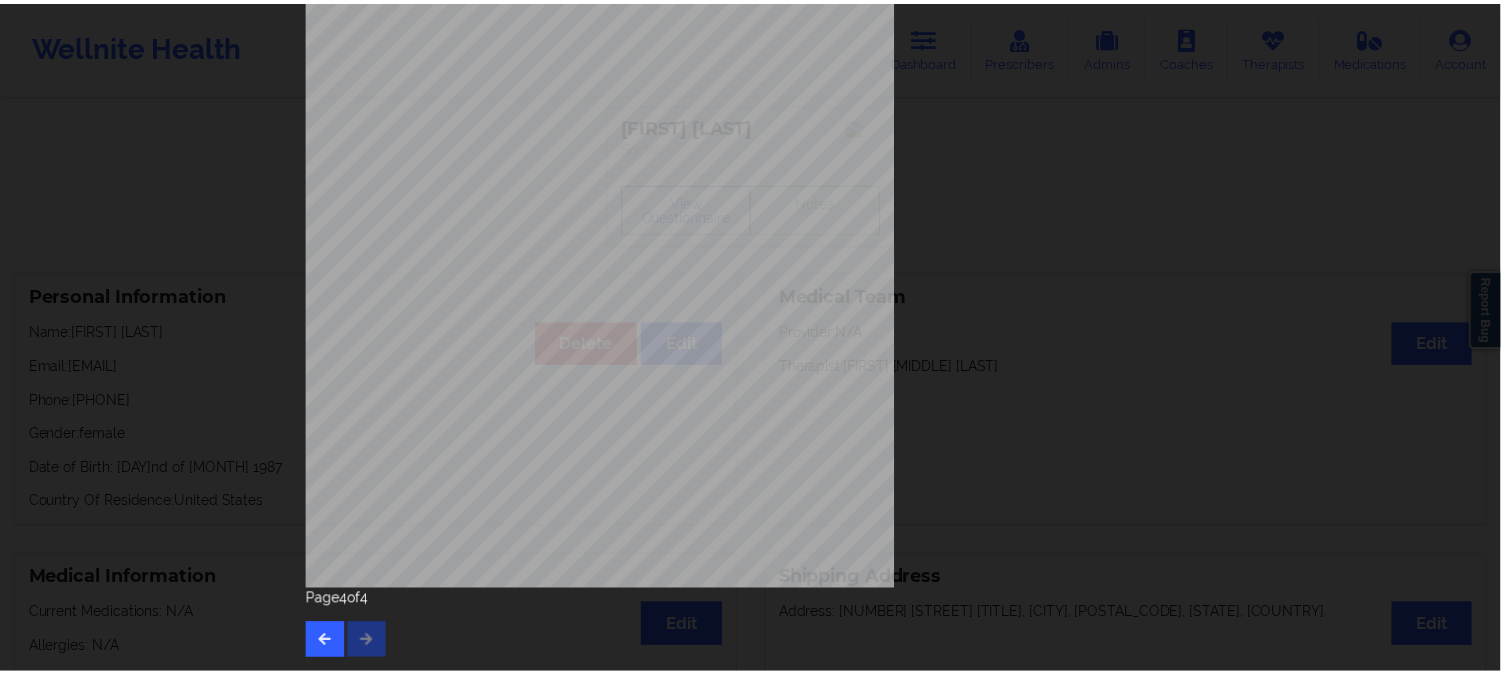 scroll, scrollTop: 0, scrollLeft: 0, axis: both 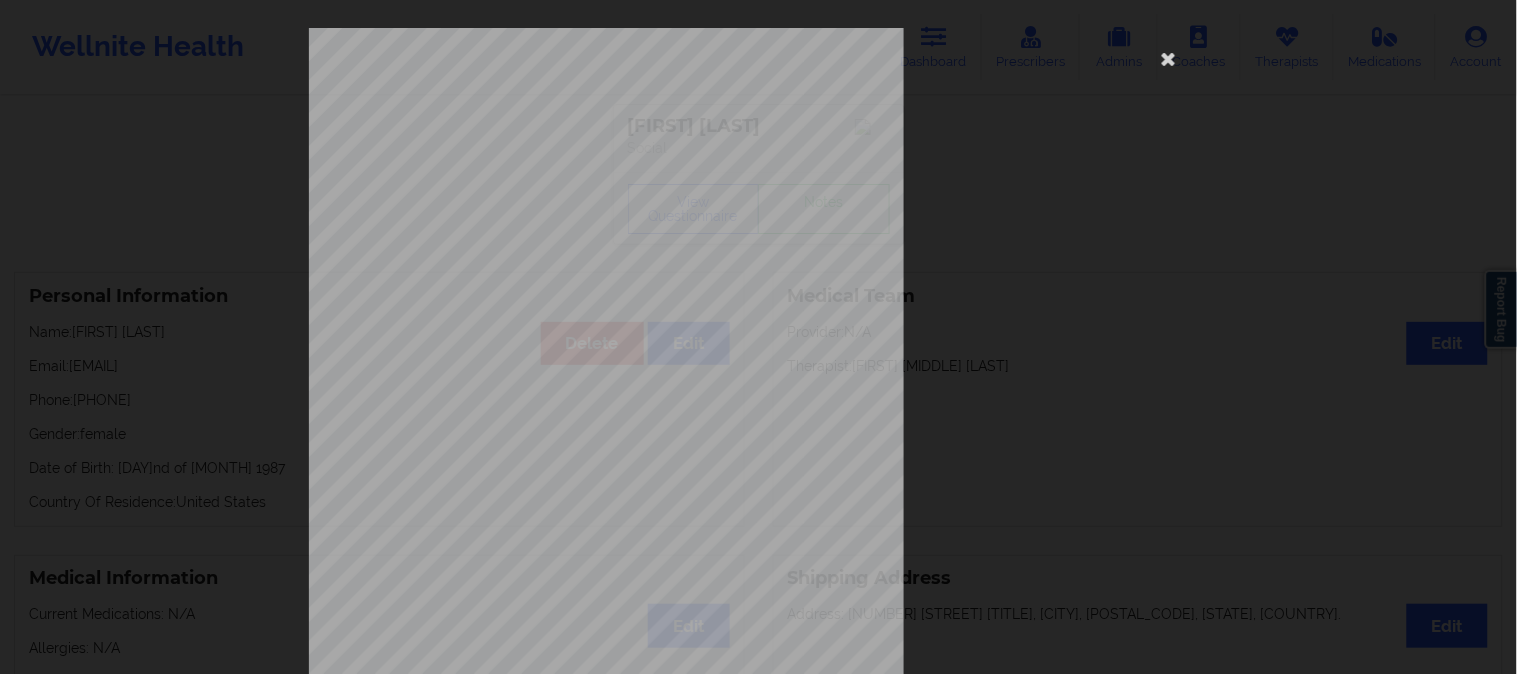 click on "Please feel free to provide us with any other additional details that have led you to cancel your membership with us. Wellnite, Inc 2025 {{page}}/{{pages}} Need Help? Email us: [EMAIL] Page  4  of  4" at bounding box center [758, 337] 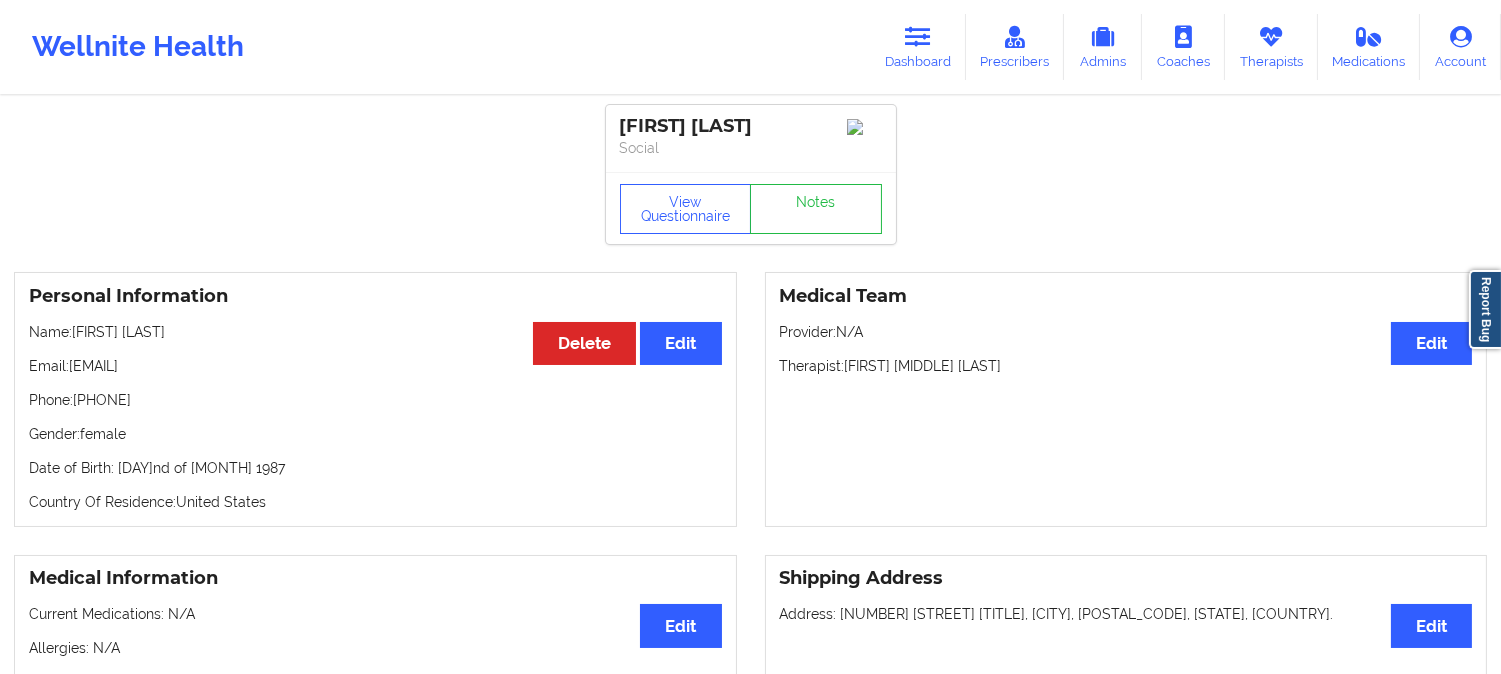 drag, startPoint x: 236, startPoint y: 377, endPoint x: 72, endPoint y: 372, distance: 164.0762 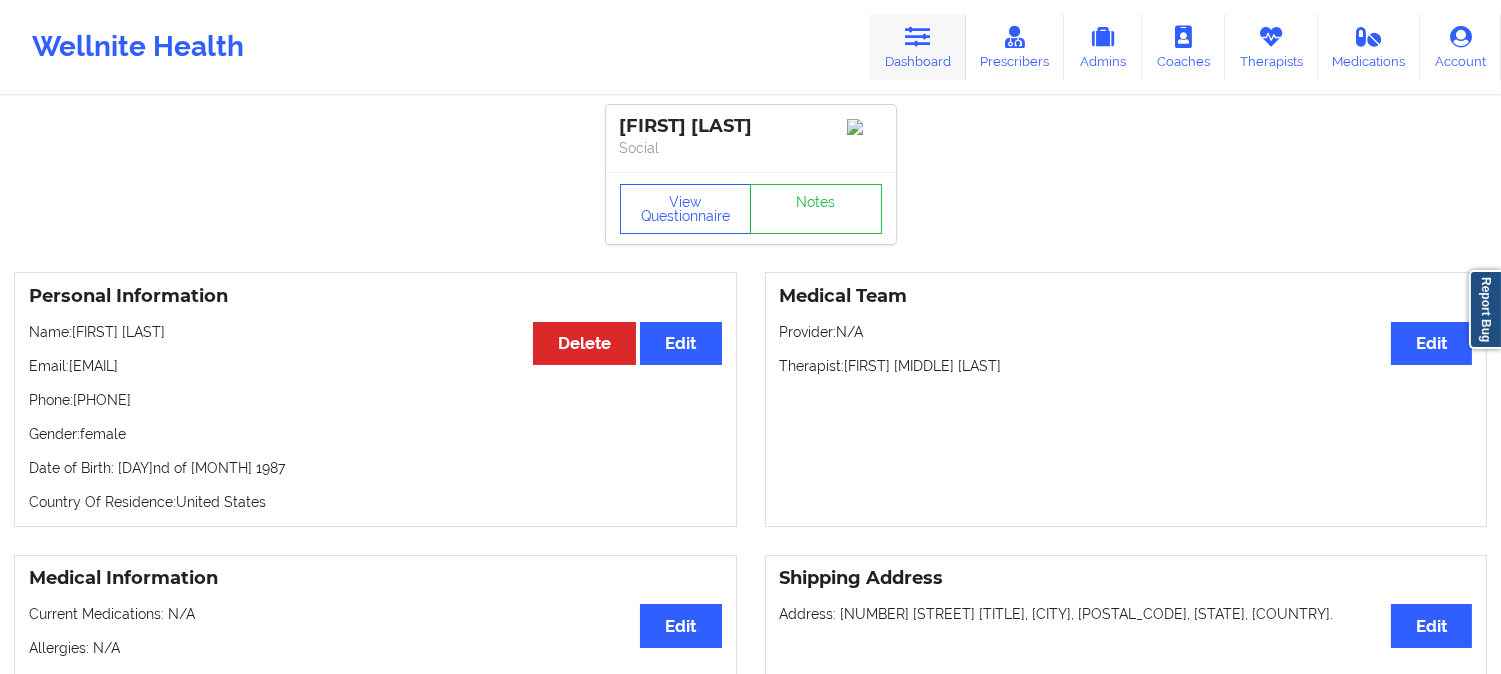 click at bounding box center (918, 37) 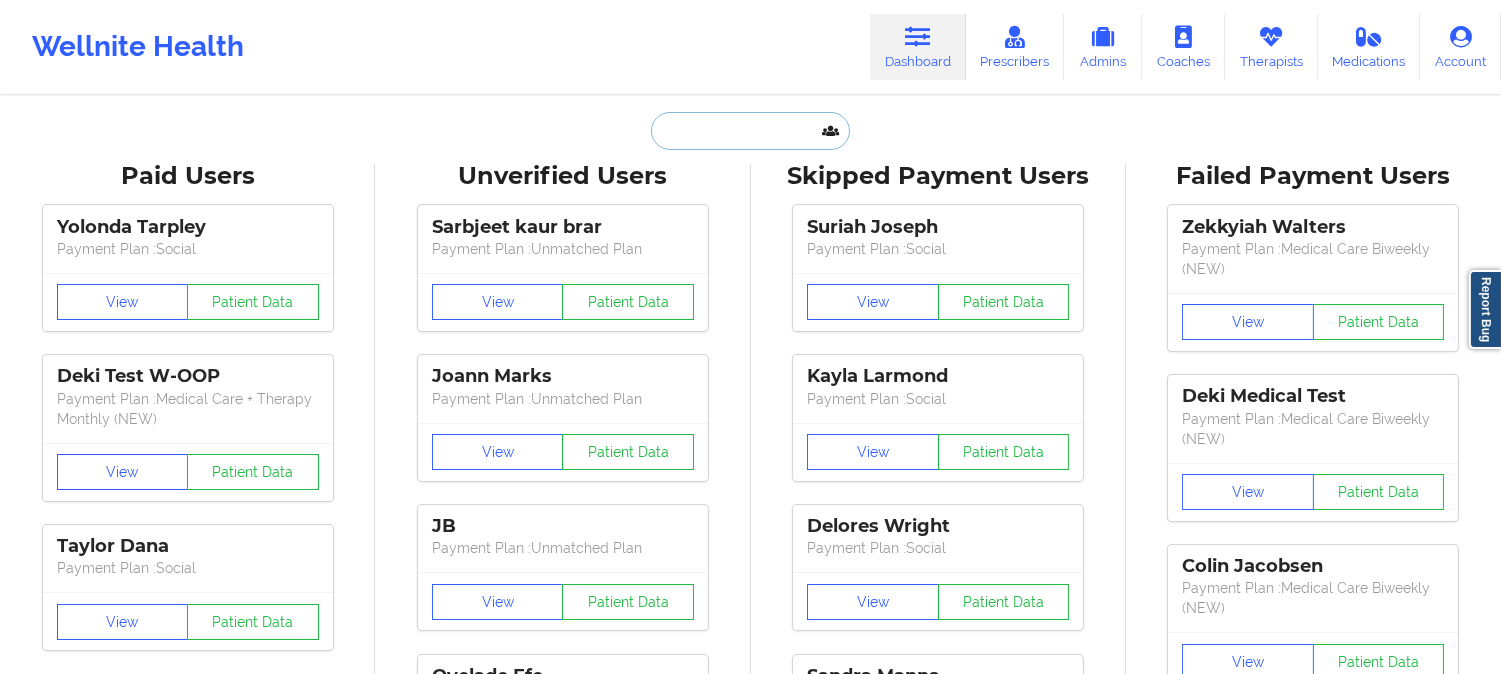 click at bounding box center [750, 131] 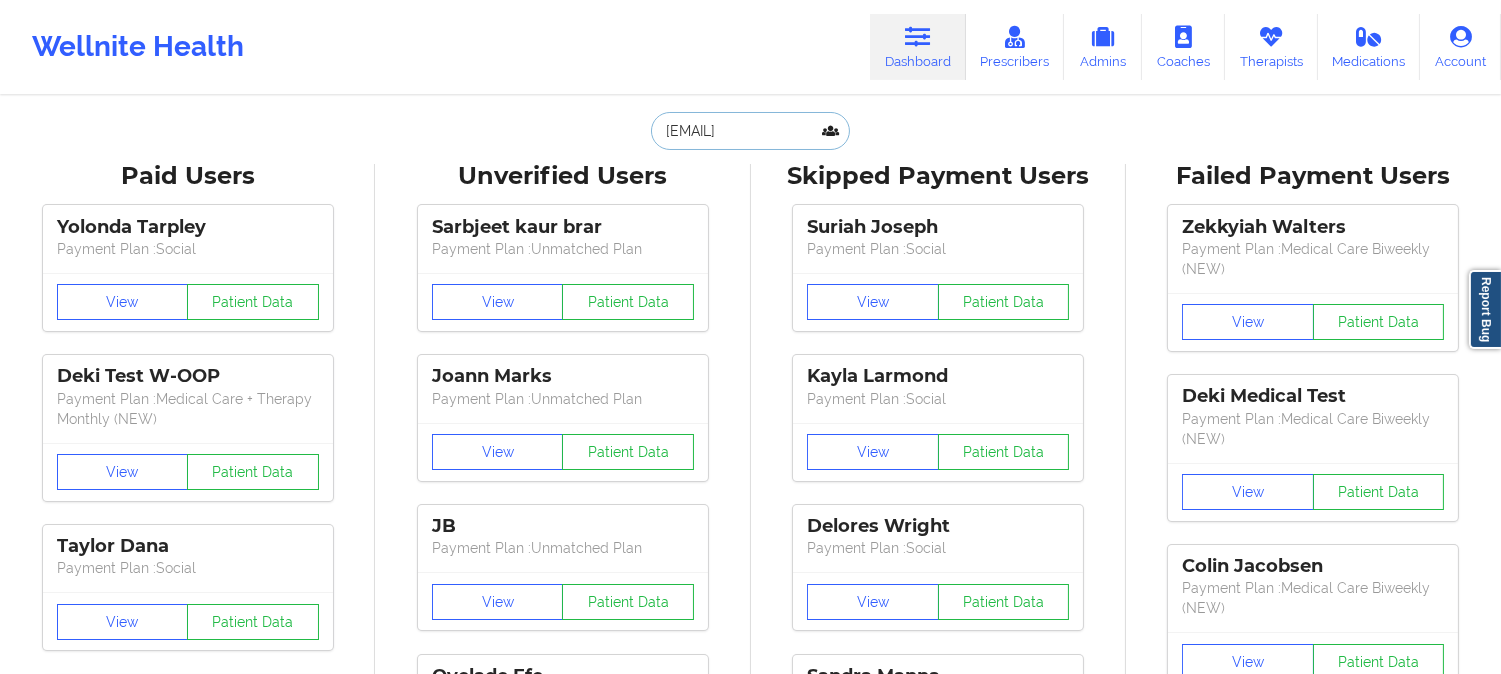 scroll, scrollTop: 0, scrollLeft: 24, axis: horizontal 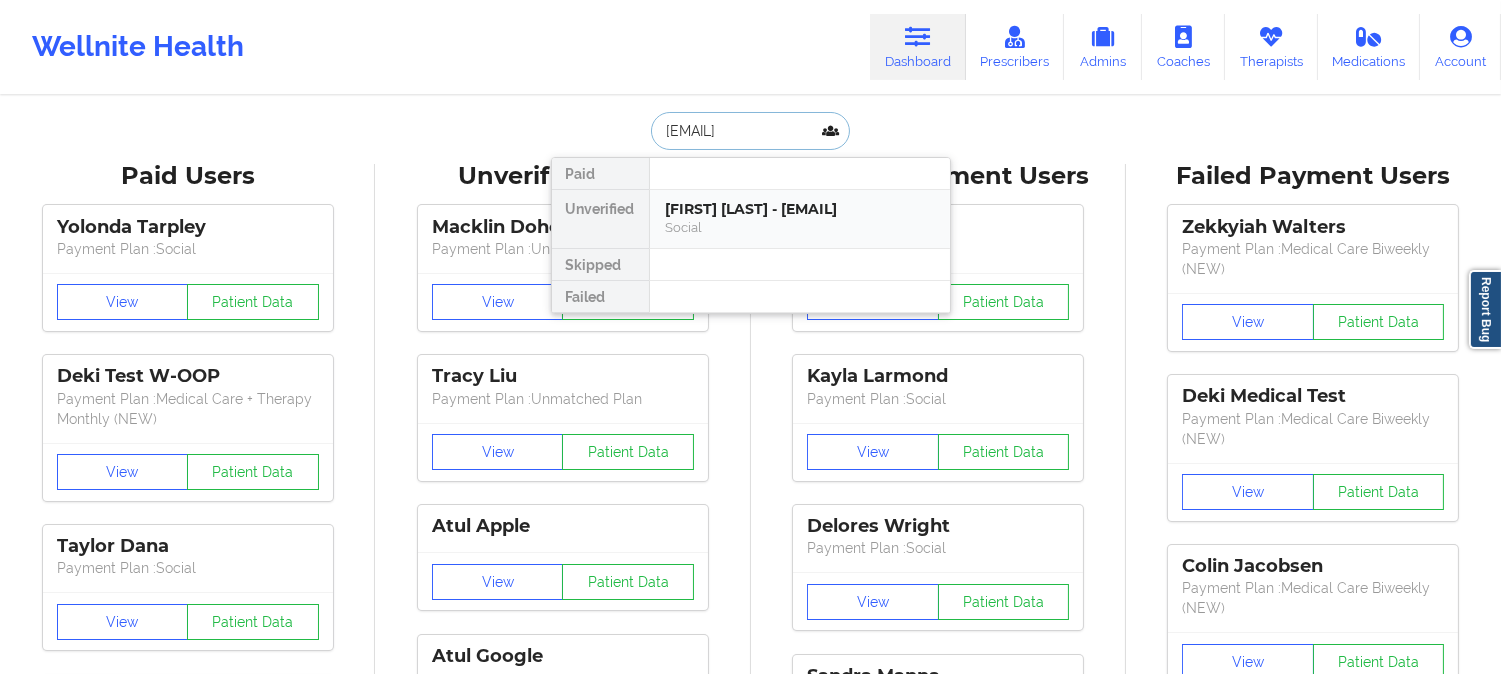 click on "Teresa Souders - cumberland614@gmail.com" at bounding box center (800, 209) 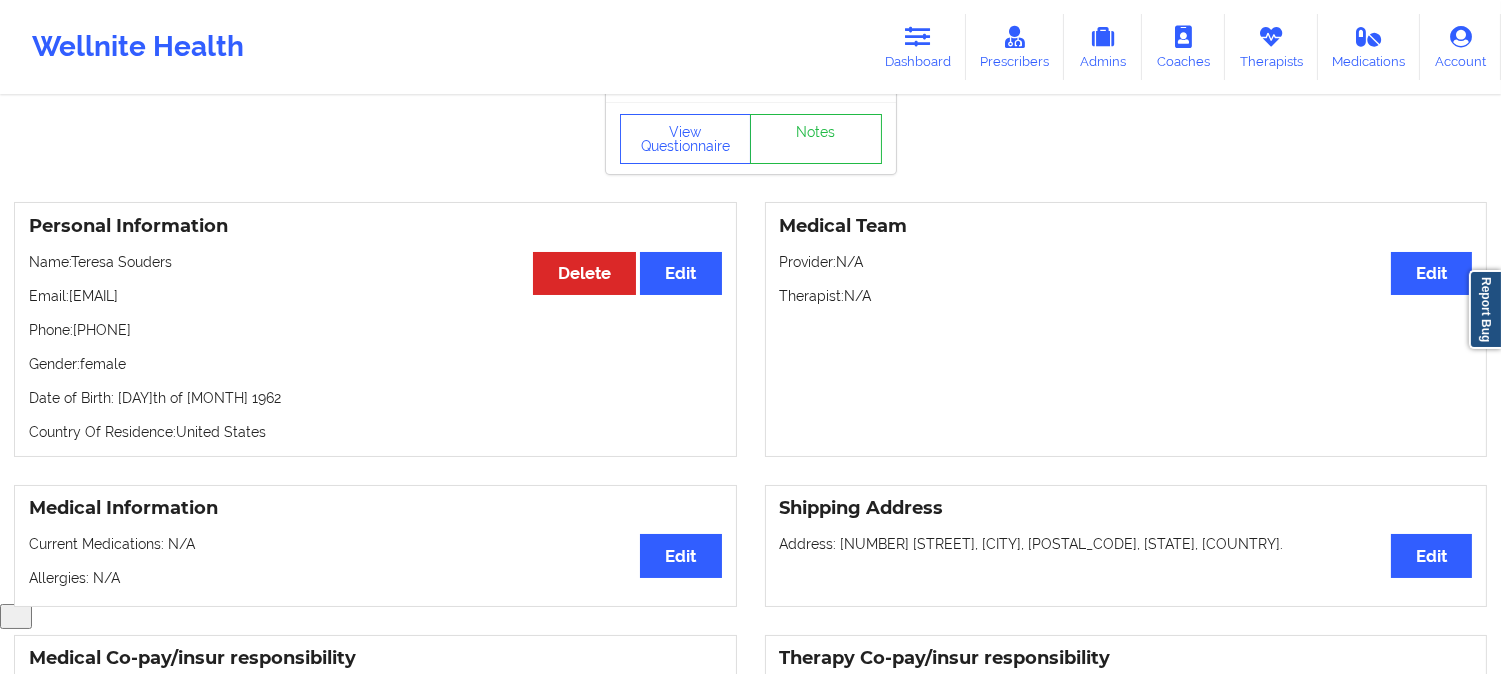 scroll, scrollTop: 0, scrollLeft: 0, axis: both 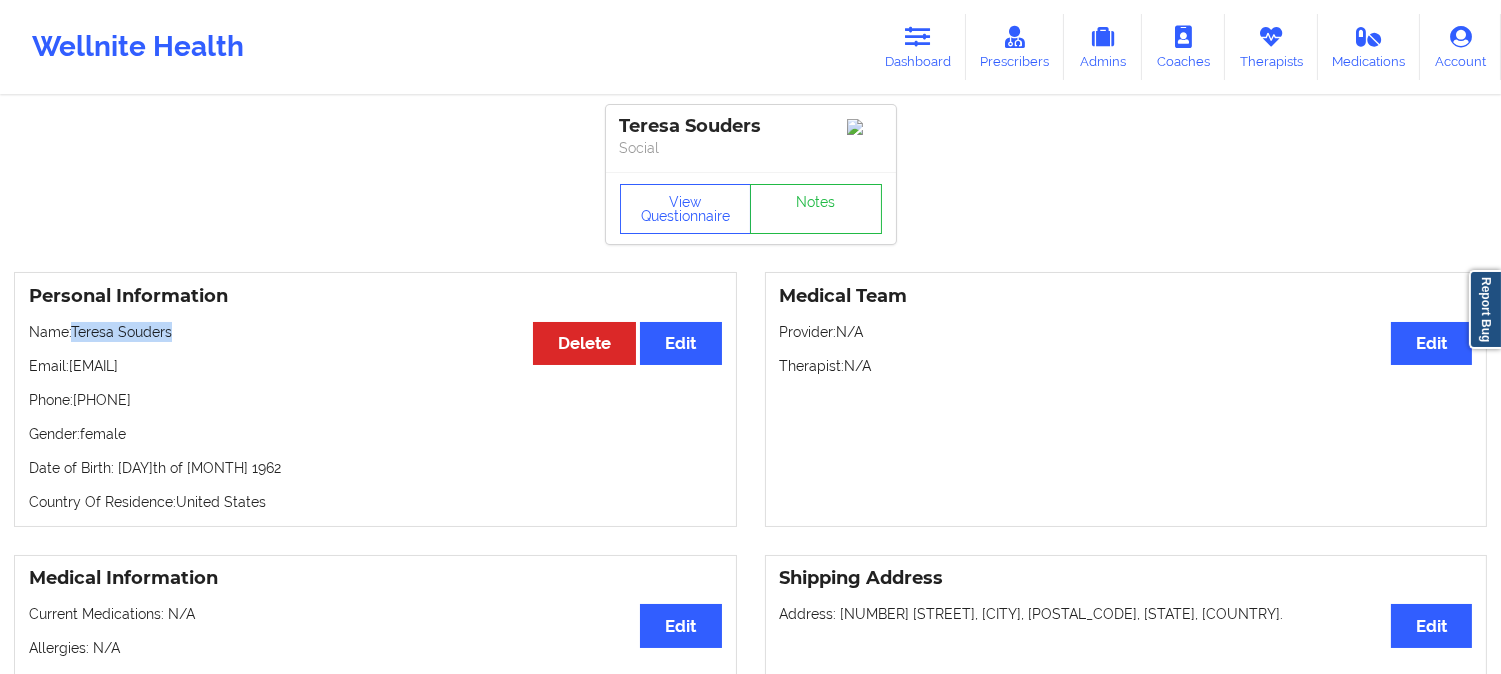 drag, startPoint x: 192, startPoint y: 341, endPoint x: 74, endPoint y: 333, distance: 118.270874 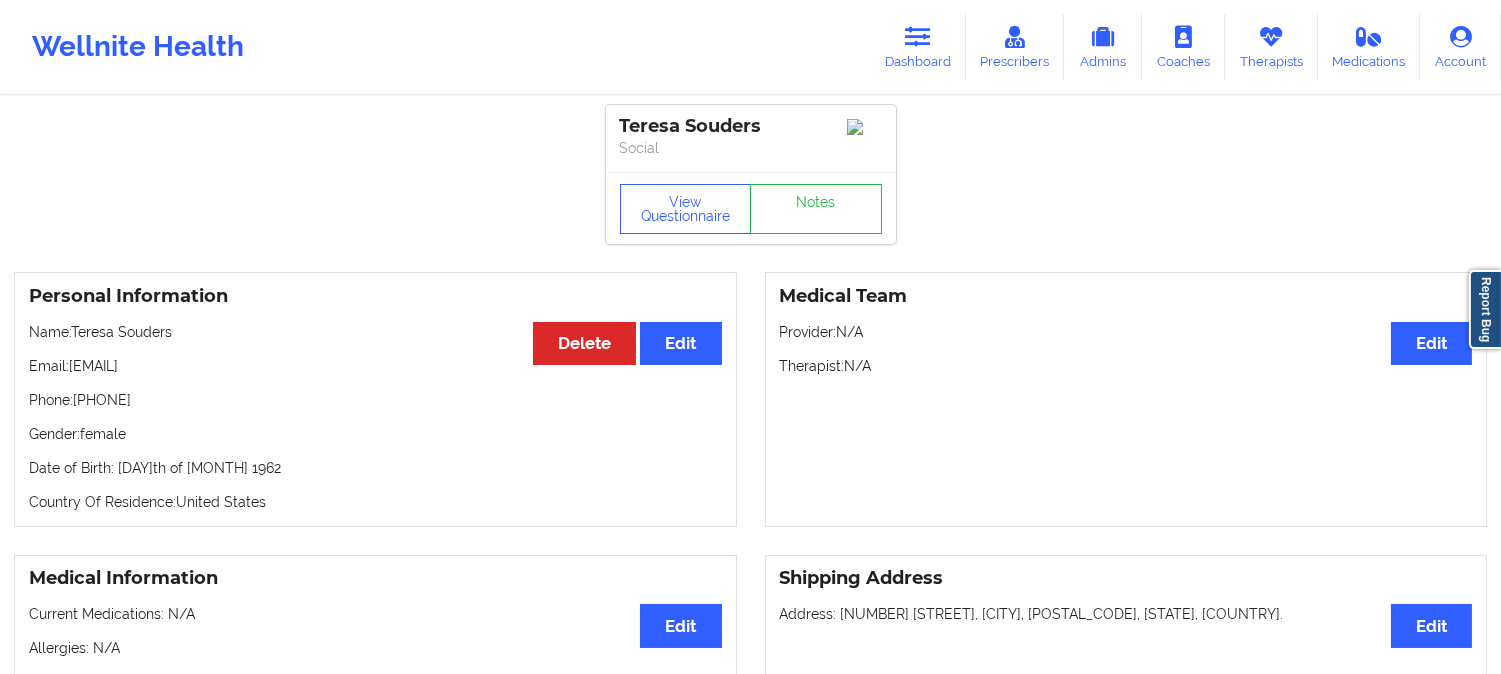 click on "Country Of Residence: United States" at bounding box center [375, 502] 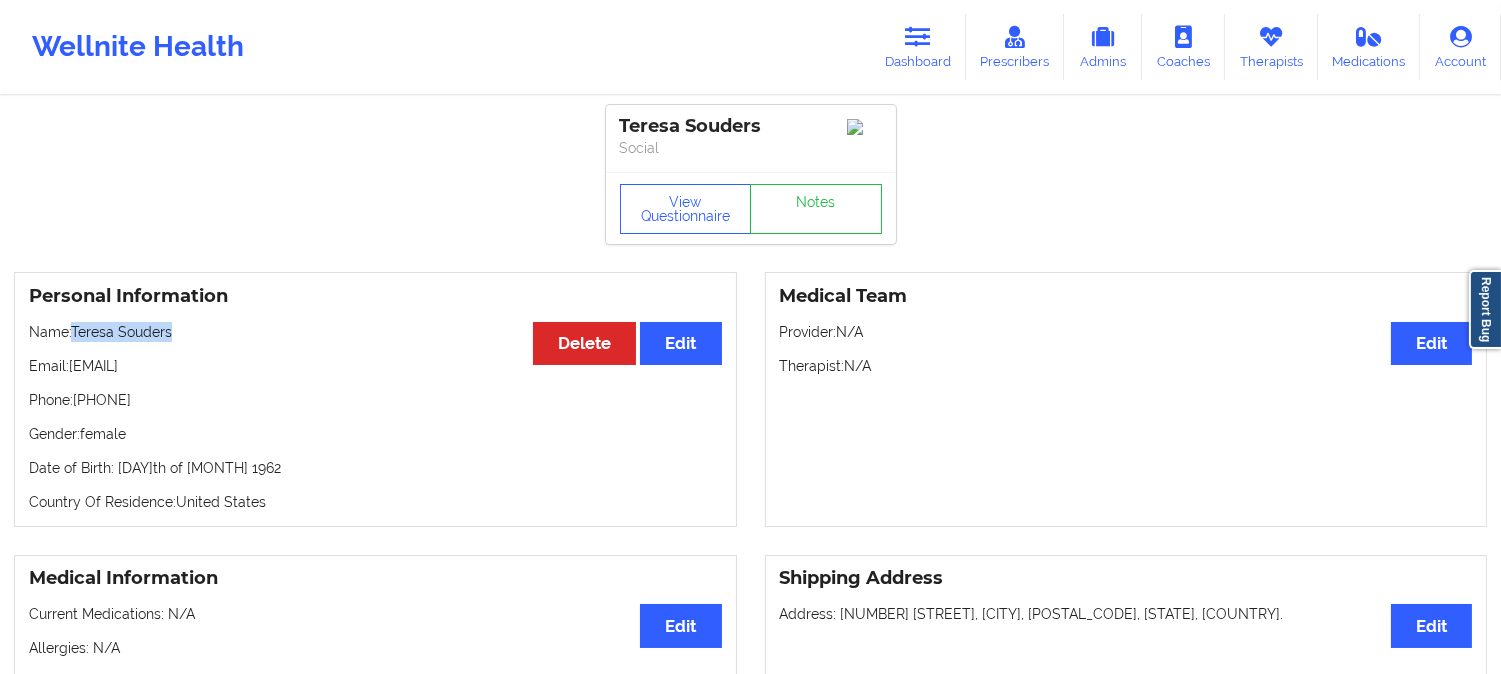drag, startPoint x: 182, startPoint y: 335, endPoint x: 75, endPoint y: 331, distance: 107.07474 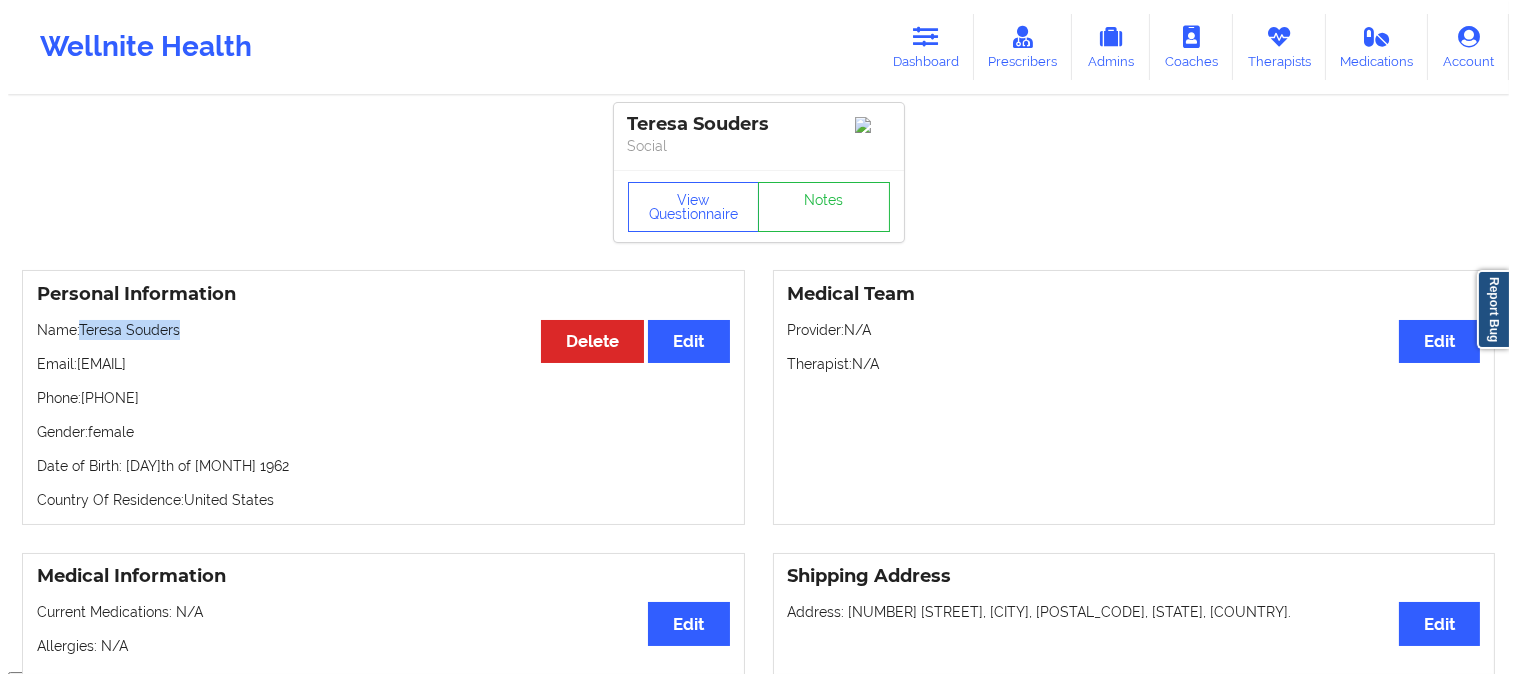 scroll, scrollTop: 0, scrollLeft: 0, axis: both 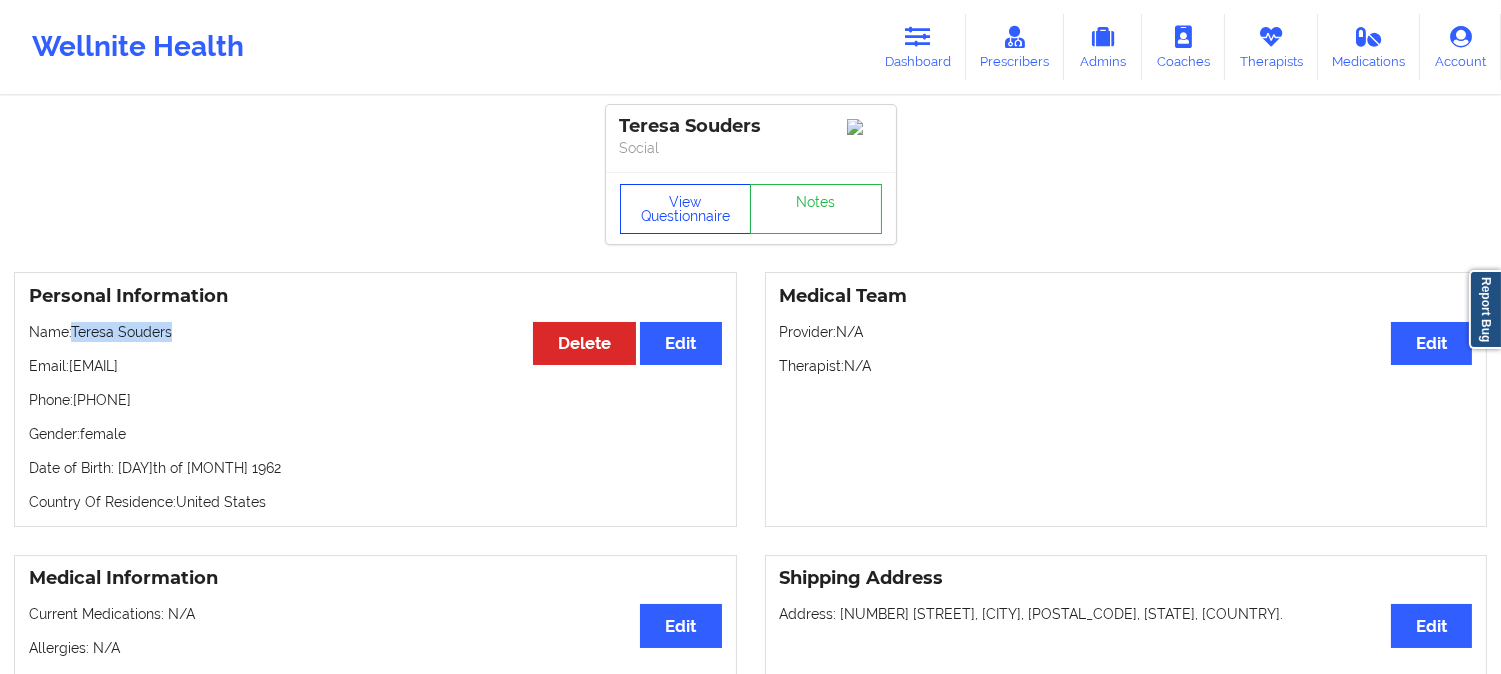 click on "View Questionnaire" at bounding box center [686, 209] 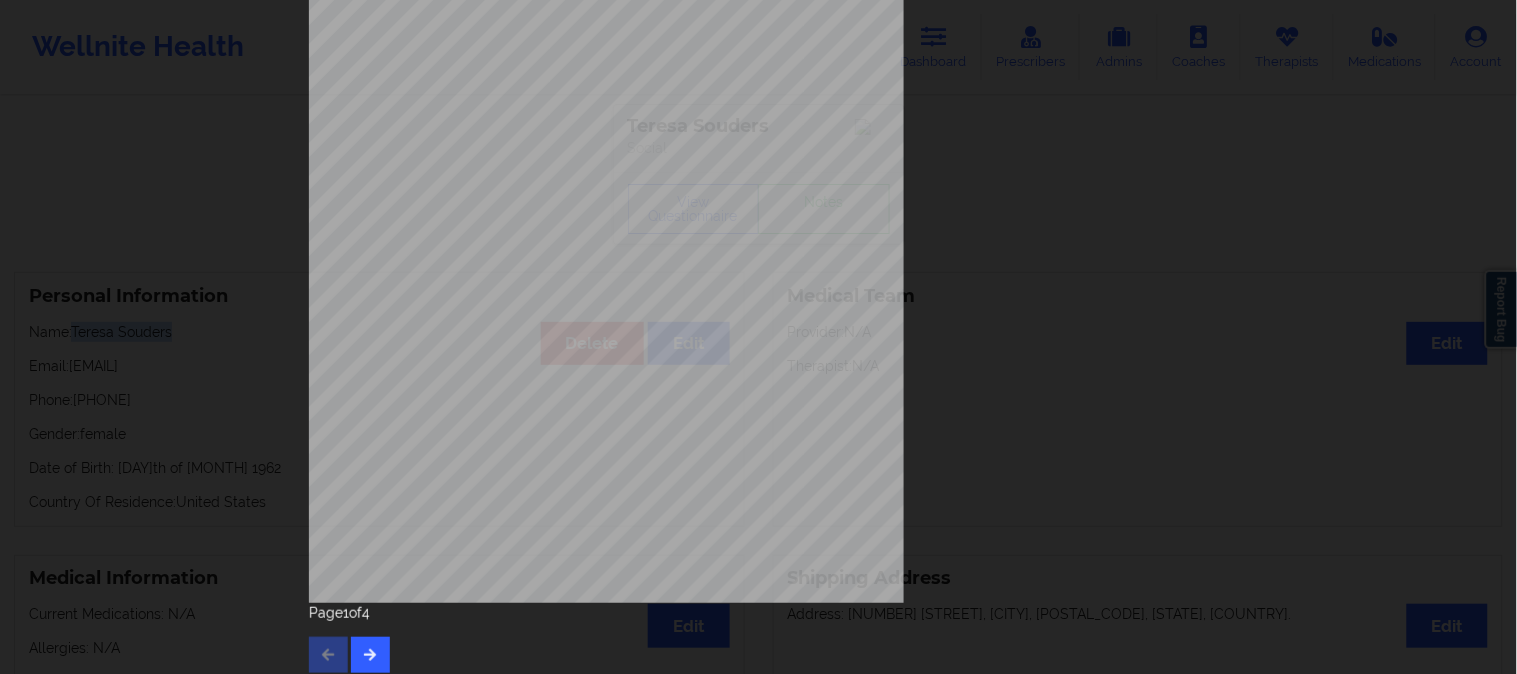 scroll, scrollTop: 280, scrollLeft: 0, axis: vertical 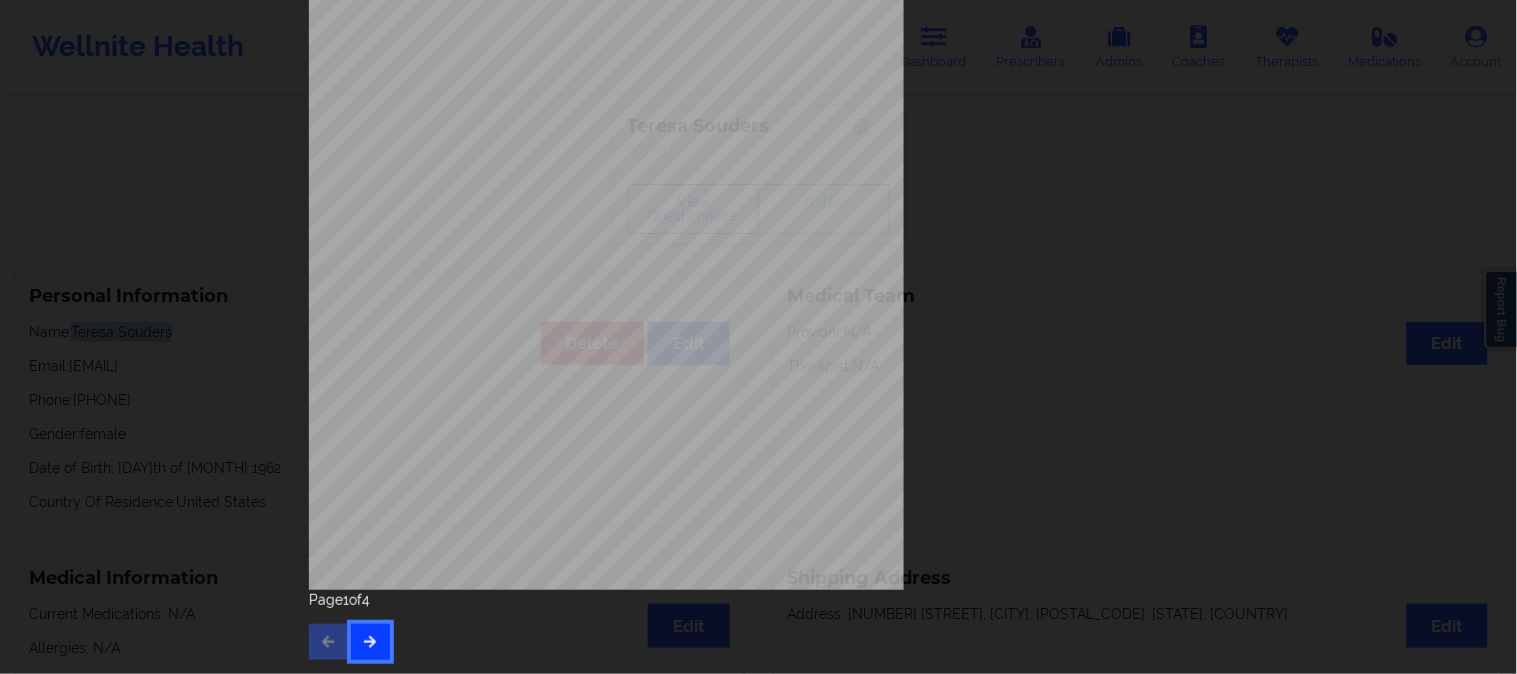 click at bounding box center [370, 642] 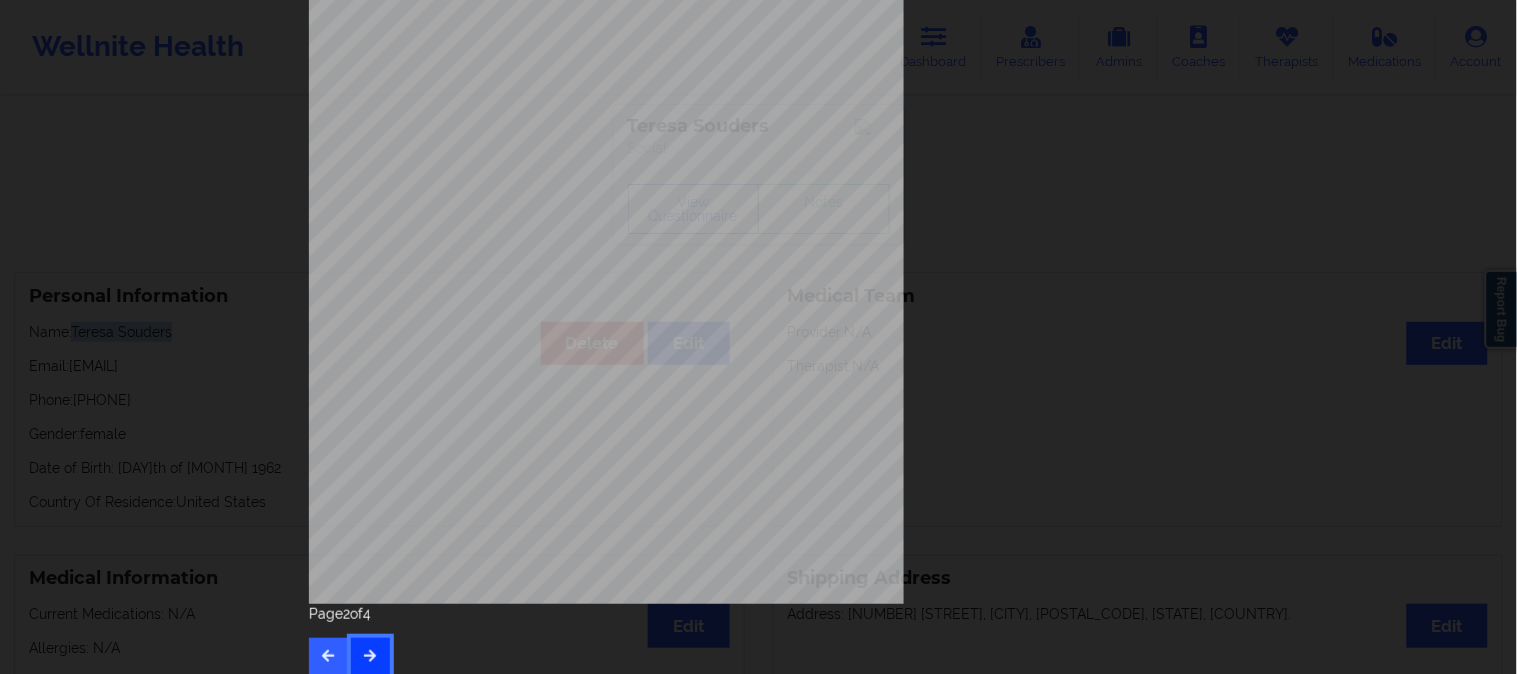 scroll, scrollTop: 280, scrollLeft: 0, axis: vertical 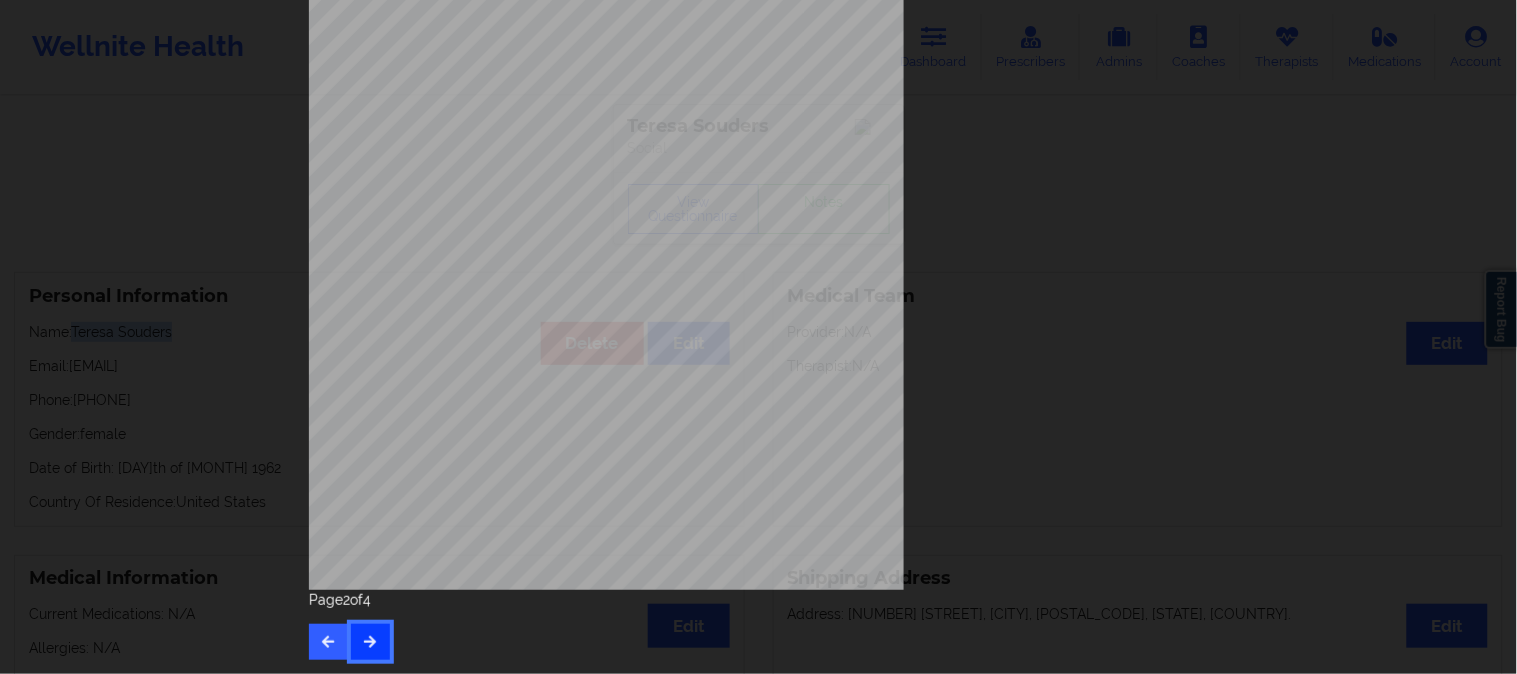 click at bounding box center (370, 642) 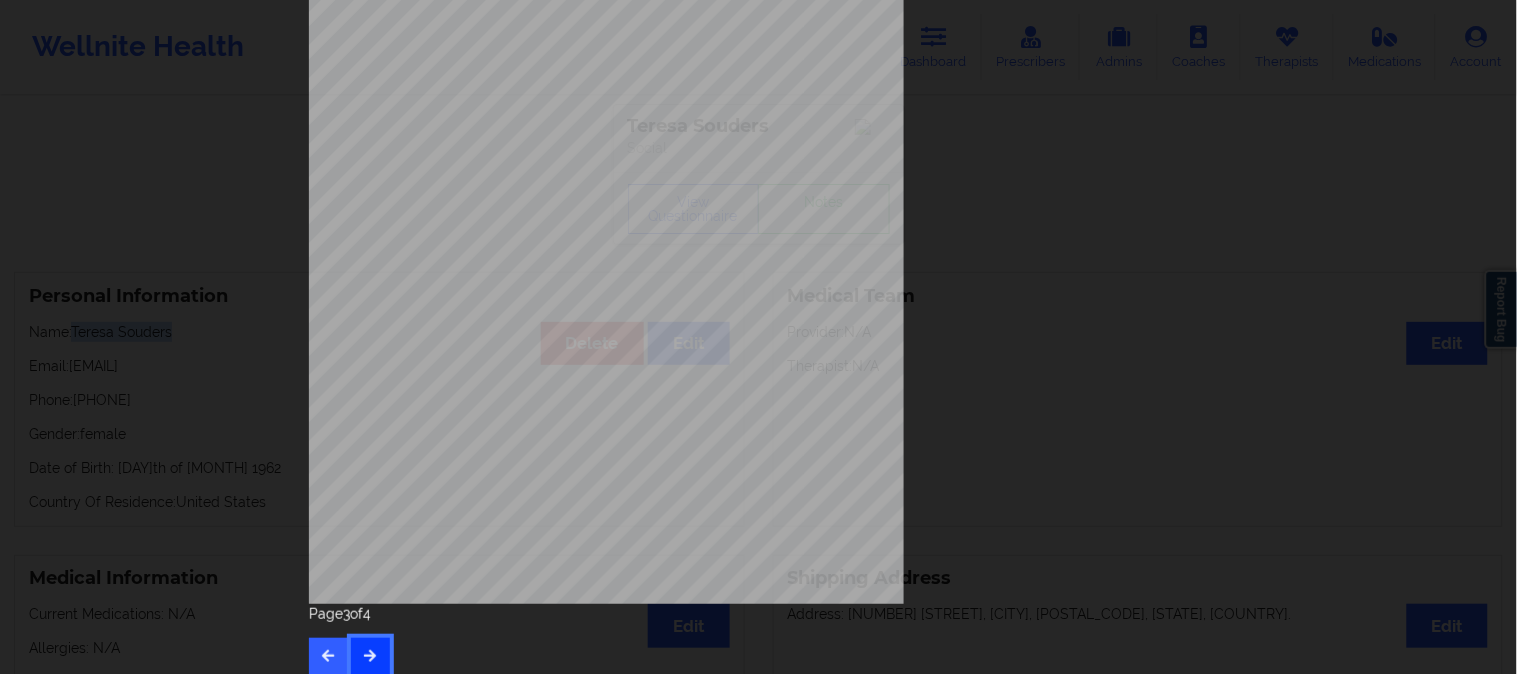 scroll, scrollTop: 280, scrollLeft: 0, axis: vertical 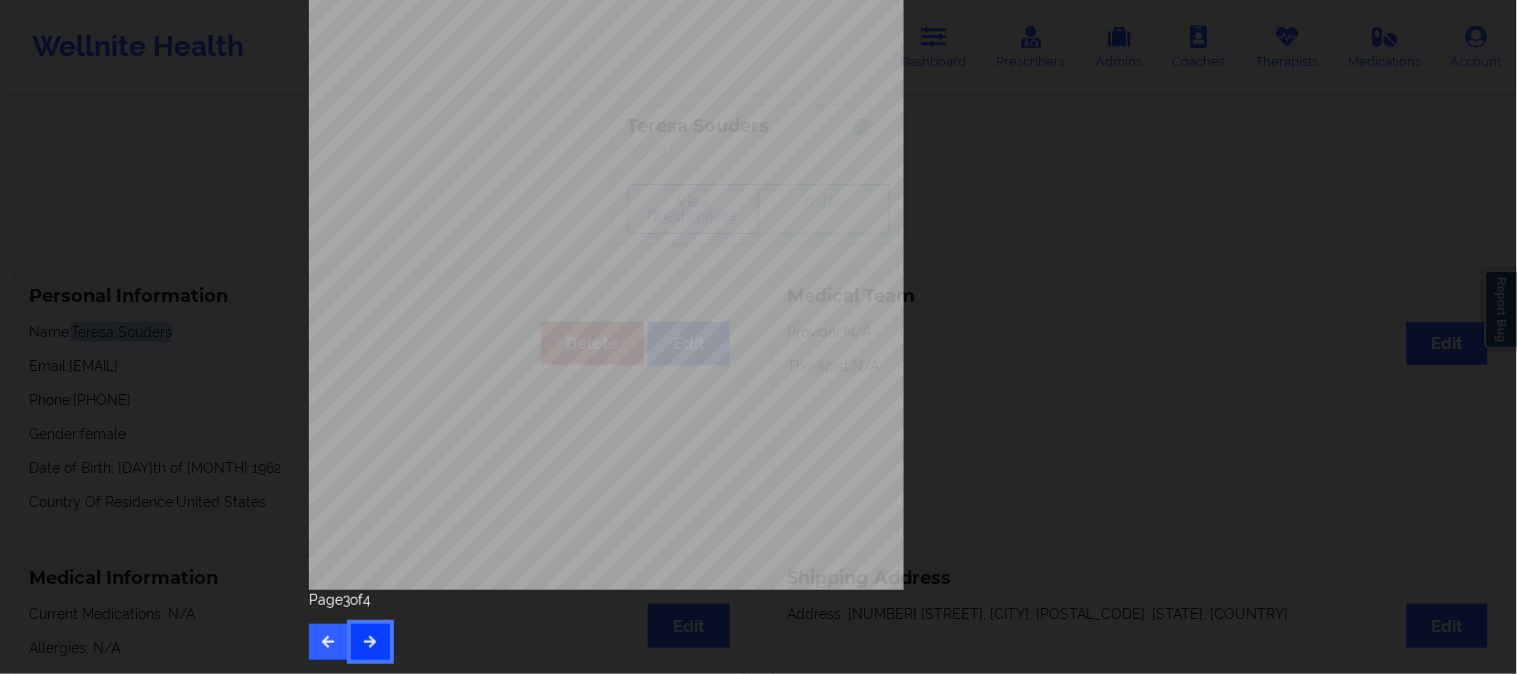 click at bounding box center (370, 641) 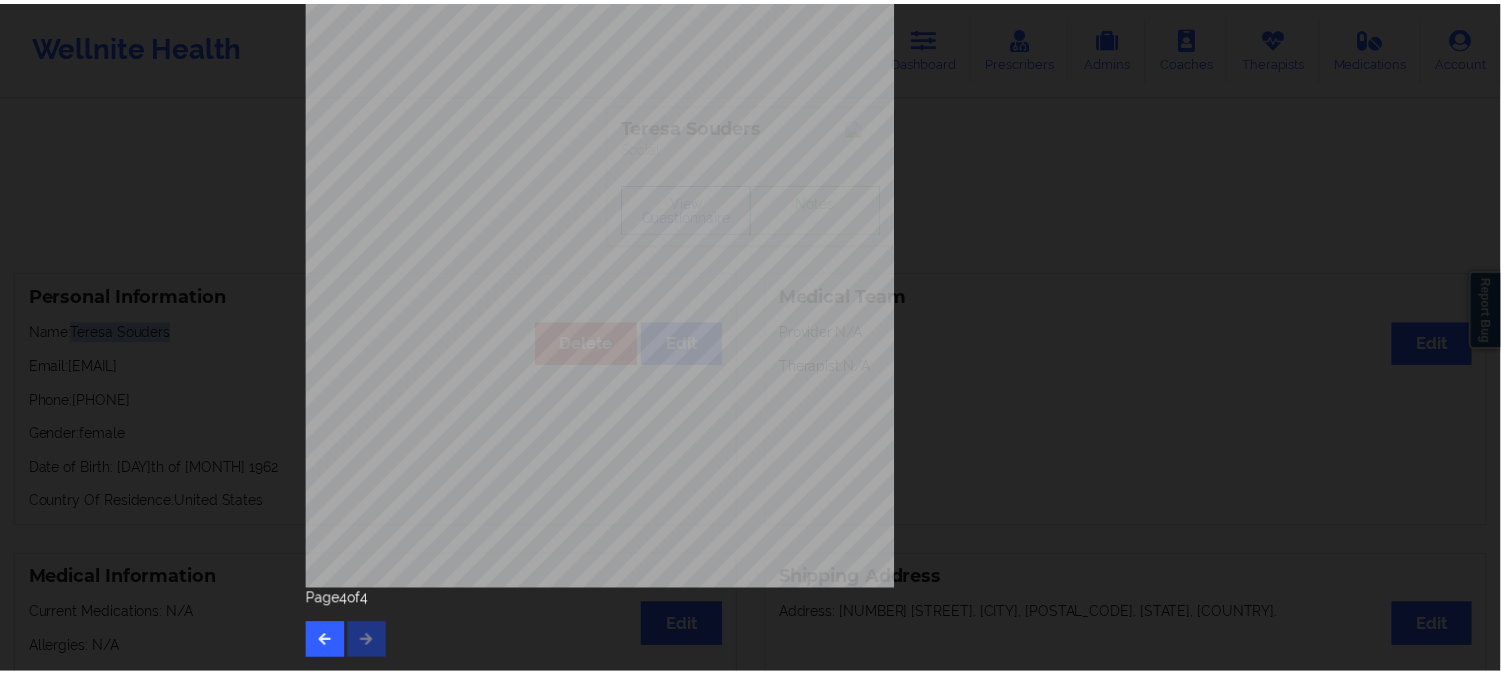 scroll, scrollTop: 0, scrollLeft: 0, axis: both 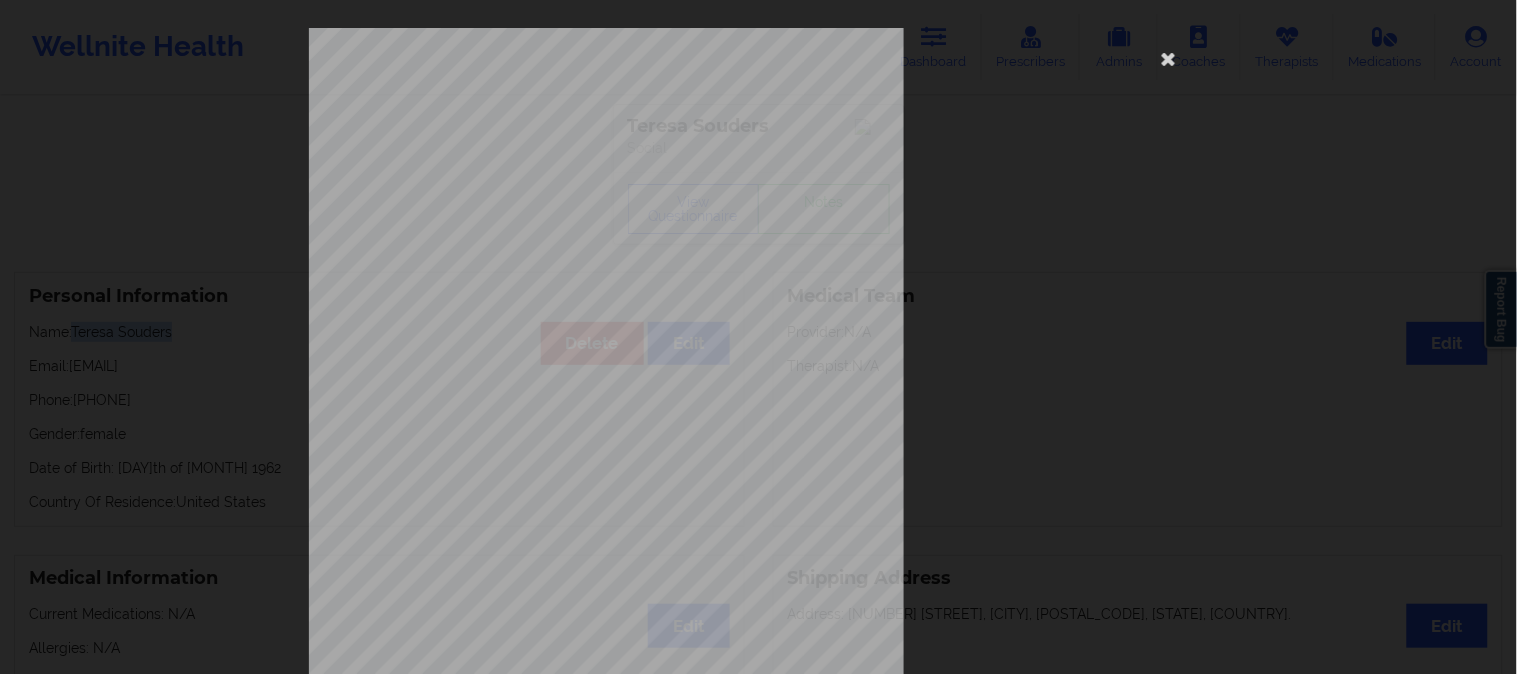 click on "Please feel free to provide us with any other additional details that have led you to cancel your membership with us. Wellnite, Inc 2025 {{page}}/{{pages}} Need Help? Email us: hello@example.com Page  4  of  4" at bounding box center [758, 337] 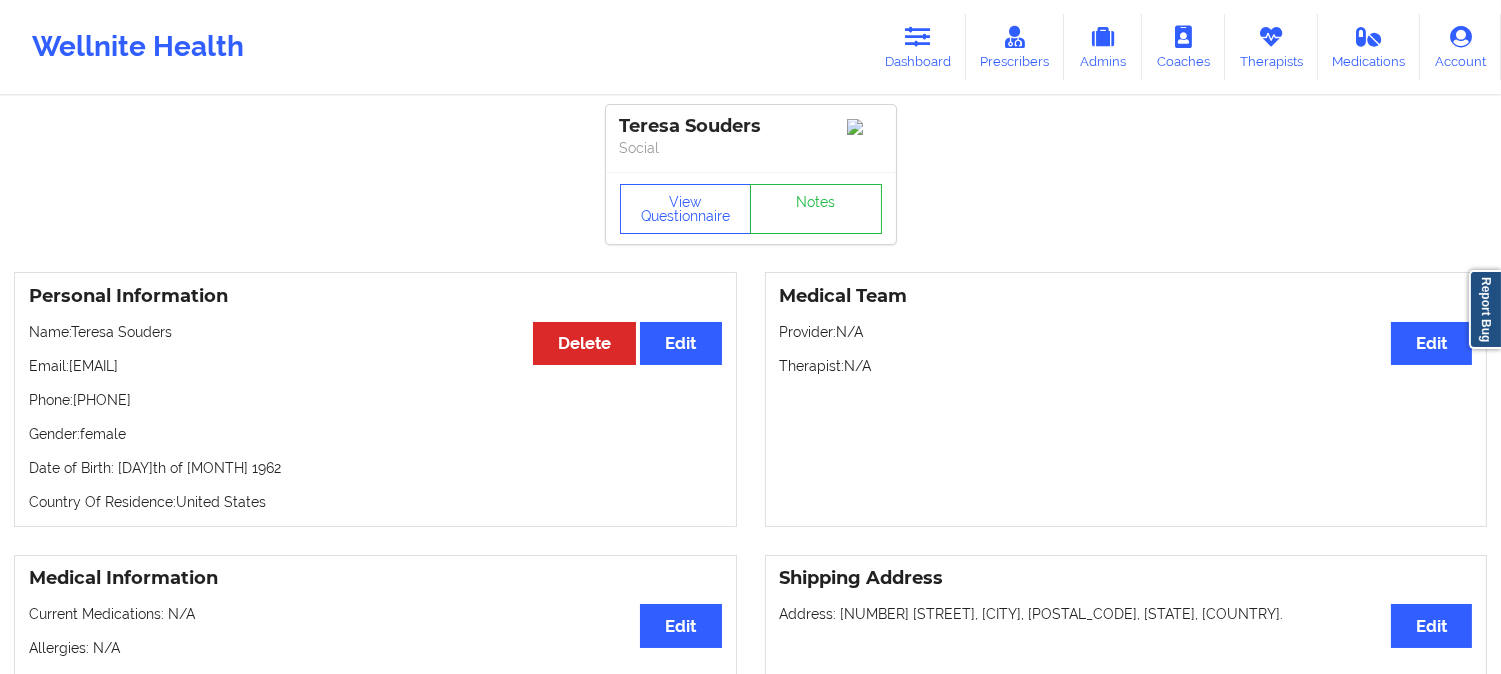 click on "Teresa Souders Social View Questionnaire Notes Personal Information Edit Delete Name:  Teresa Souders Email:  cumberland614@gmail.com Phone:  5135038391 Gender:  female Date of Birth:   5th of May 1962 Country Of Residence: United States Medical Team Edit Provider:  N/A Therapist:  N/A Medical Information Edit Current Medications:   N/A Allergies:   N/A Shipping Address Edit Address:   2766 ROCHESTER AVENUE, Hamilton, 45011, OH, United States. Medical Co-pay/insur responsibility Edit Current session (one time charge): N/A Recurring co-pay charge - all prescriber sessions :   N/A Recurring co-pay charge - prescriber 10 min :   N/A Recurring co-pay charge - prescriber 30 min :   N/A Therapy Co-pay/insur responsibility Edit Current session (one time charge): N/A Recurring co-pay charge - all therapy sessions :   N/A Recurring co-pay charge - therapy 30 min :   N/A Recurring co-pay charge - therapy 45 min :   N/A Recurring co-pay charge - therapy 60 min :   N/A State of Residence Edit State:   Ohio   N/A City:" at bounding box center [750, 999] 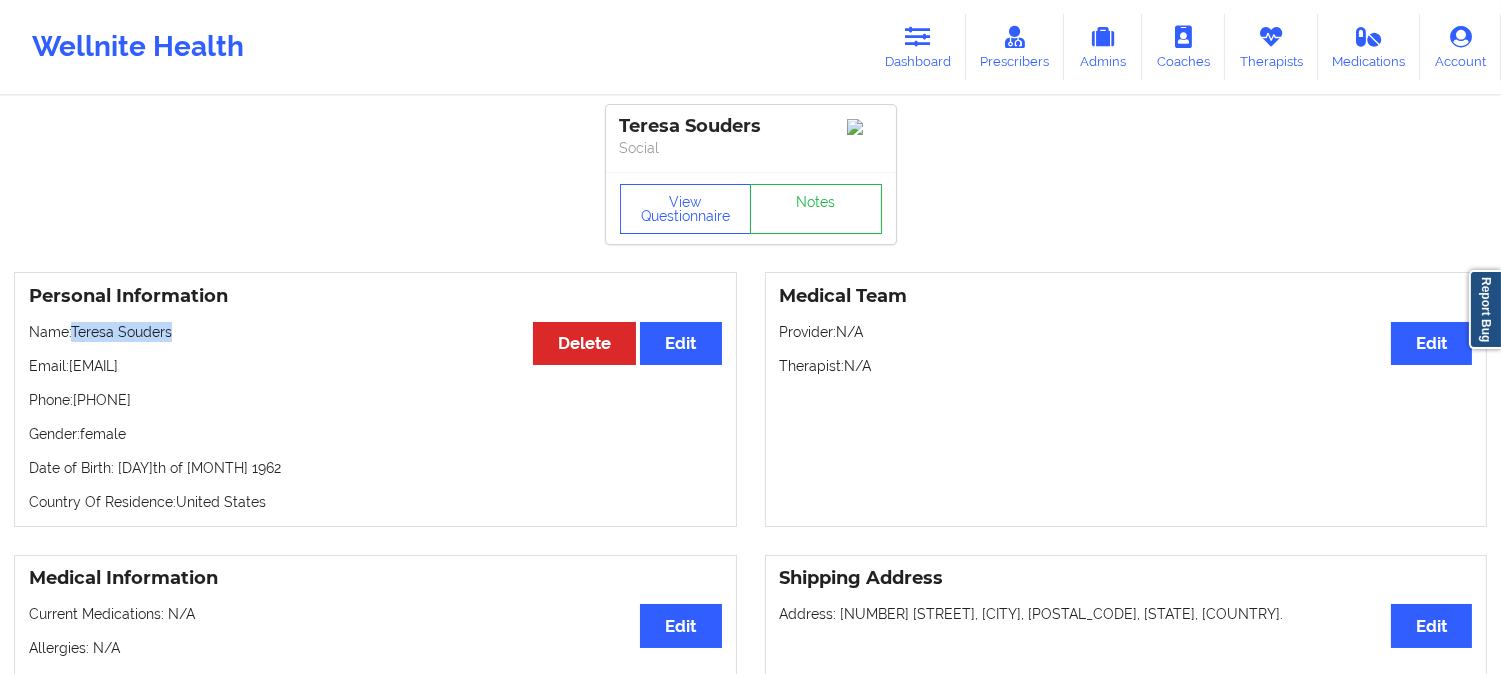 drag, startPoint x: 212, startPoint y: 338, endPoint x: 76, endPoint y: 333, distance: 136.09187 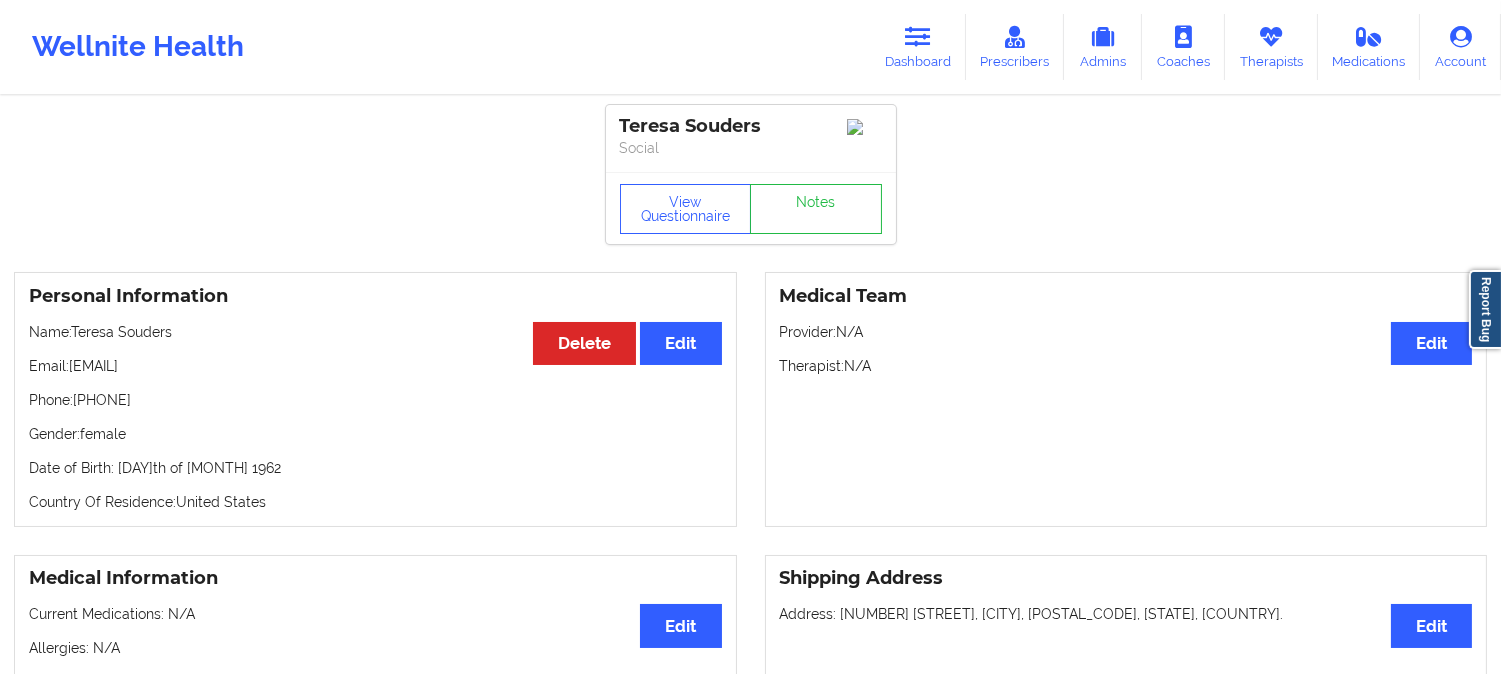 click on "Phone:  5135038391" at bounding box center (375, 400) 